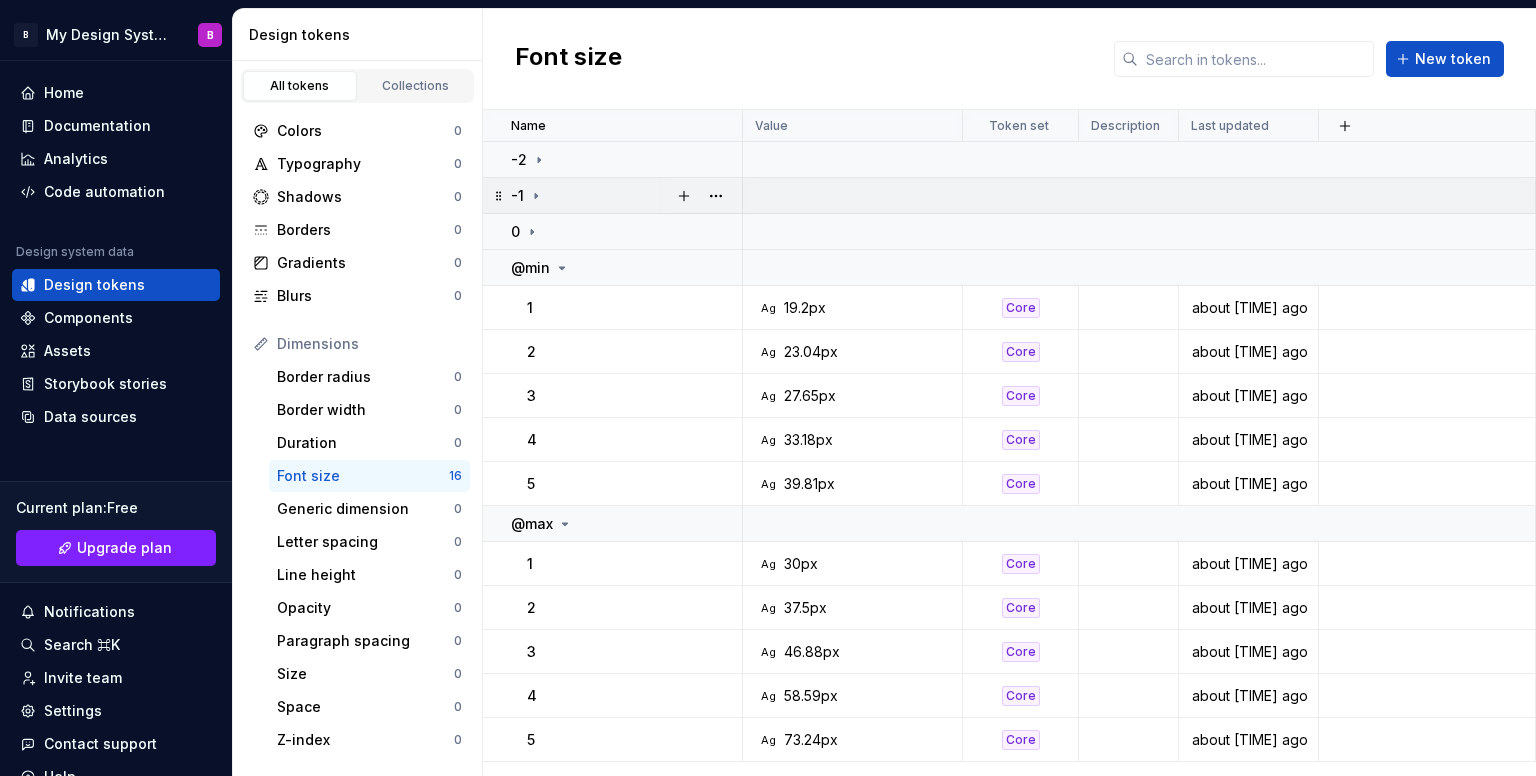 scroll, scrollTop: 0, scrollLeft: 0, axis: both 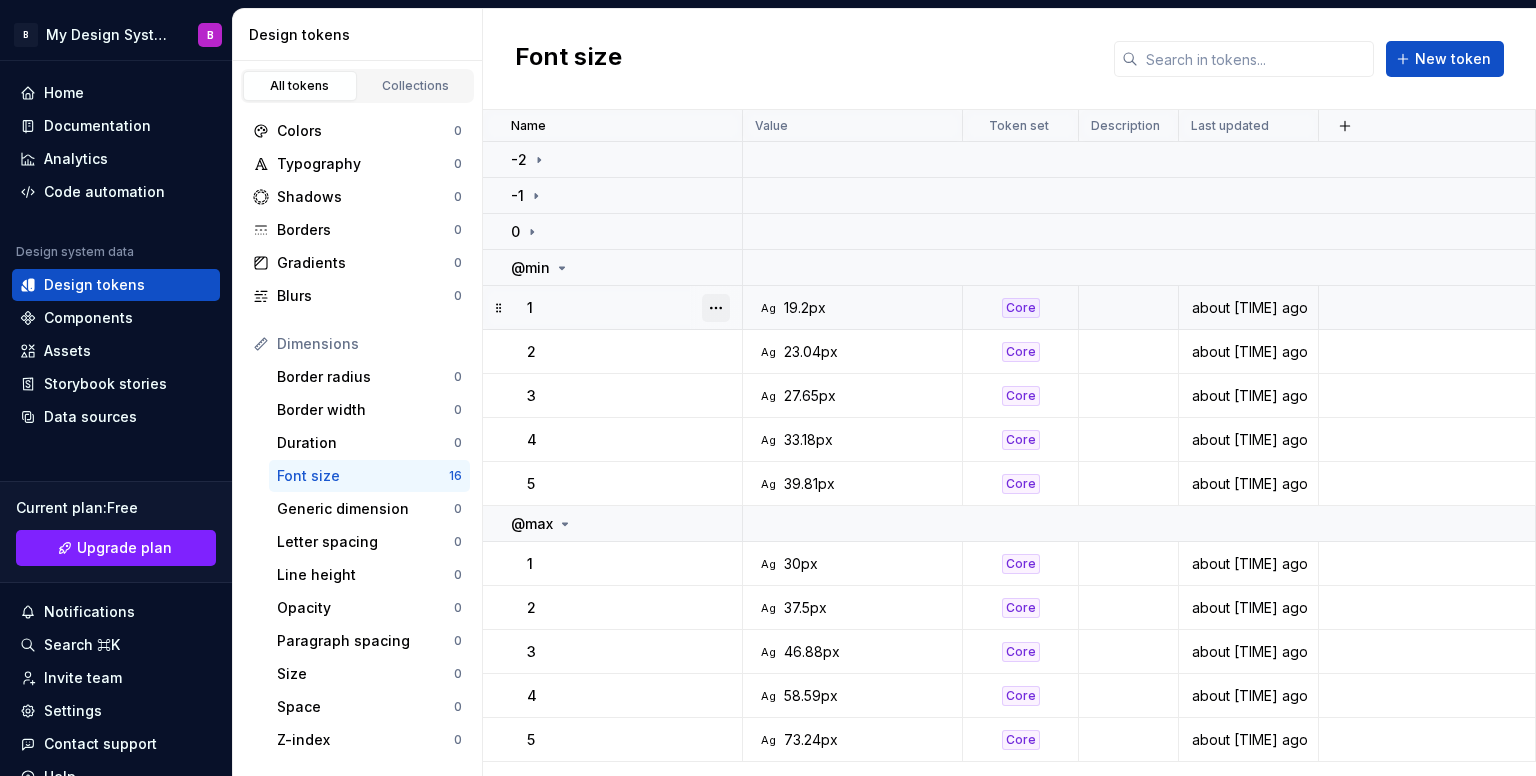 click at bounding box center [716, 308] 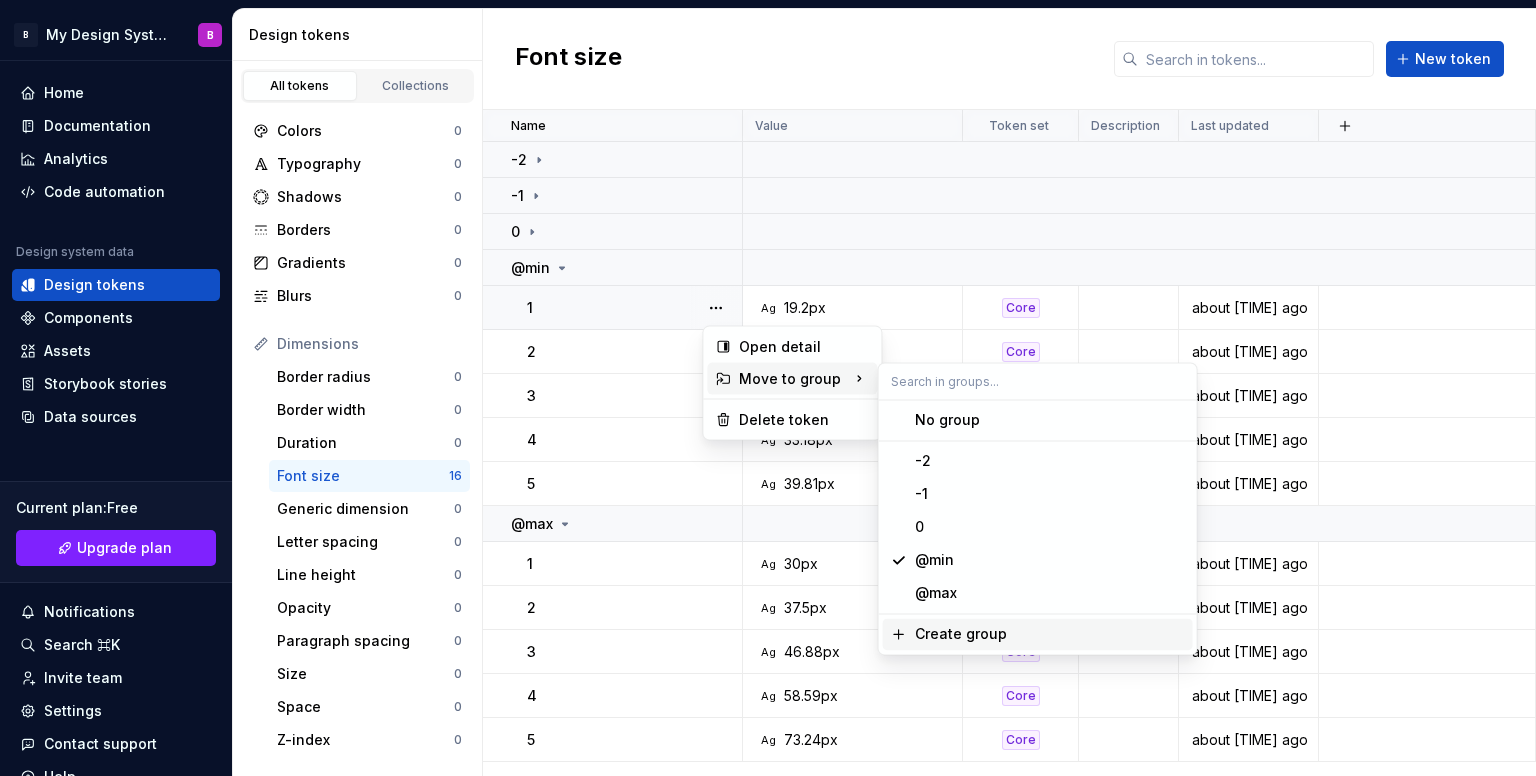 click on "Create group" at bounding box center (961, 634) 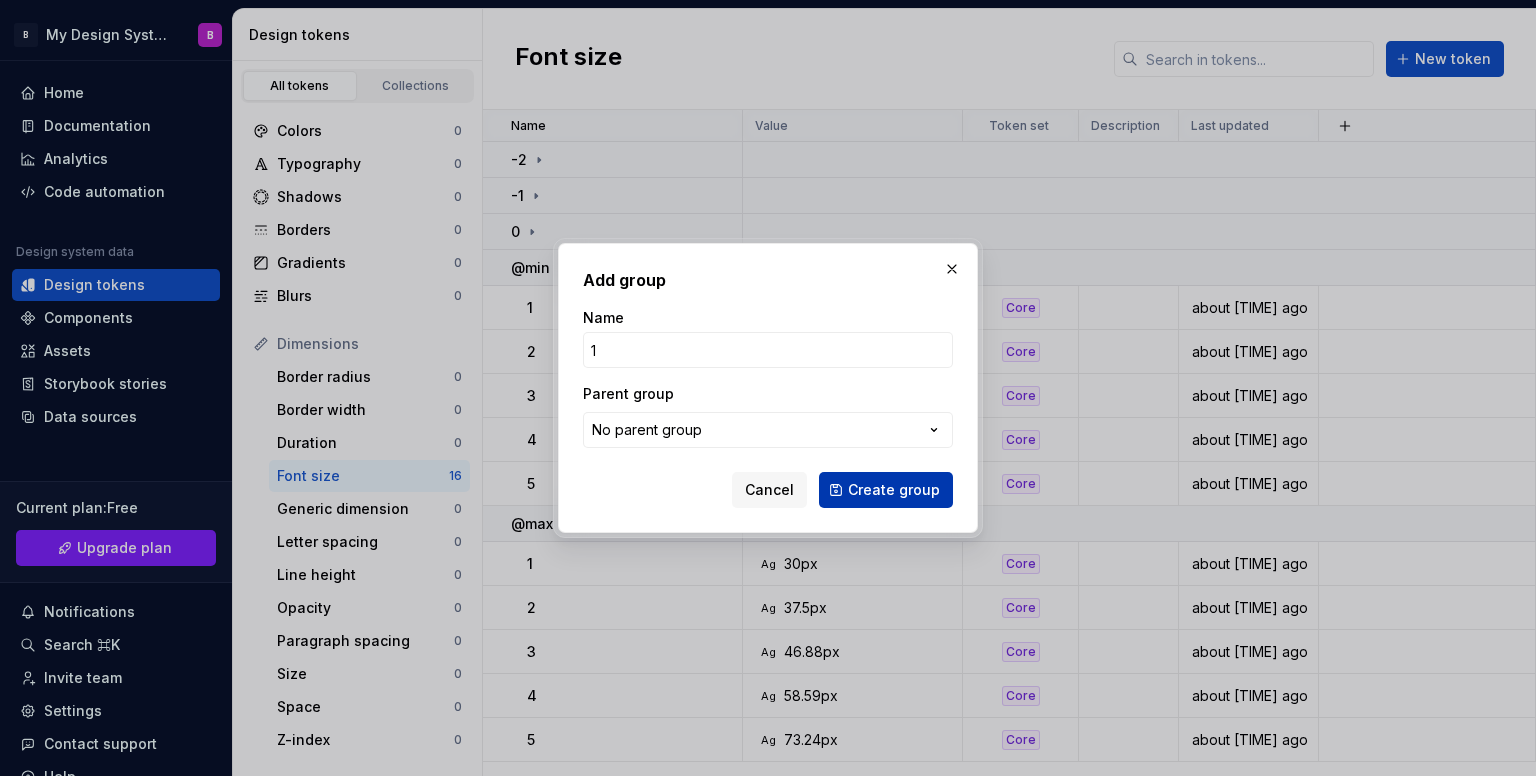 type on "1" 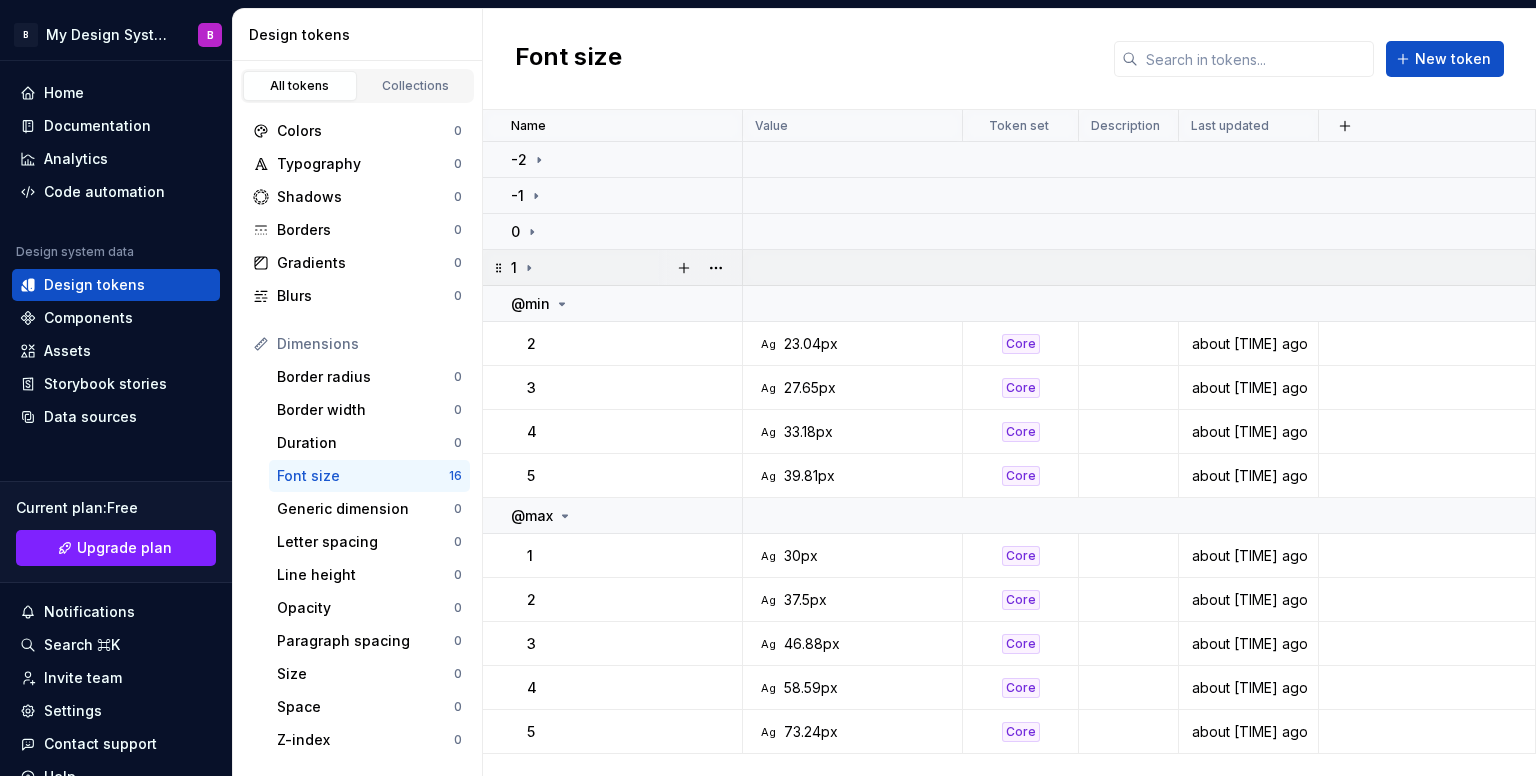 click on "1" at bounding box center [626, 268] 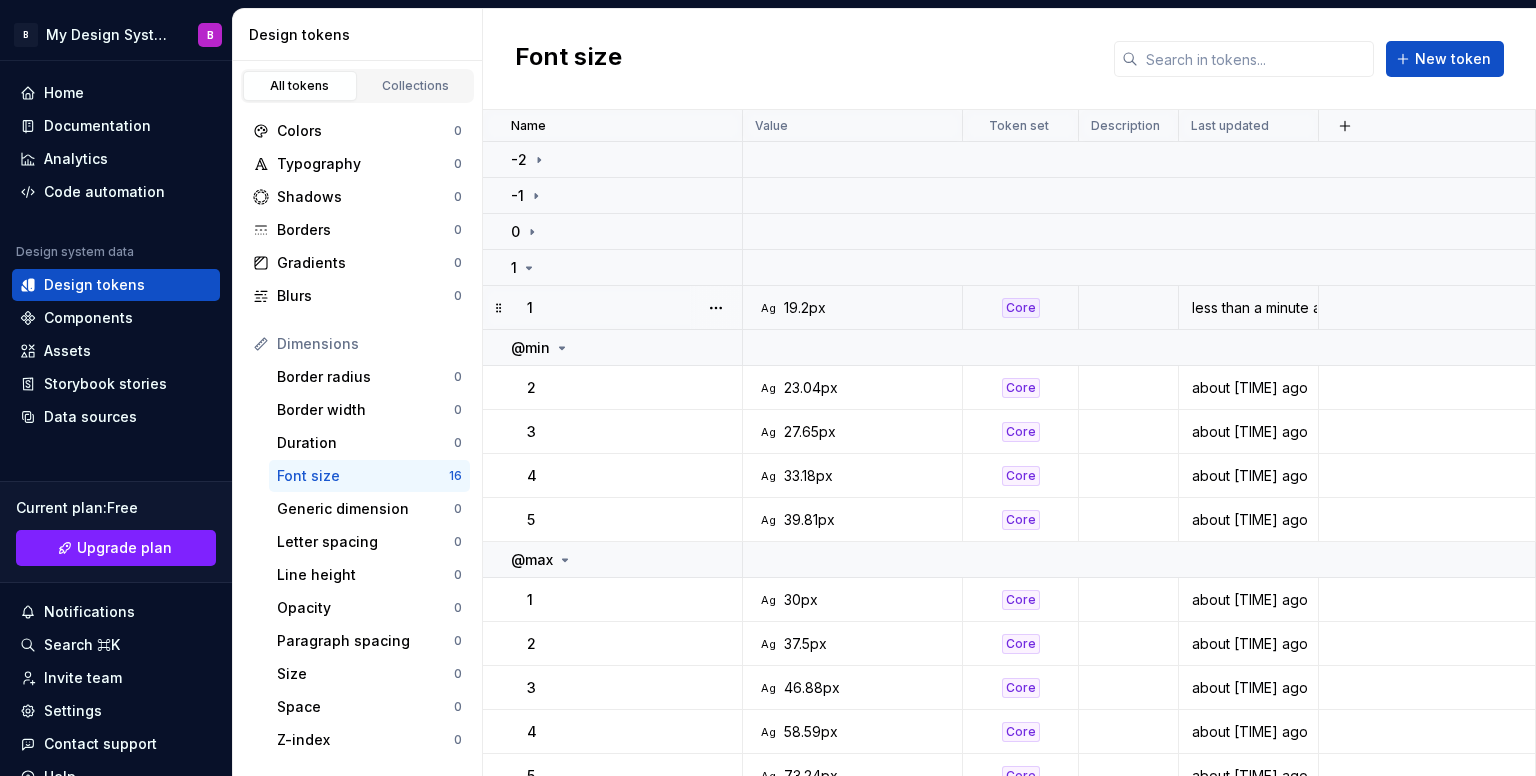 click on "1" at bounding box center [634, 308] 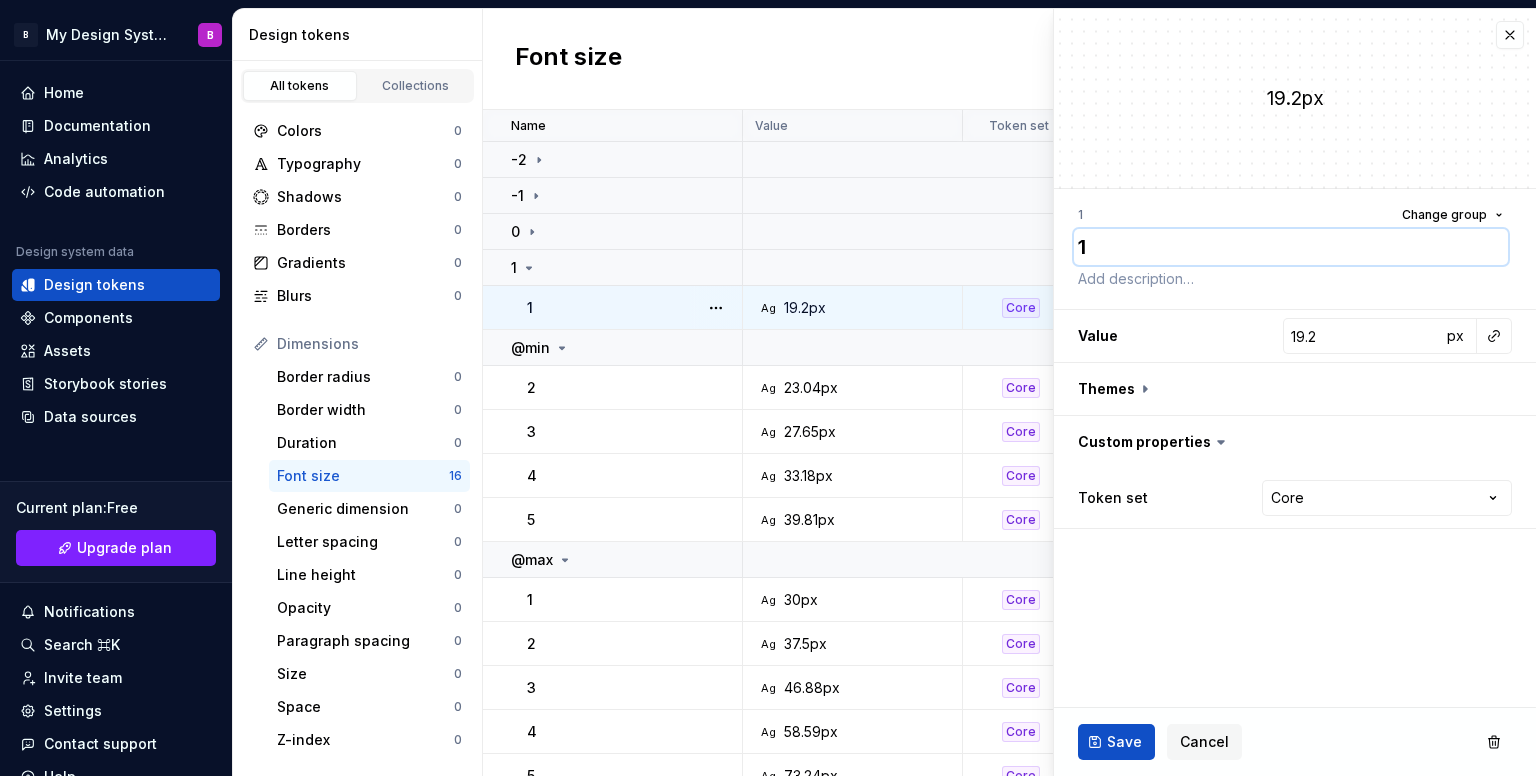 click on "1" at bounding box center [1291, 247] 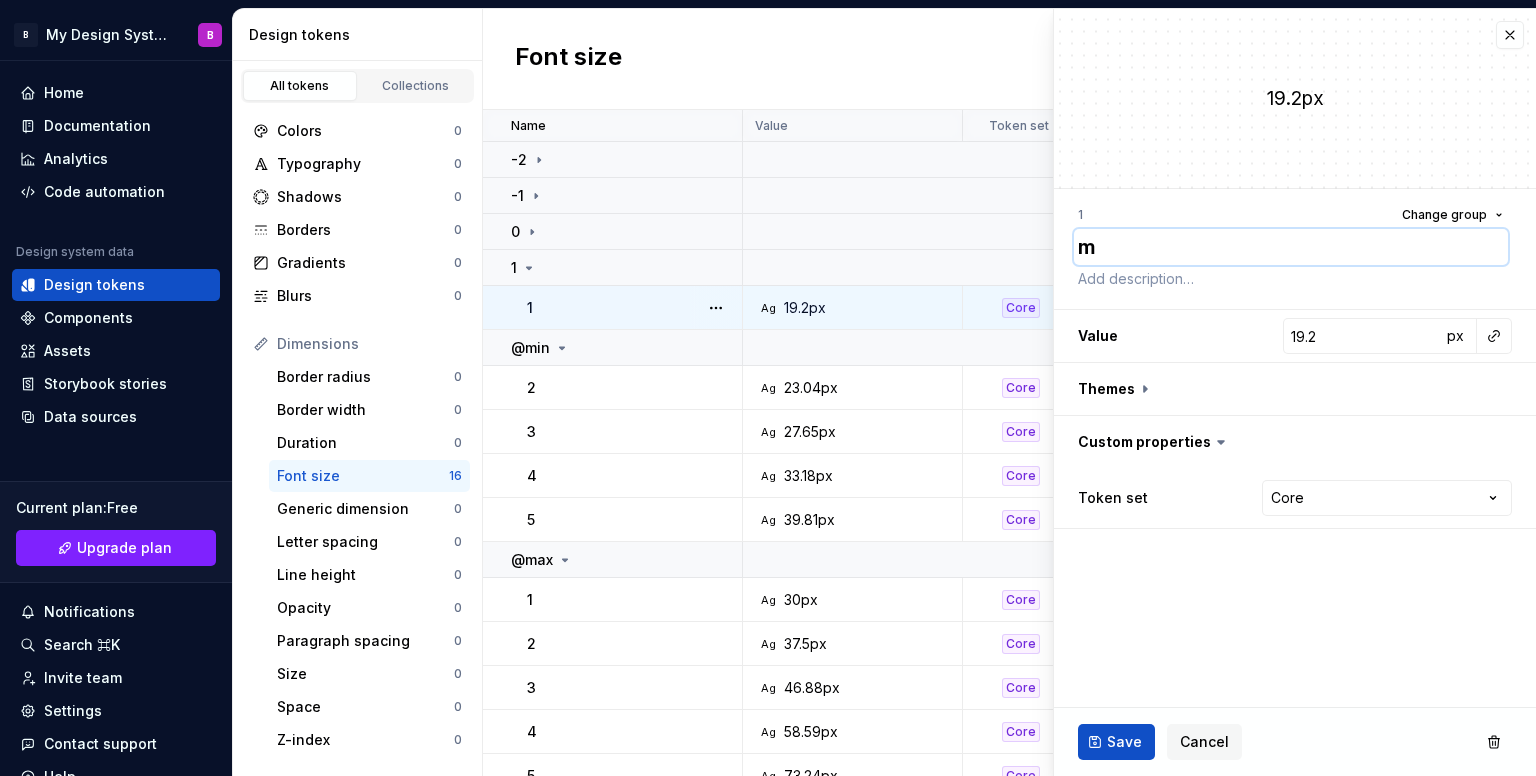type on "*" 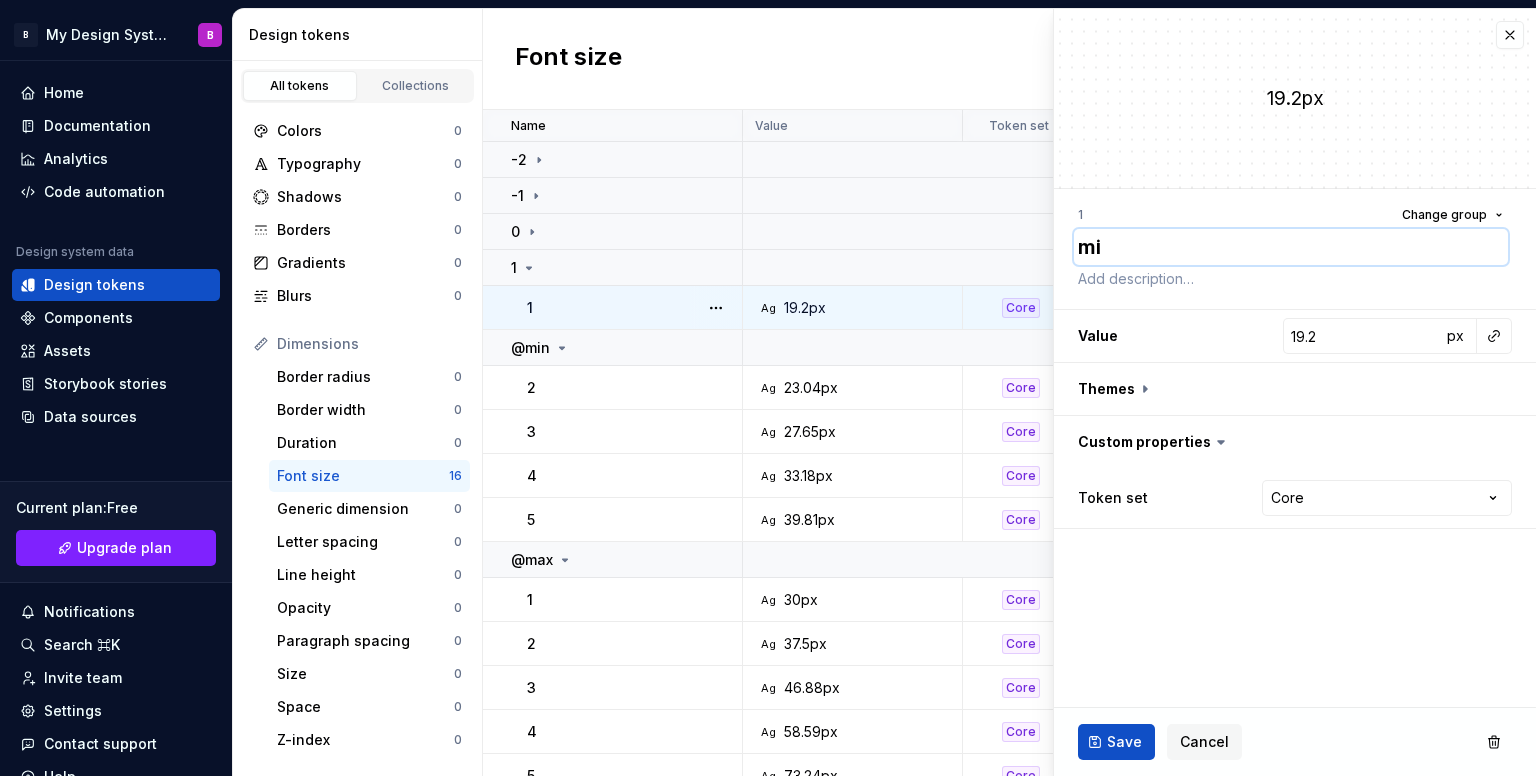 type on "*" 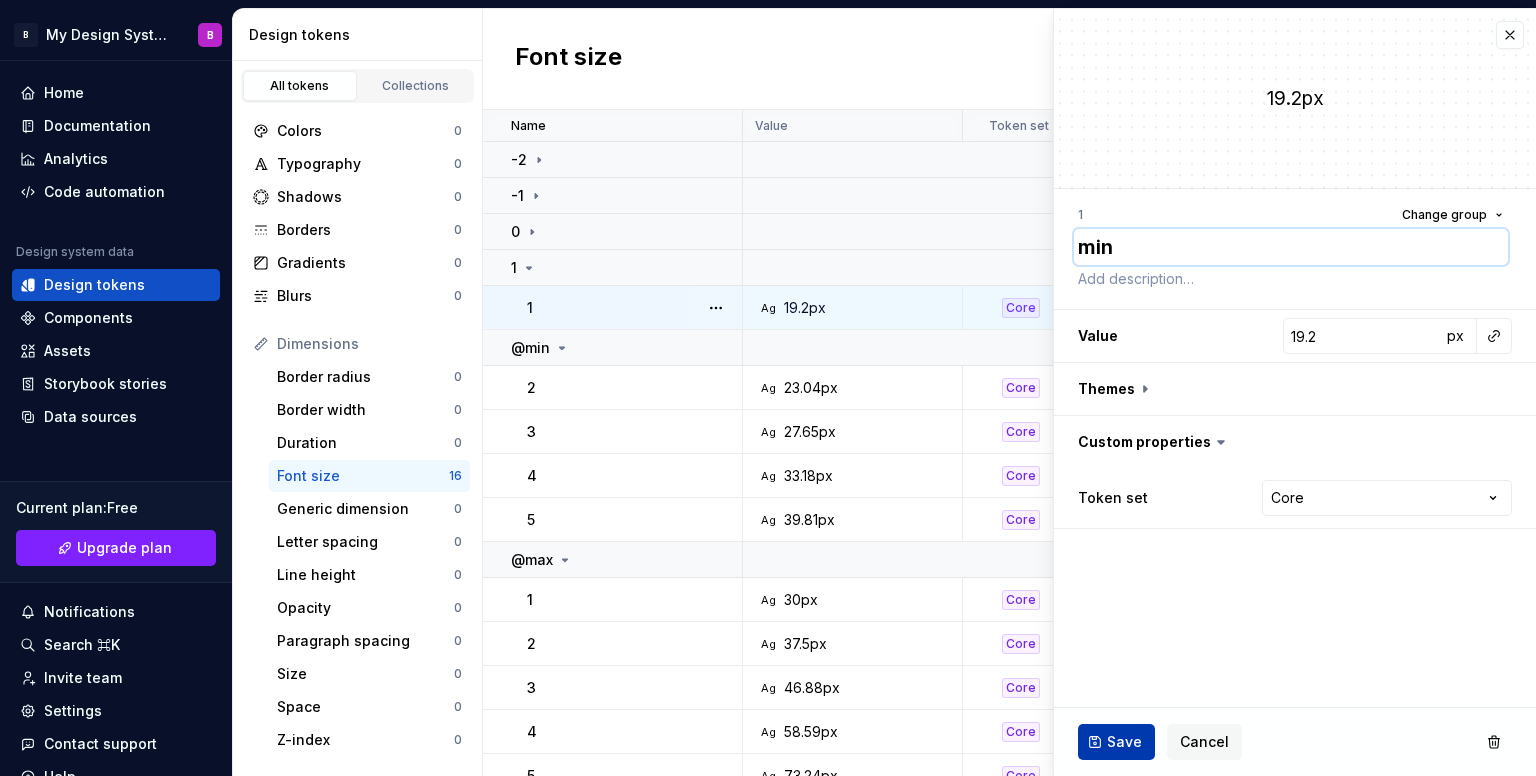 type on "min" 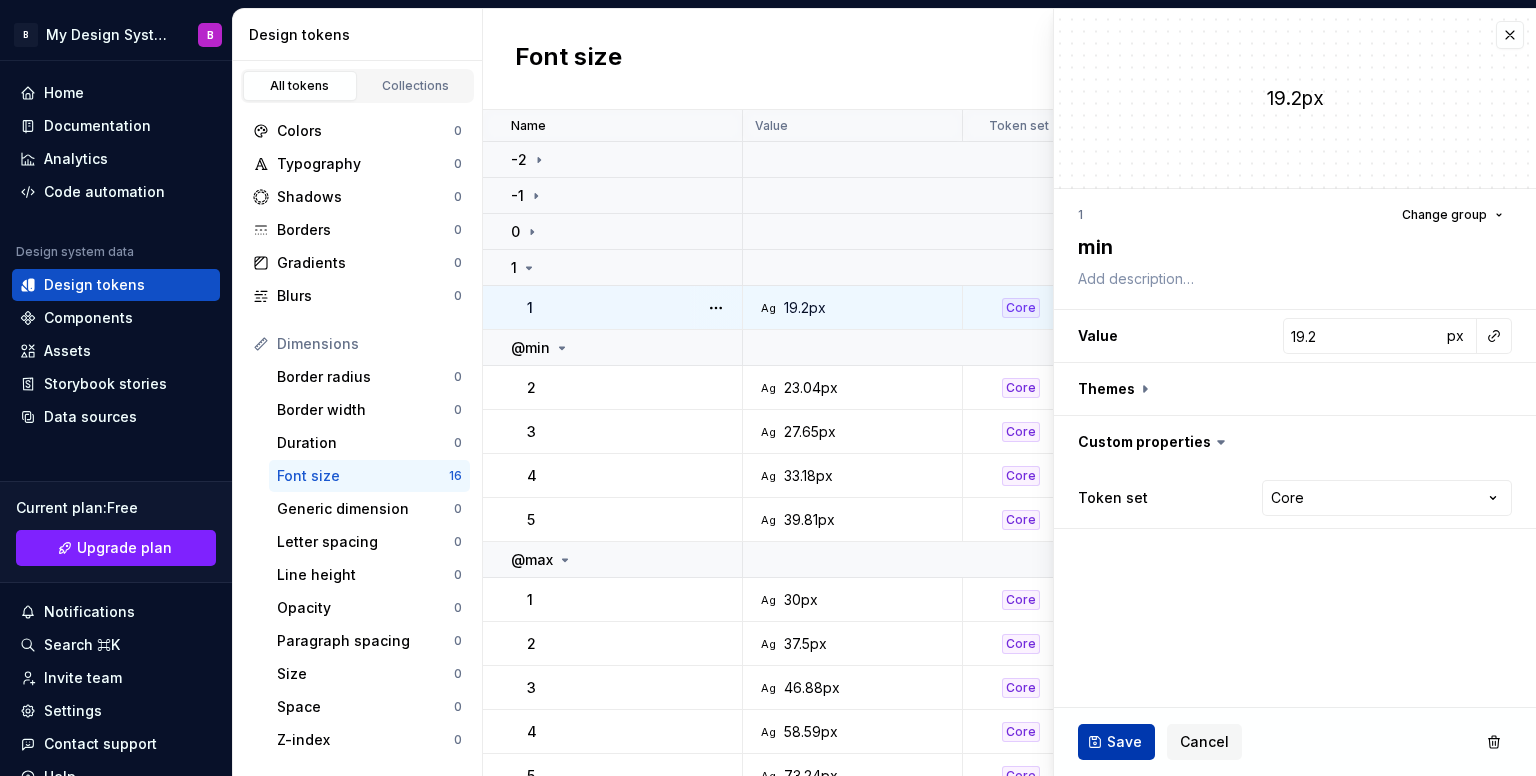 click on "Save" at bounding box center [1124, 742] 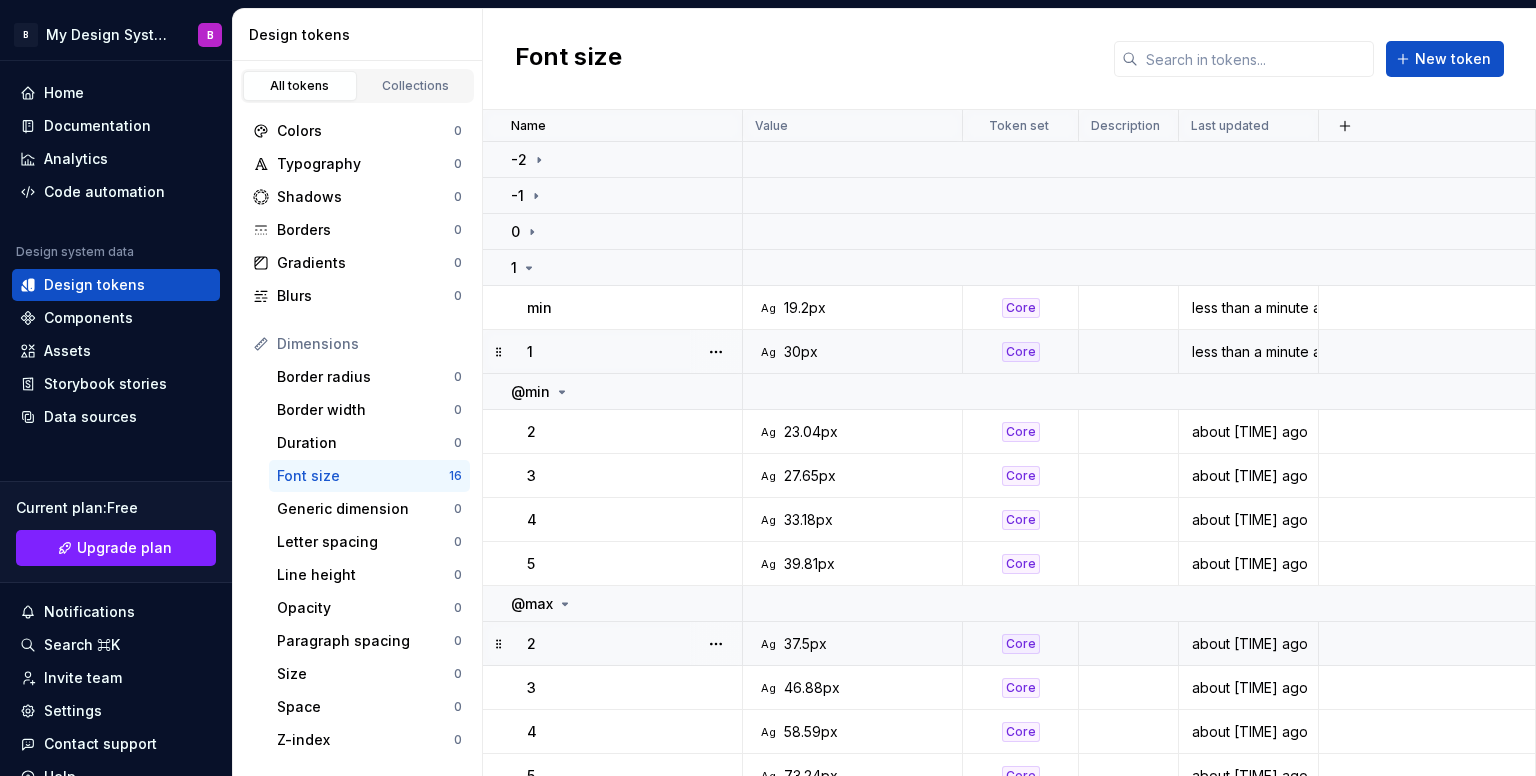 click on "1" at bounding box center [613, 352] 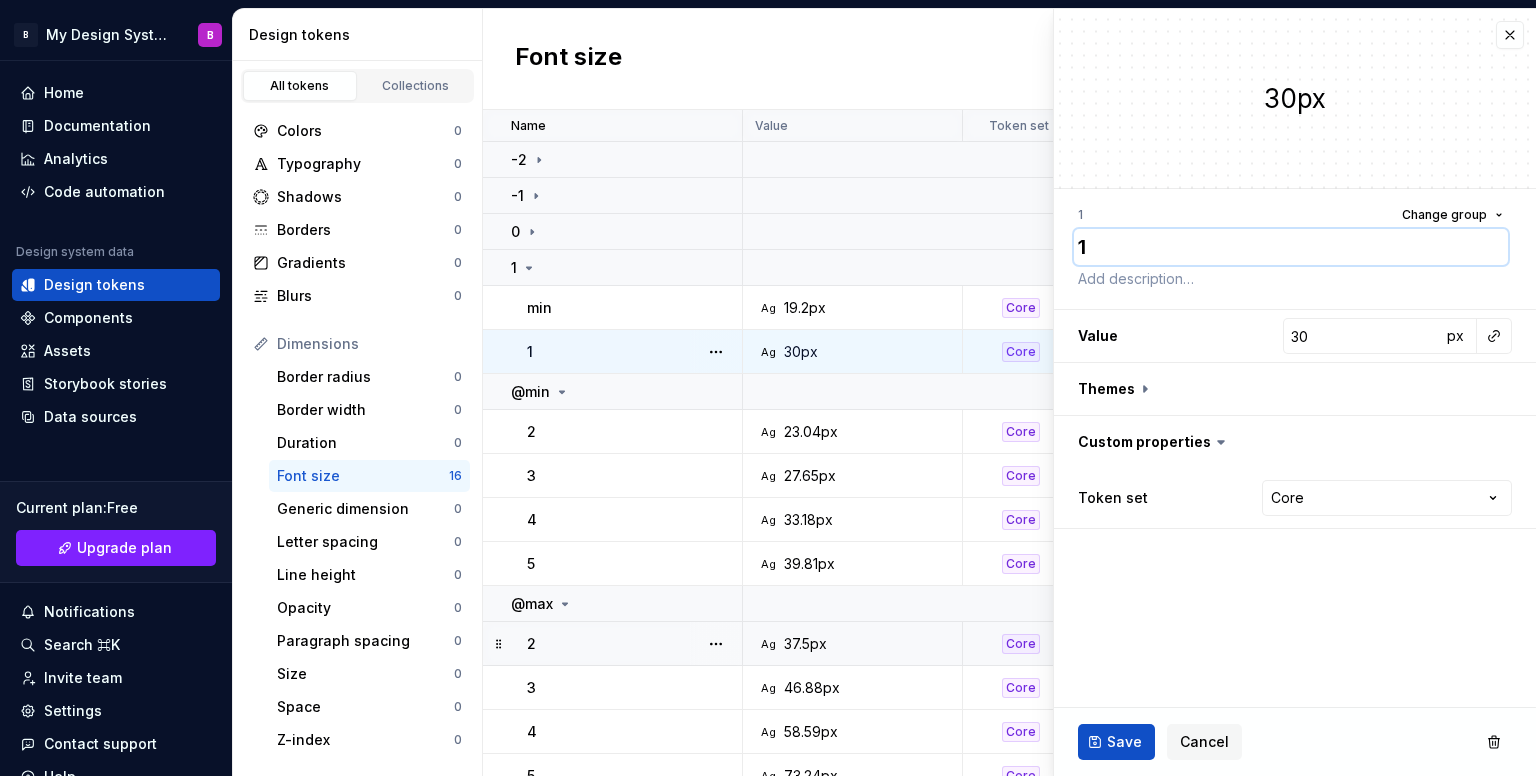 click on "1" at bounding box center (1291, 247) 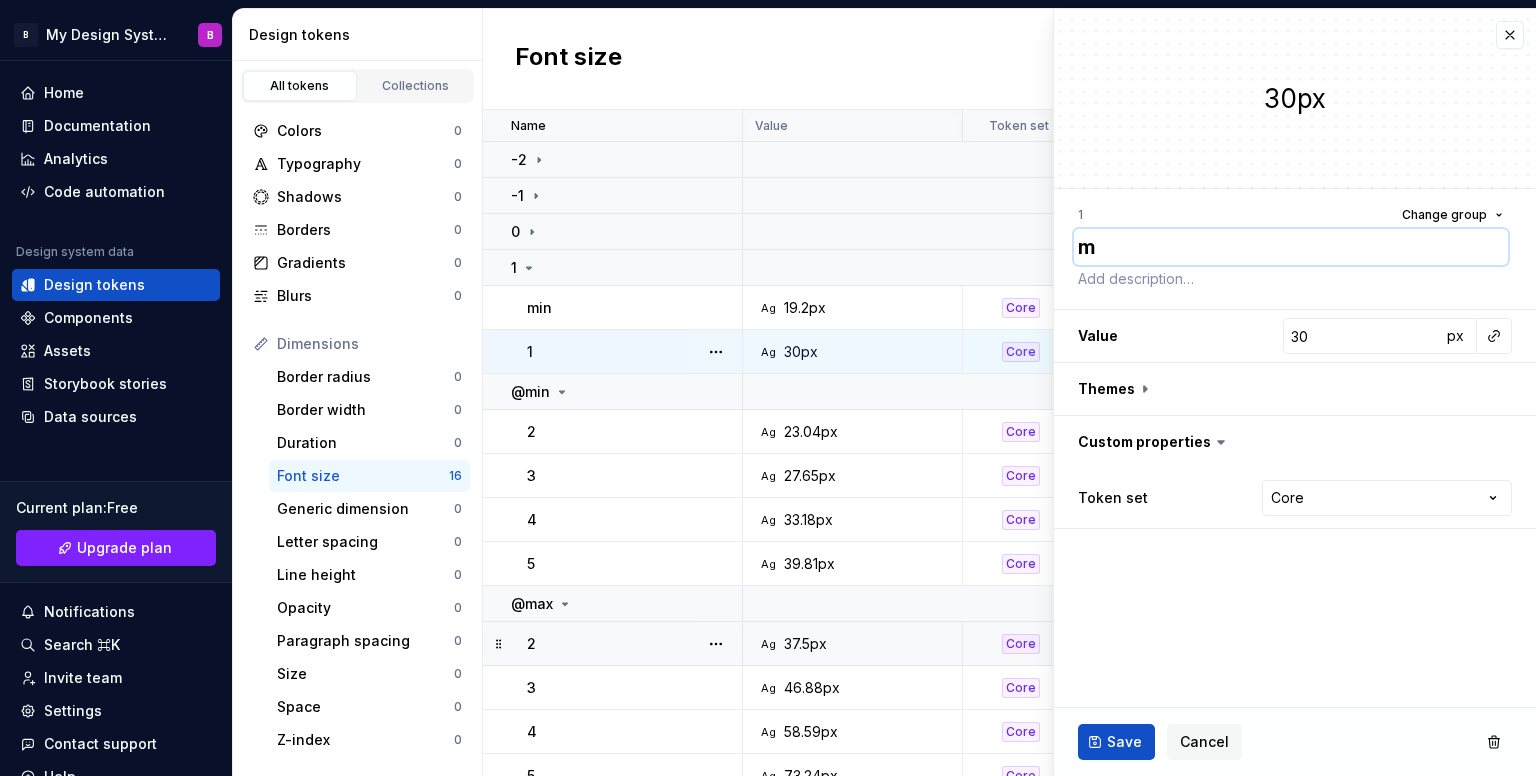 type on "*" 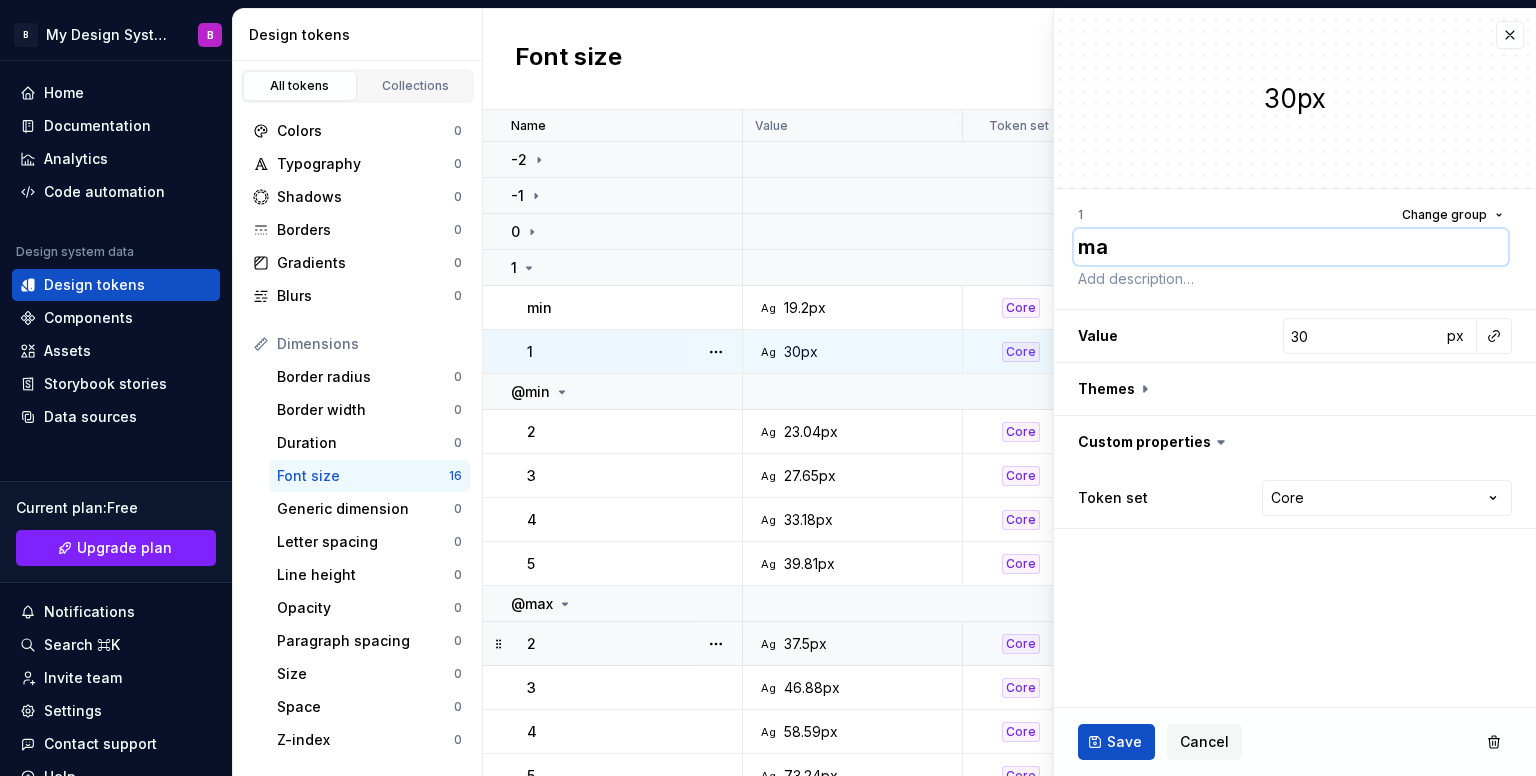 type on "*" 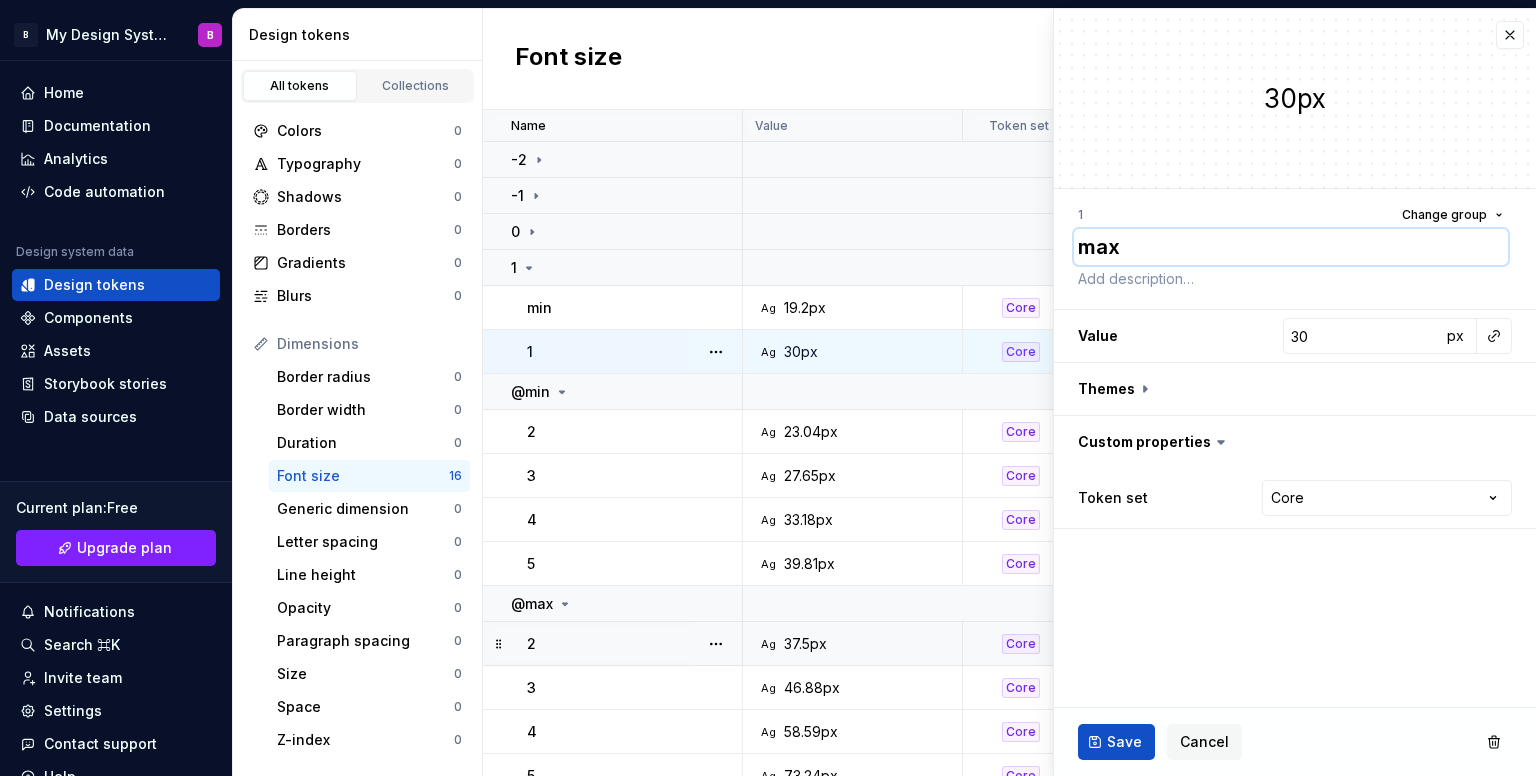 type on "*" 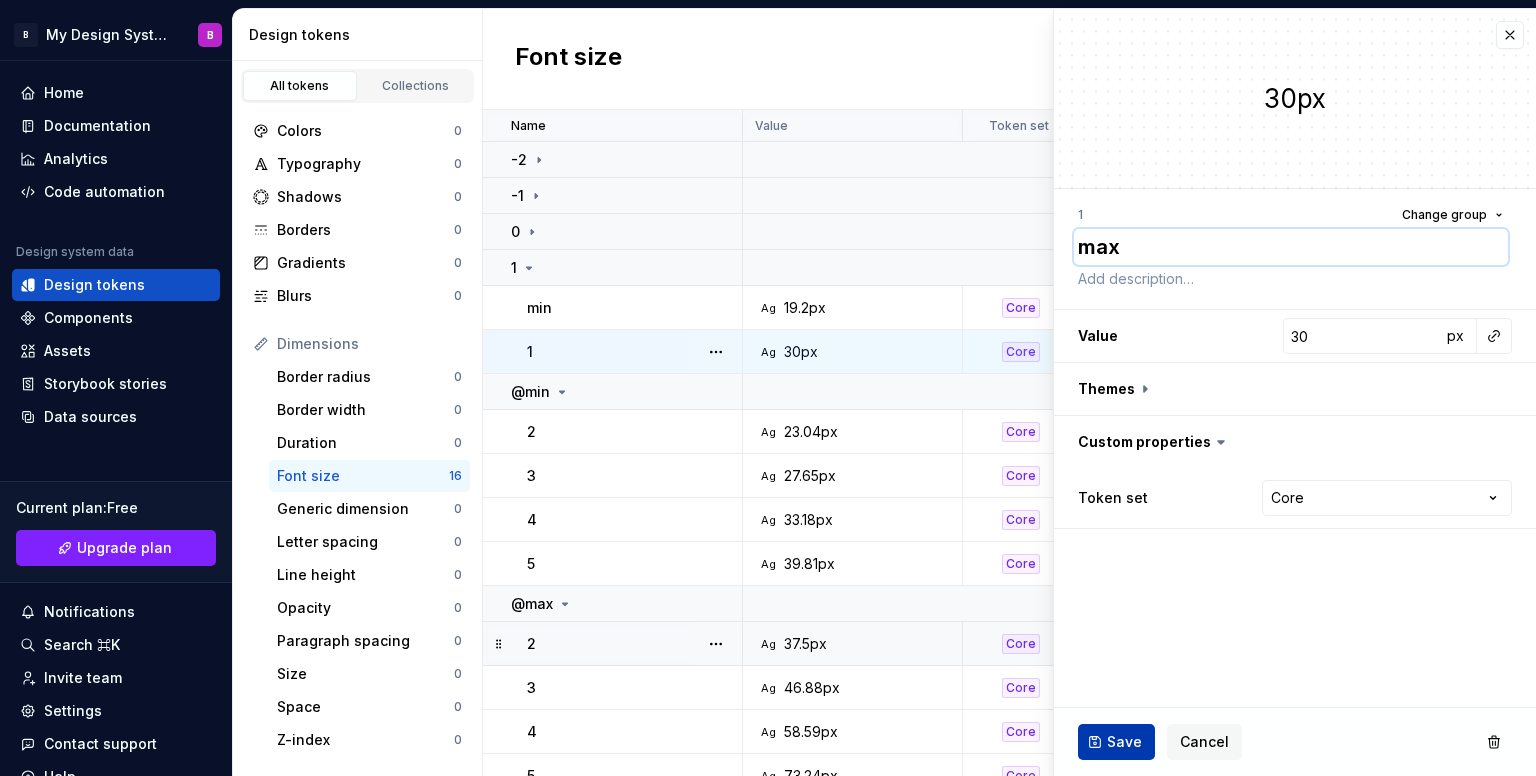 type on "max" 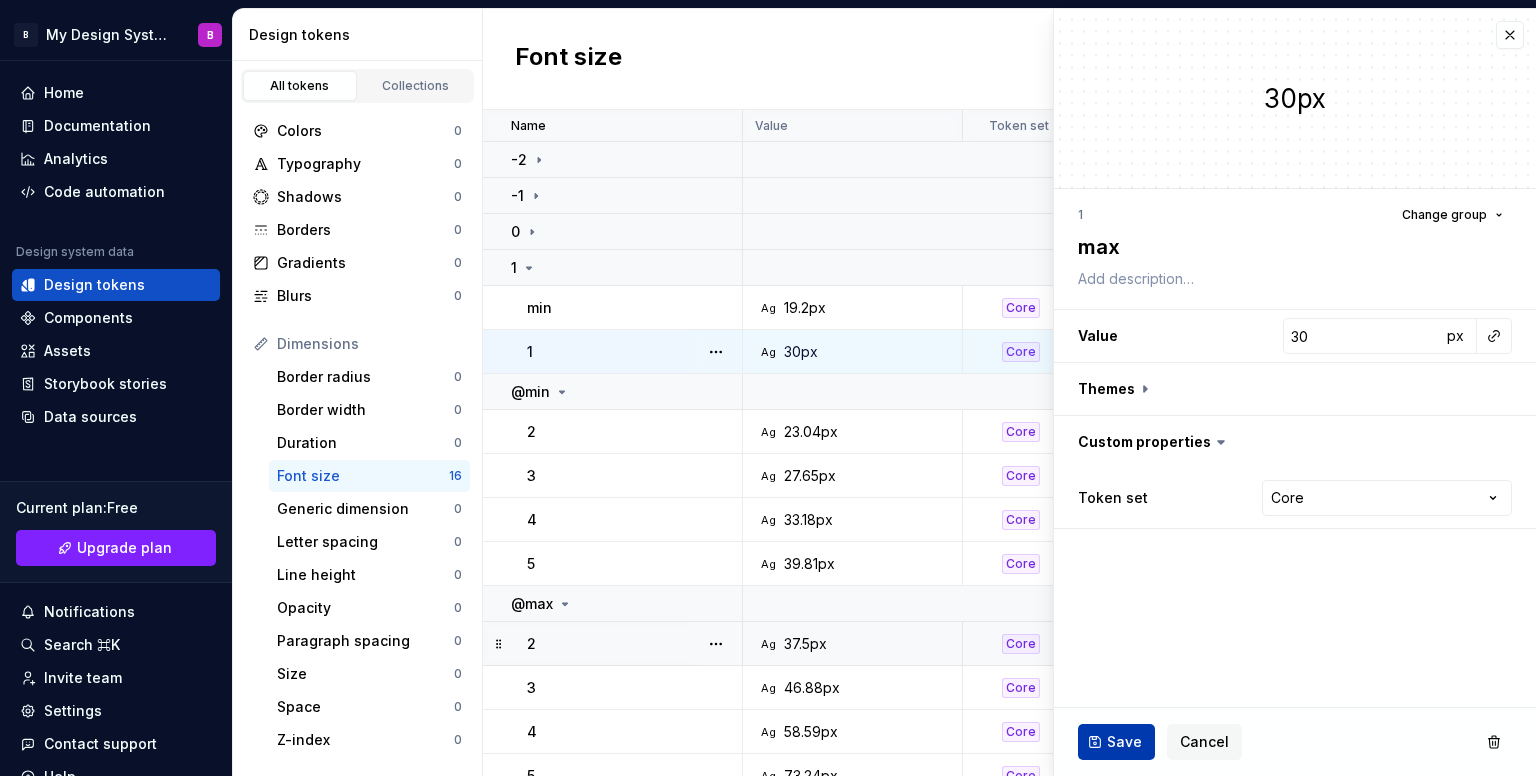 click on "Save" at bounding box center [1124, 742] 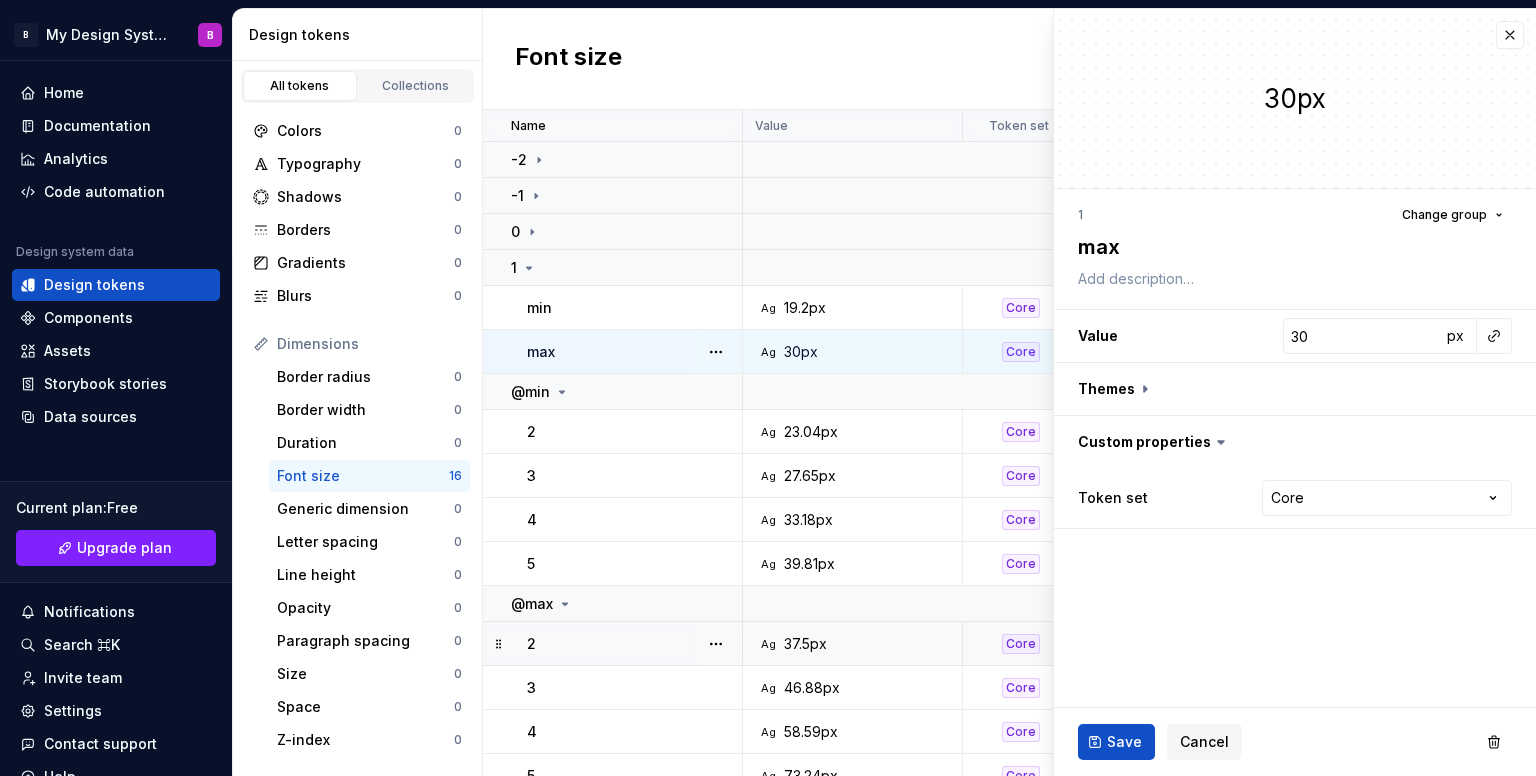 type on "*" 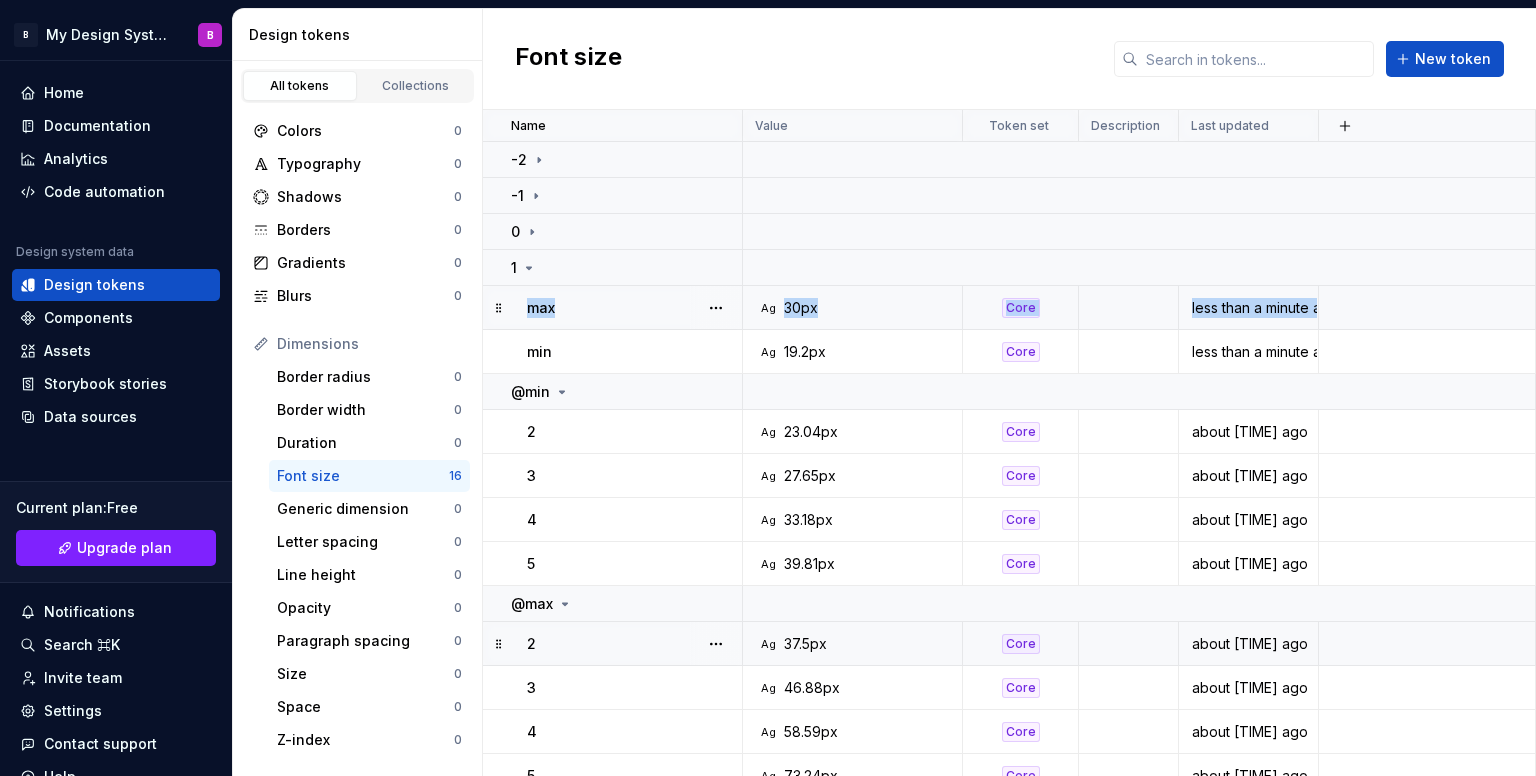 drag, startPoint x: 508, startPoint y: 340, endPoint x: 515, endPoint y: 325, distance: 16.552946 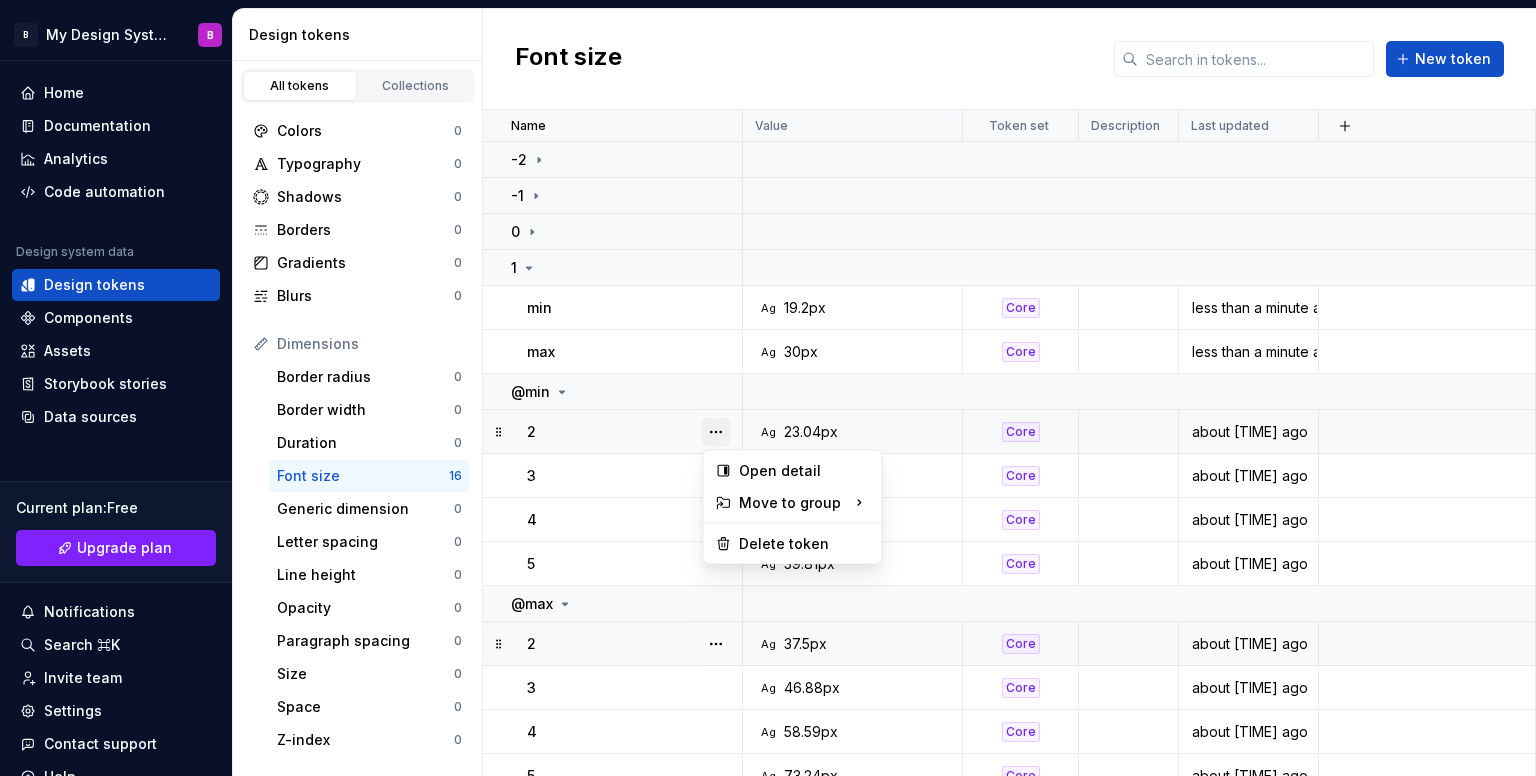 click at bounding box center [716, 432] 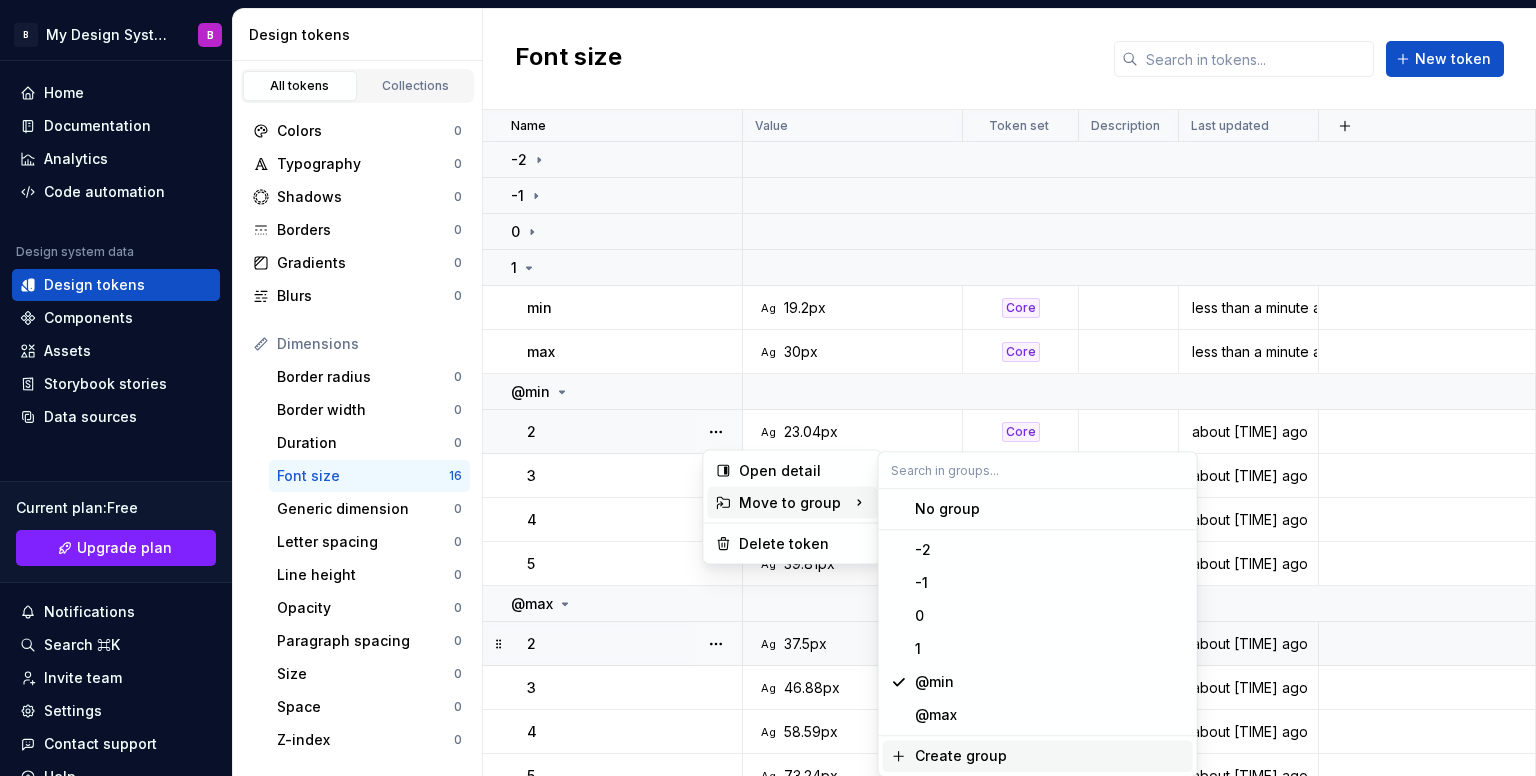 click on "Create group" at bounding box center (961, 756) 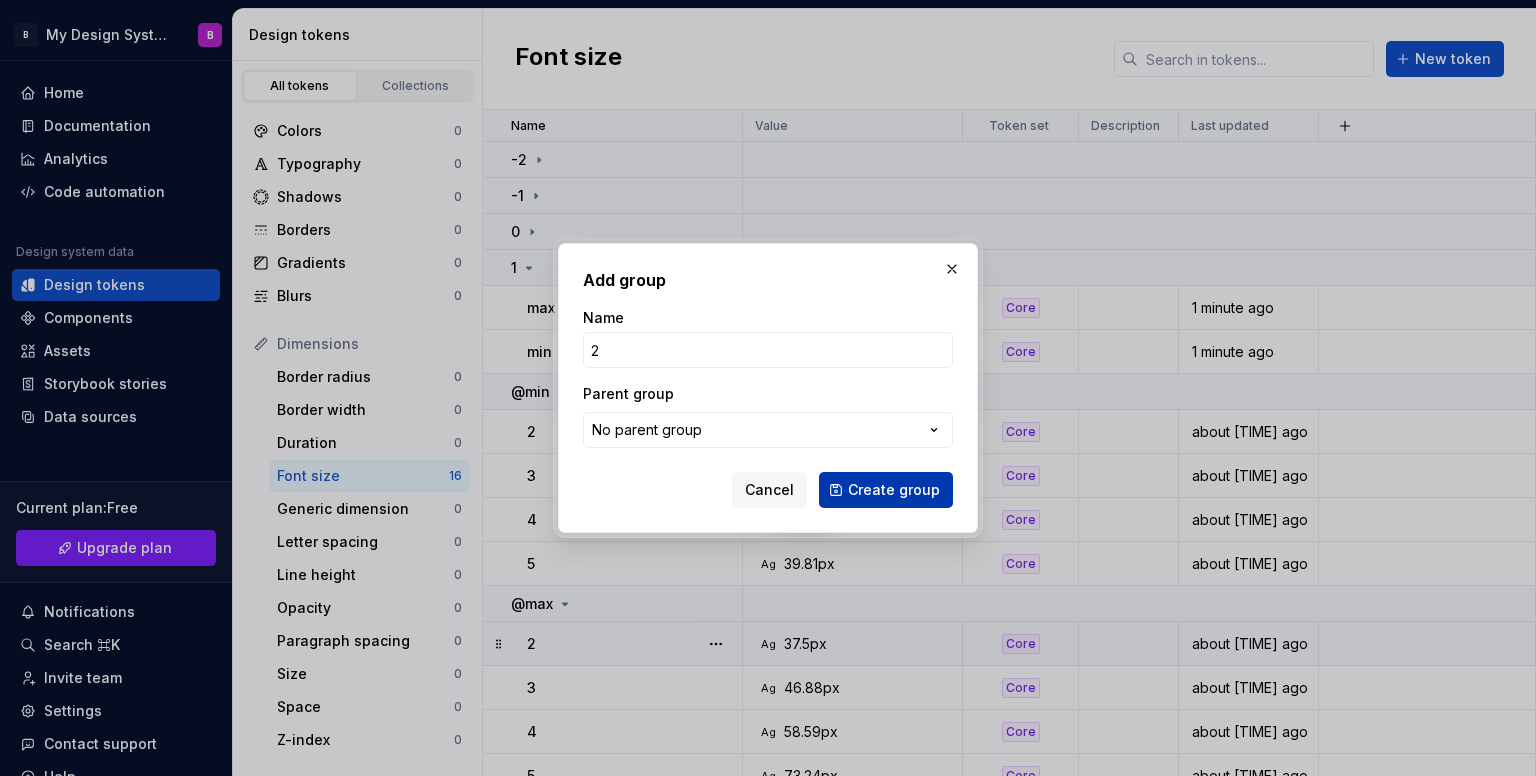 type on "2" 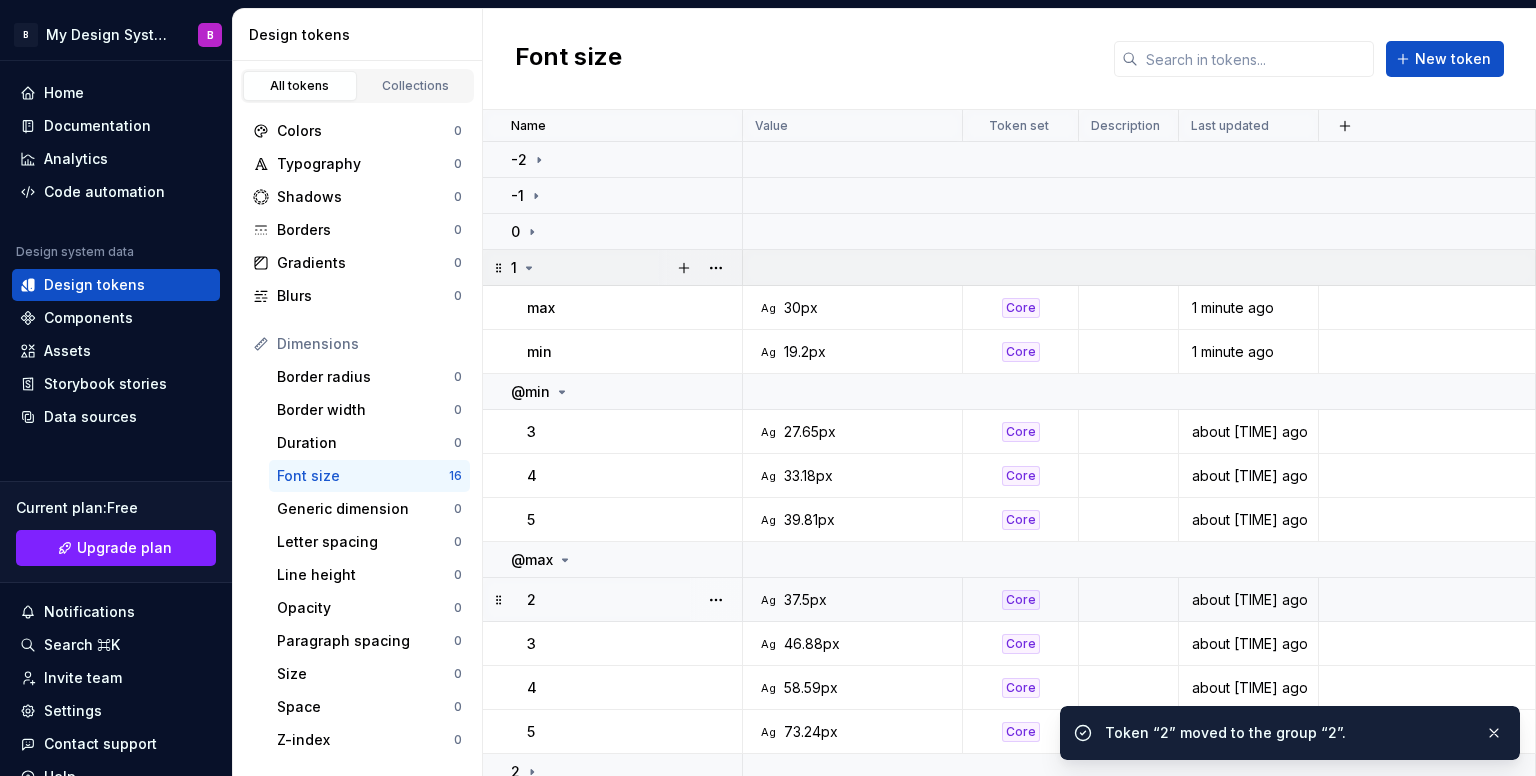 click 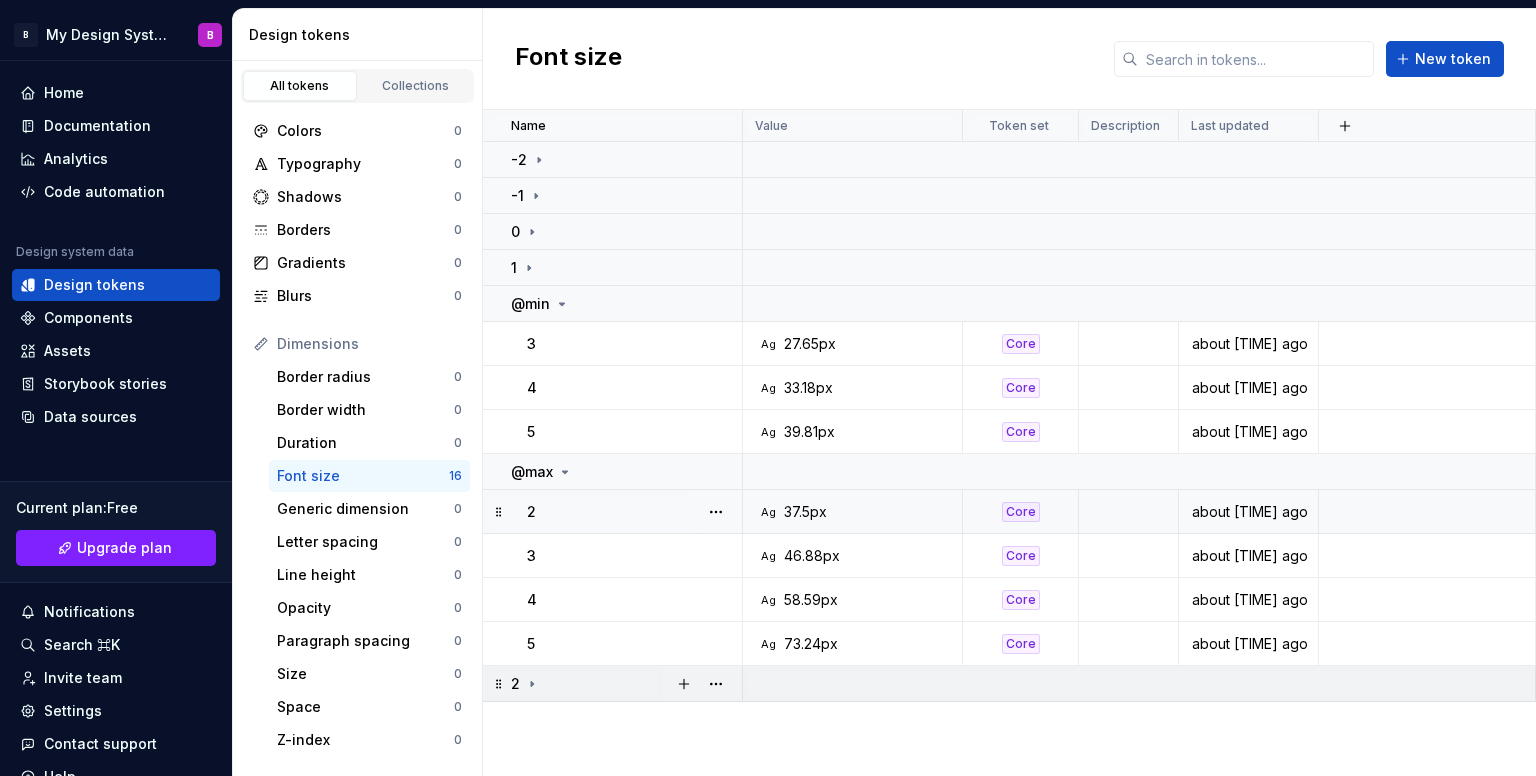 click 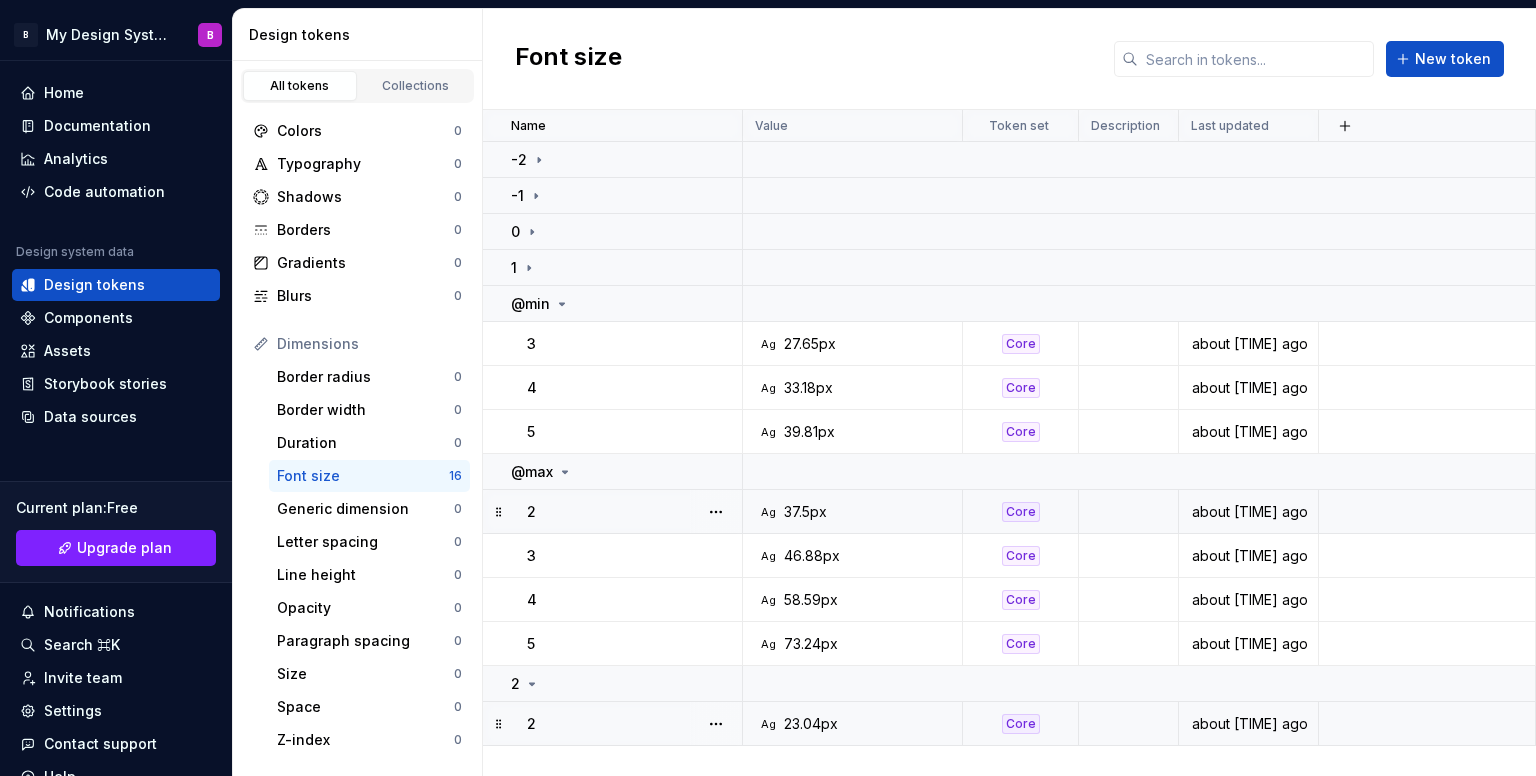 click on "2" at bounding box center (531, 724) 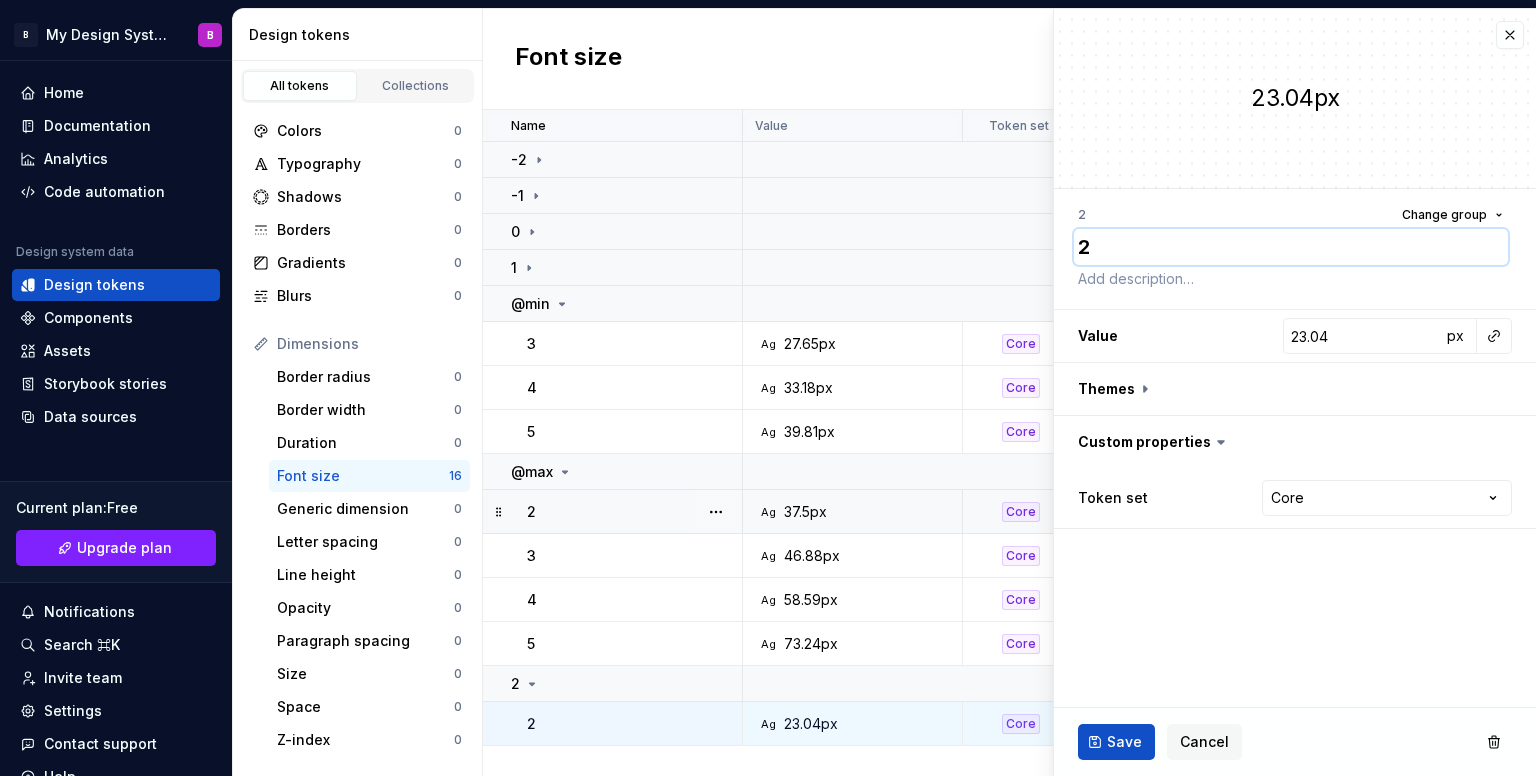 click on "2" at bounding box center [1291, 247] 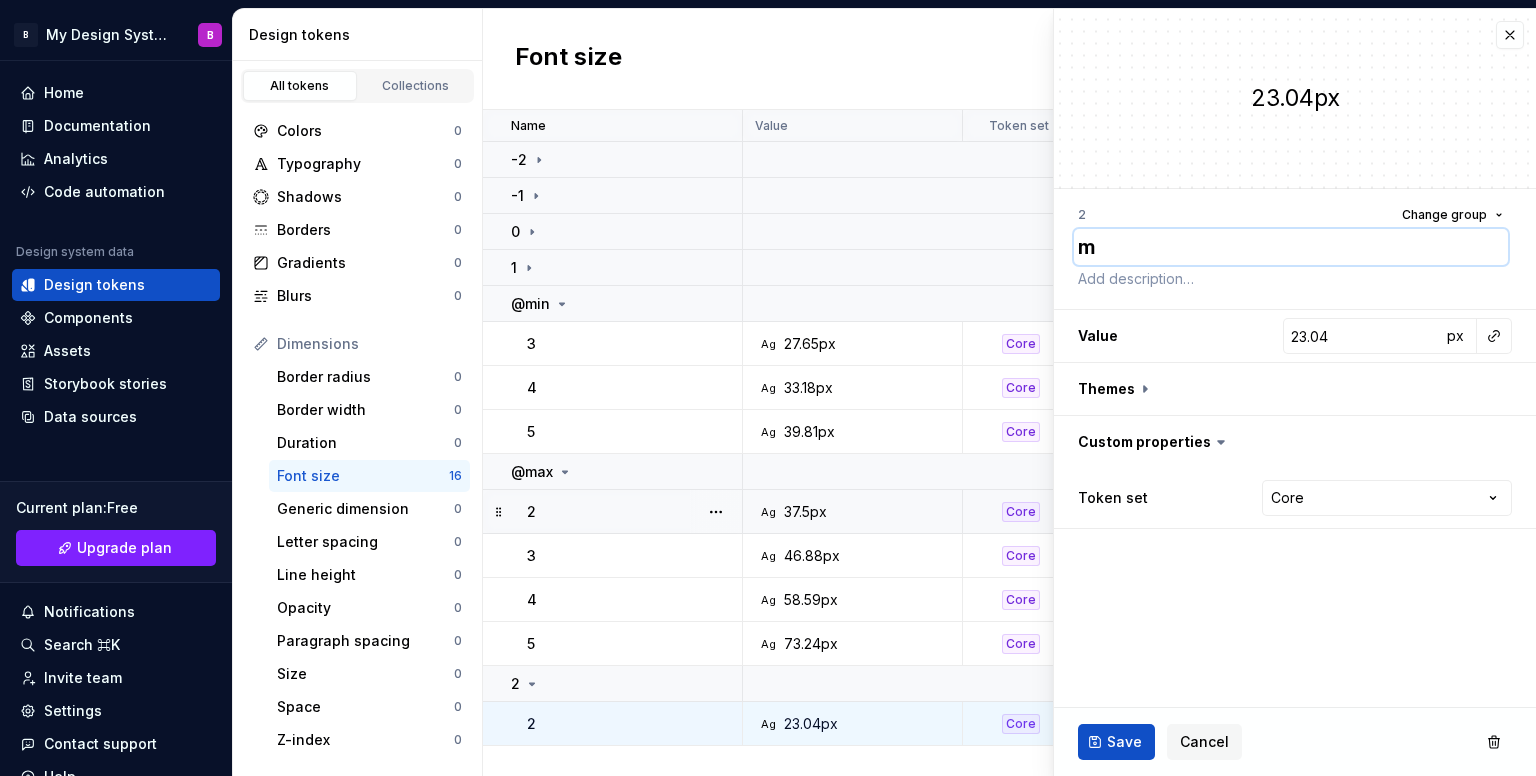 type on "*" 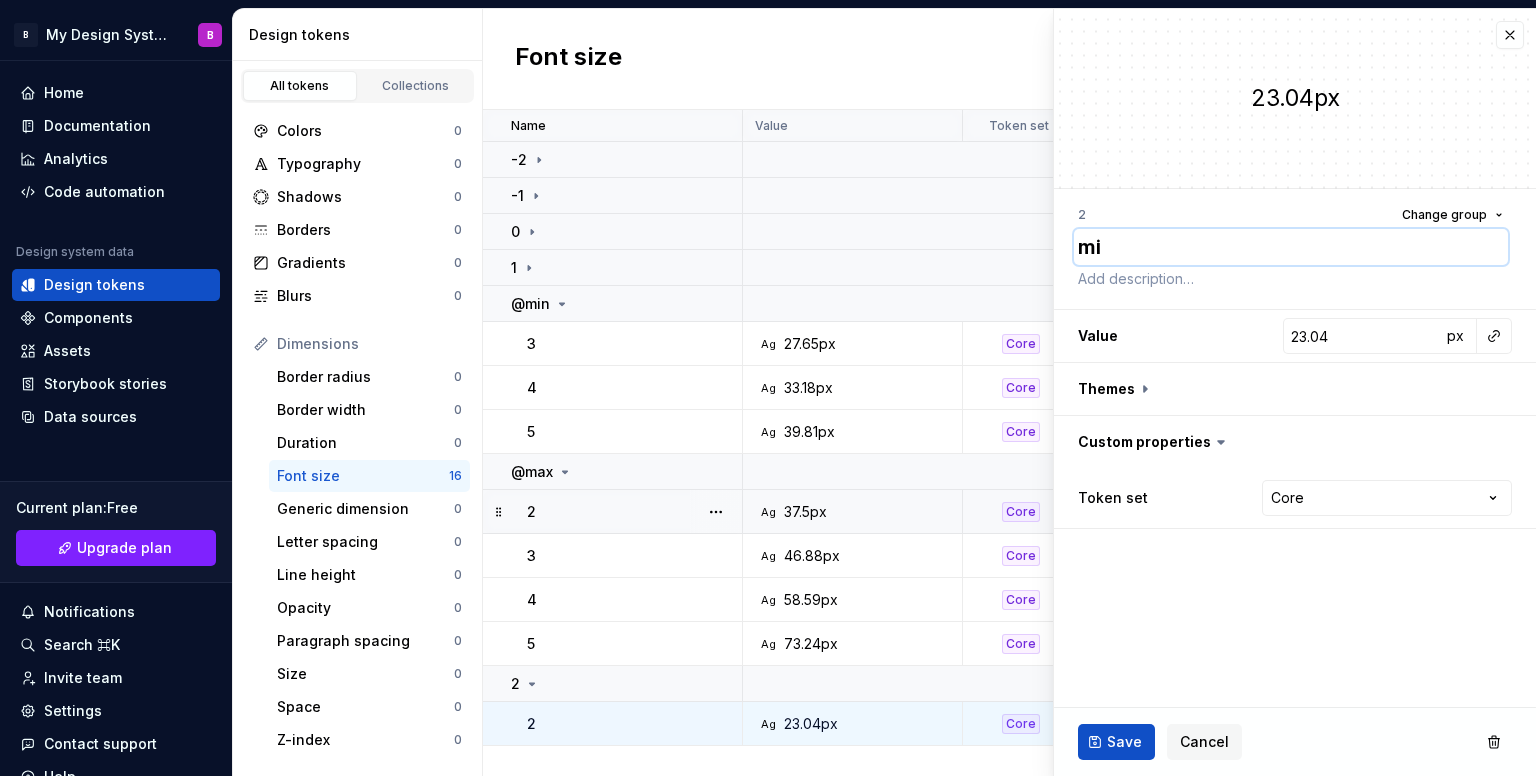 type on "*" 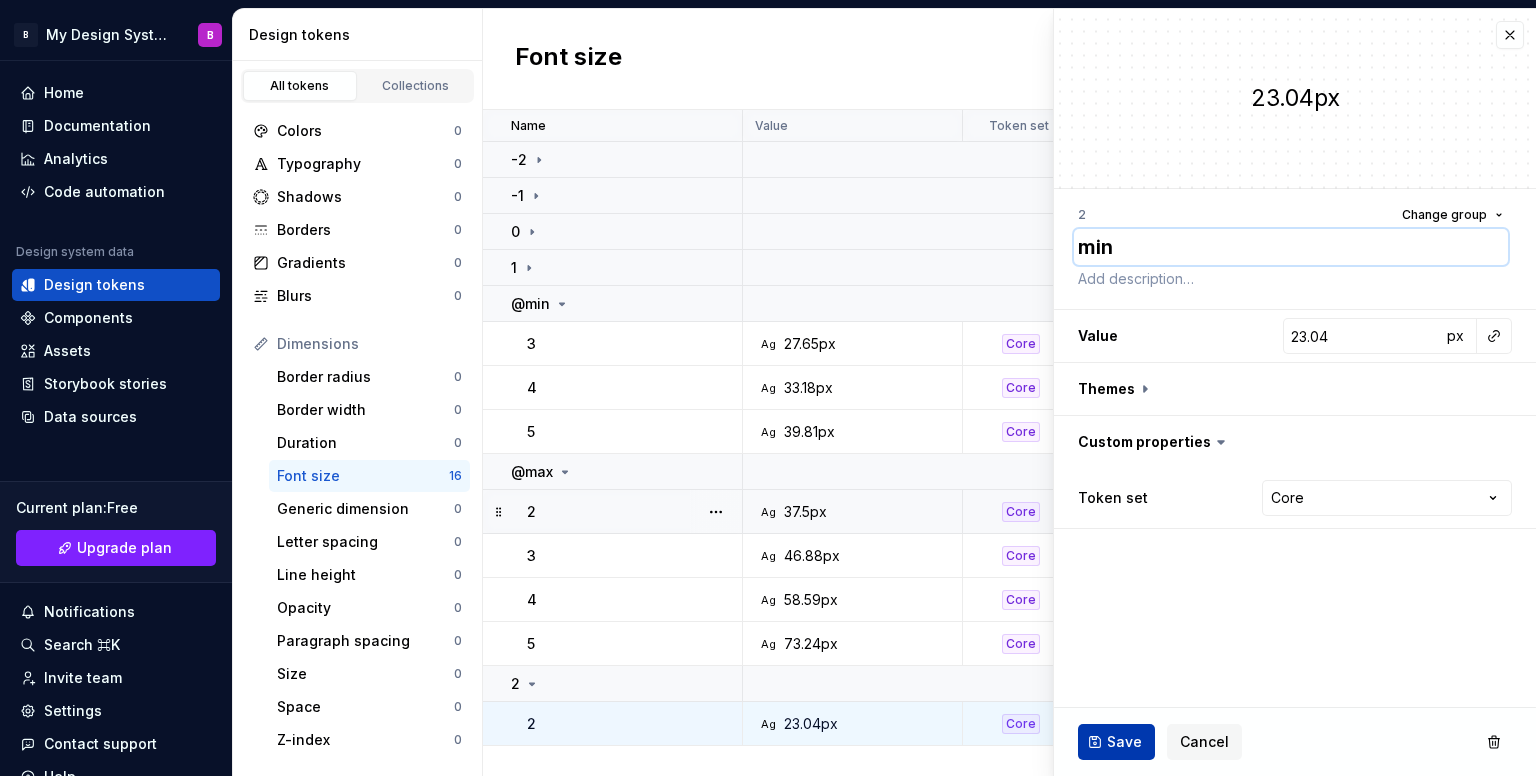 type on "min" 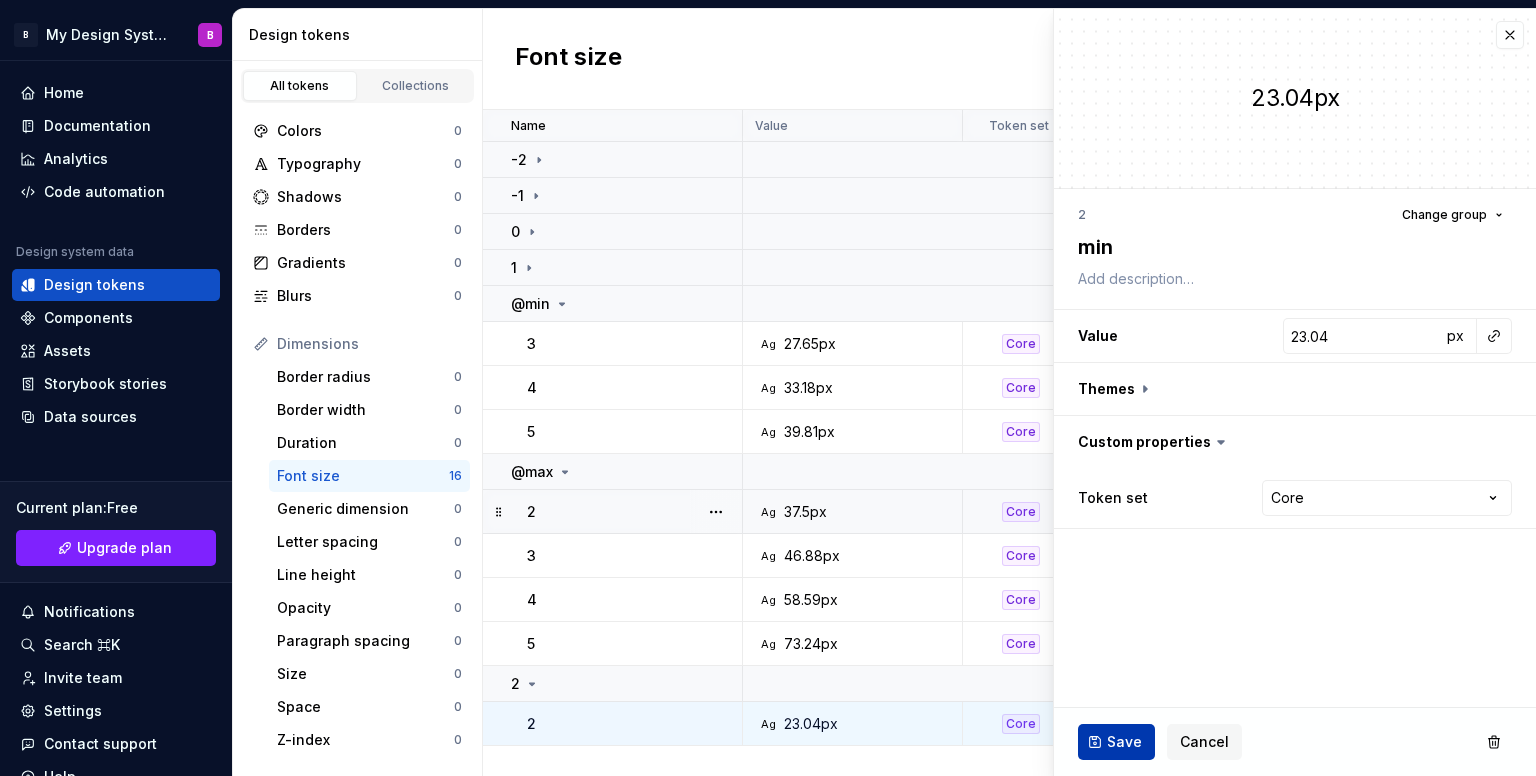 click on "Save" at bounding box center [1116, 742] 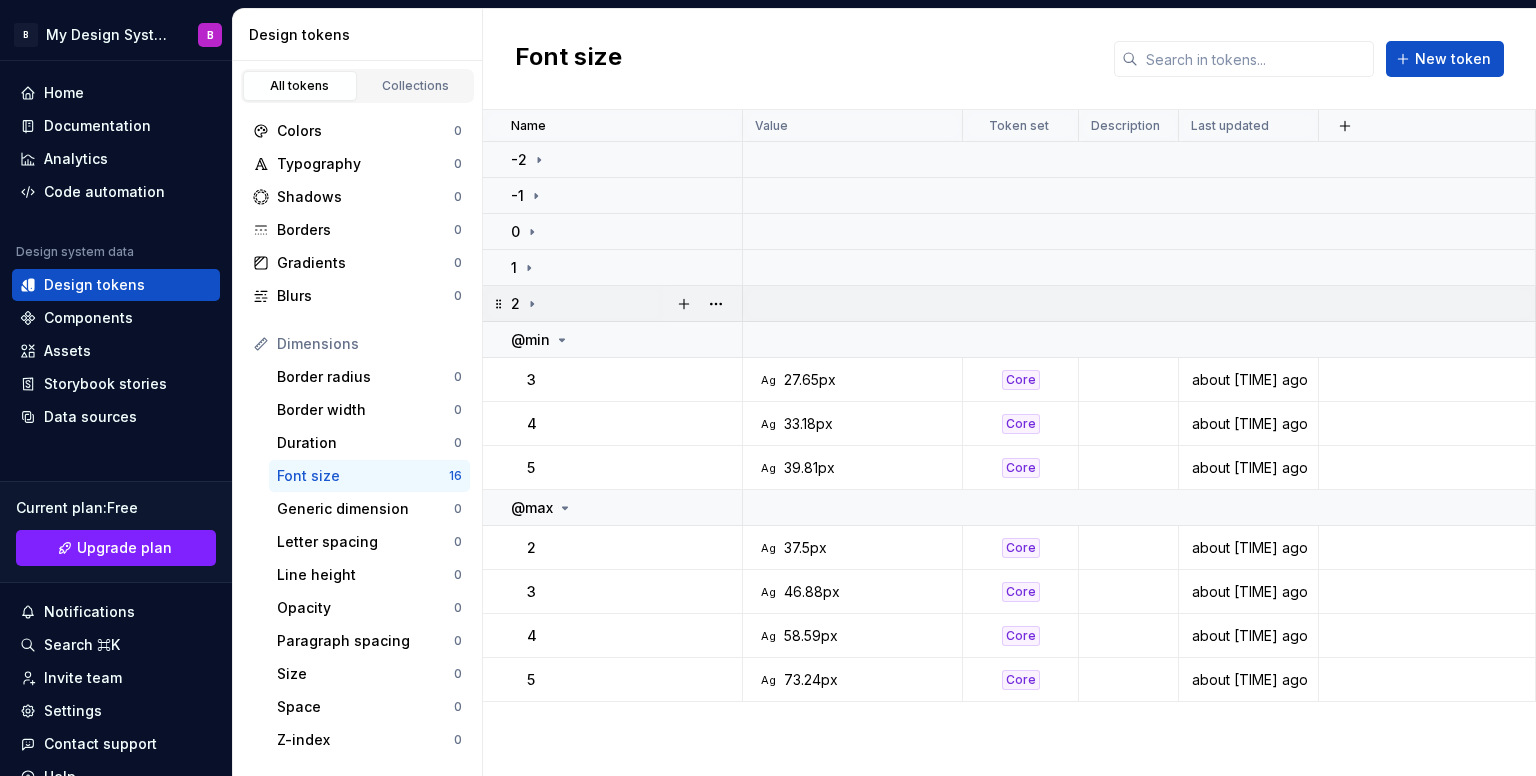 click 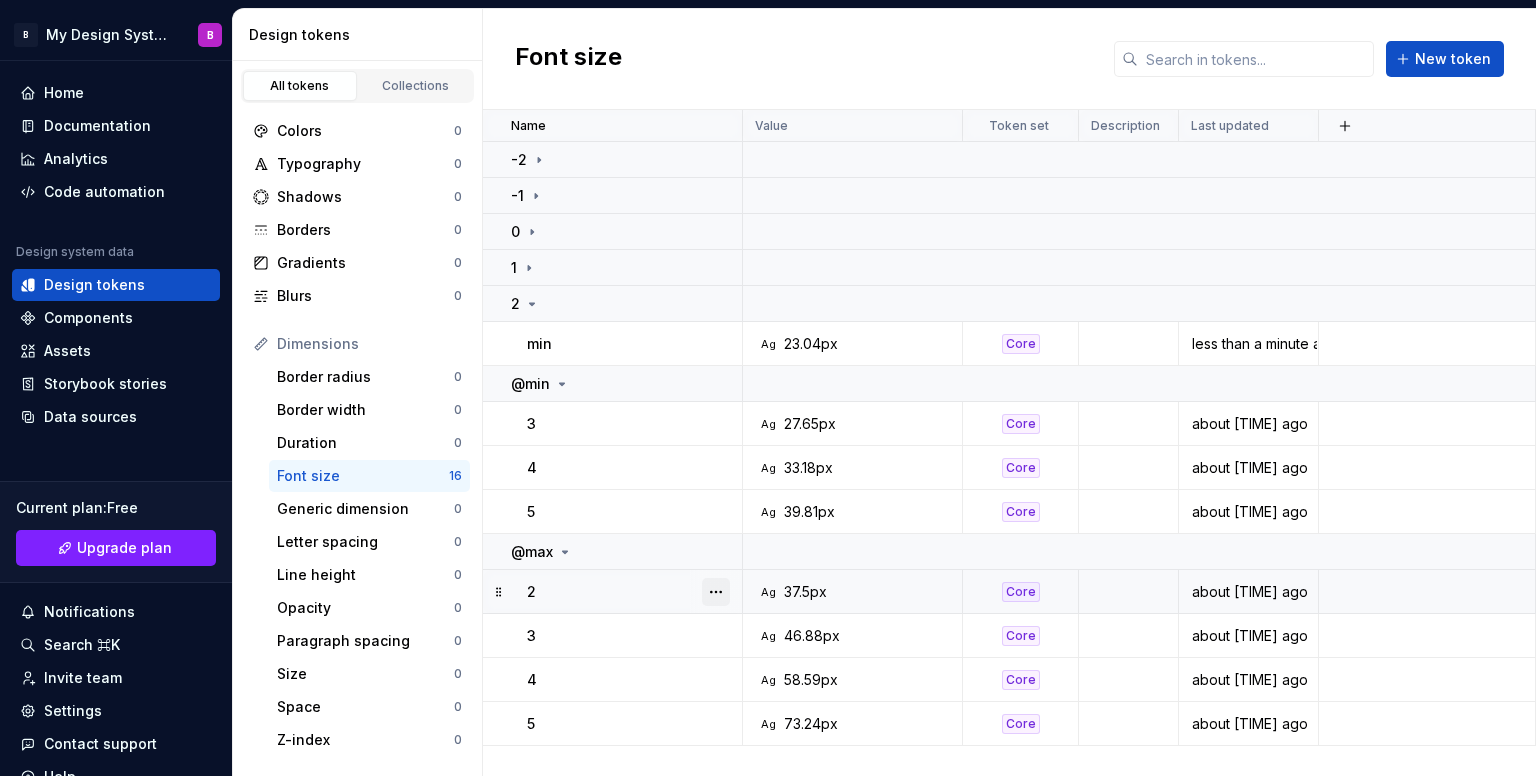 click at bounding box center (716, 592) 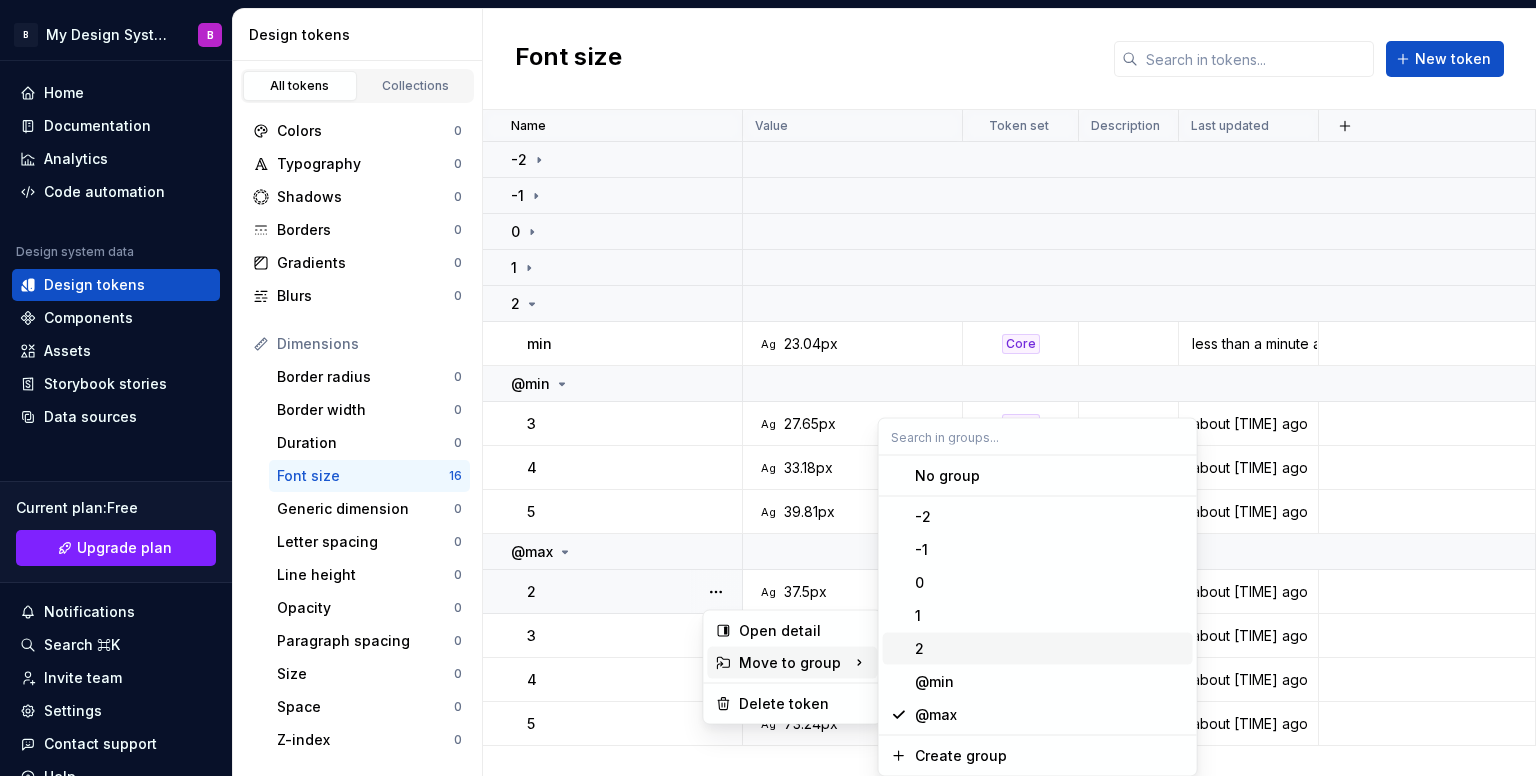 click on "2" at bounding box center [1050, 649] 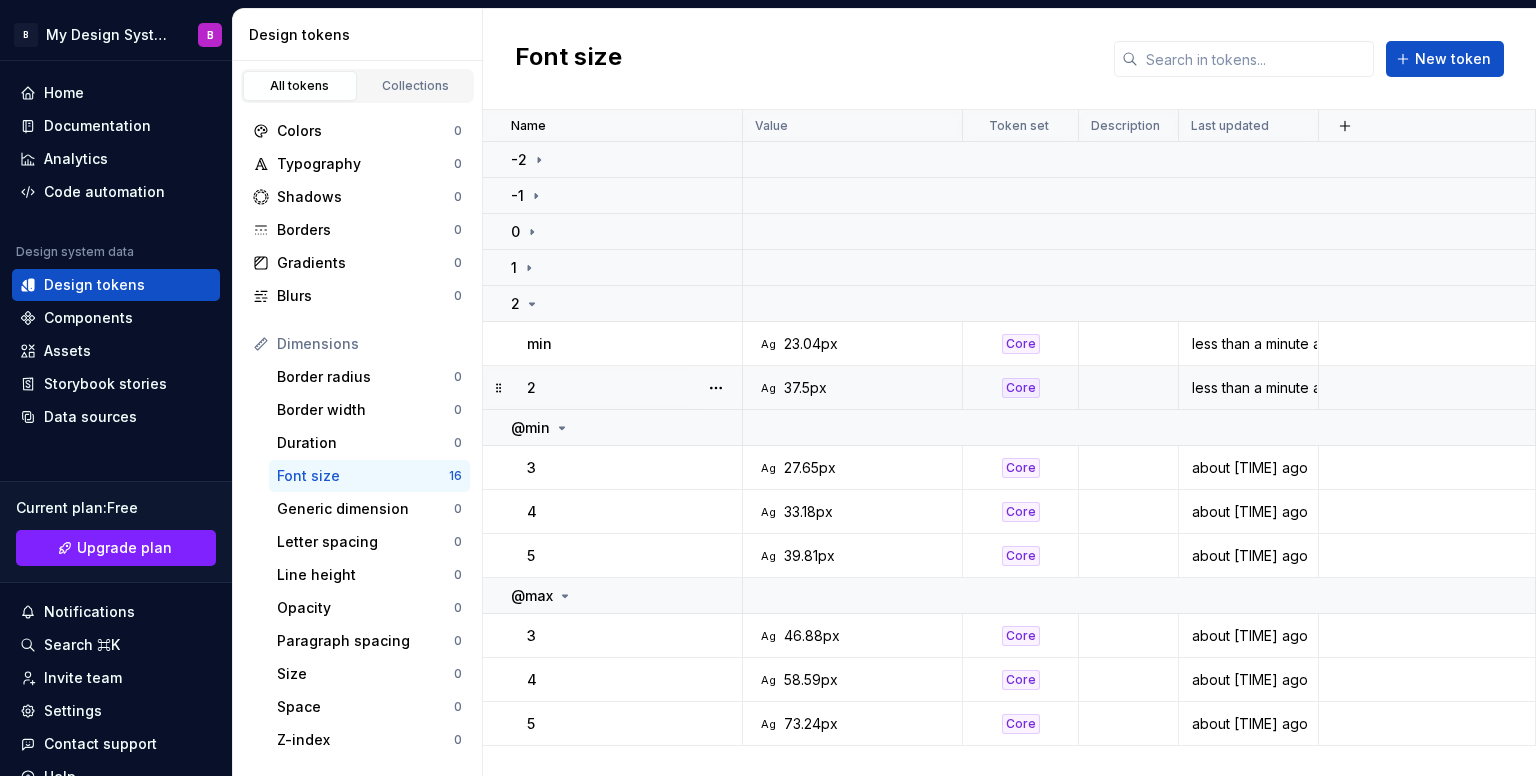click on "2" at bounding box center [613, 388] 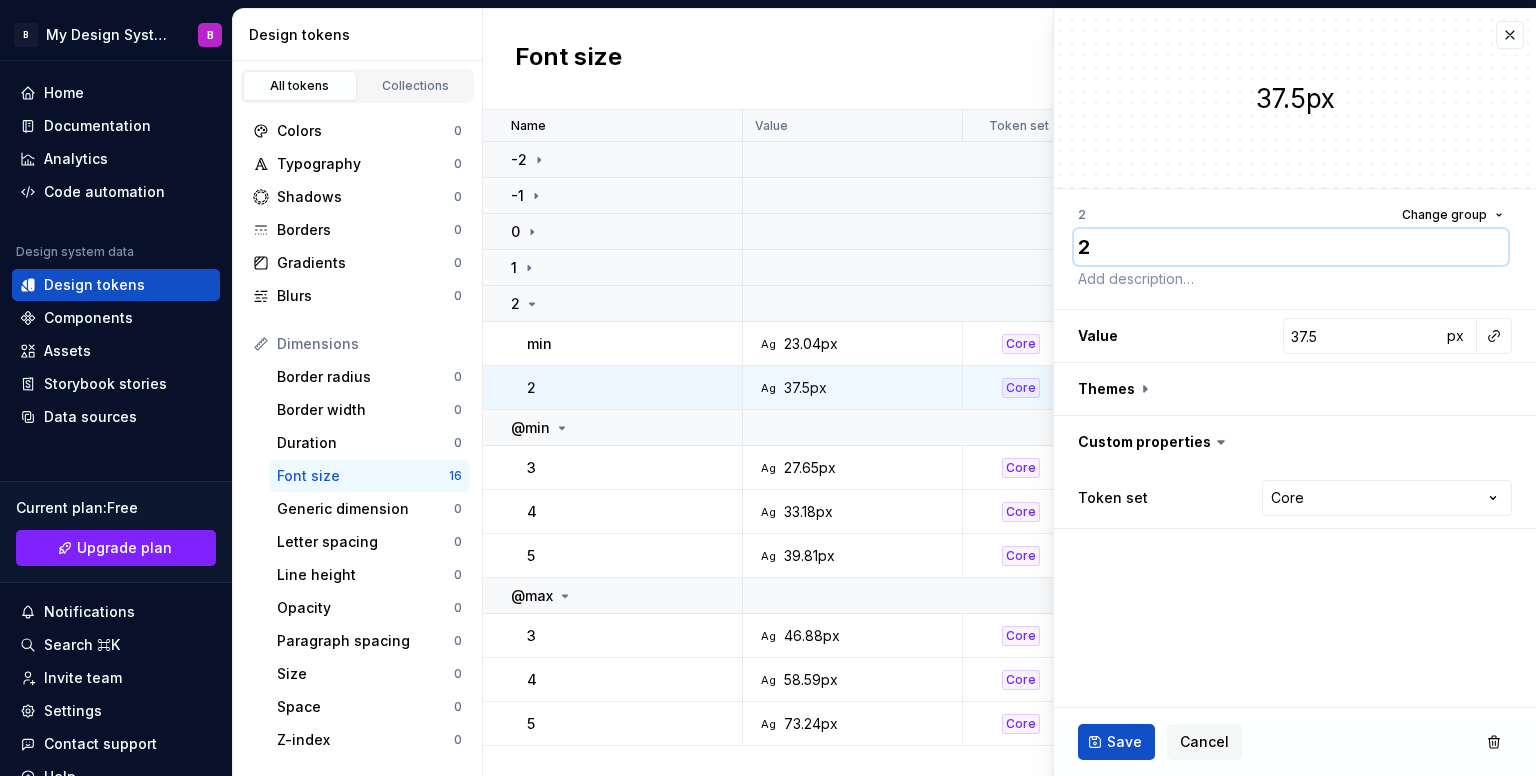 click on "2" at bounding box center (1291, 247) 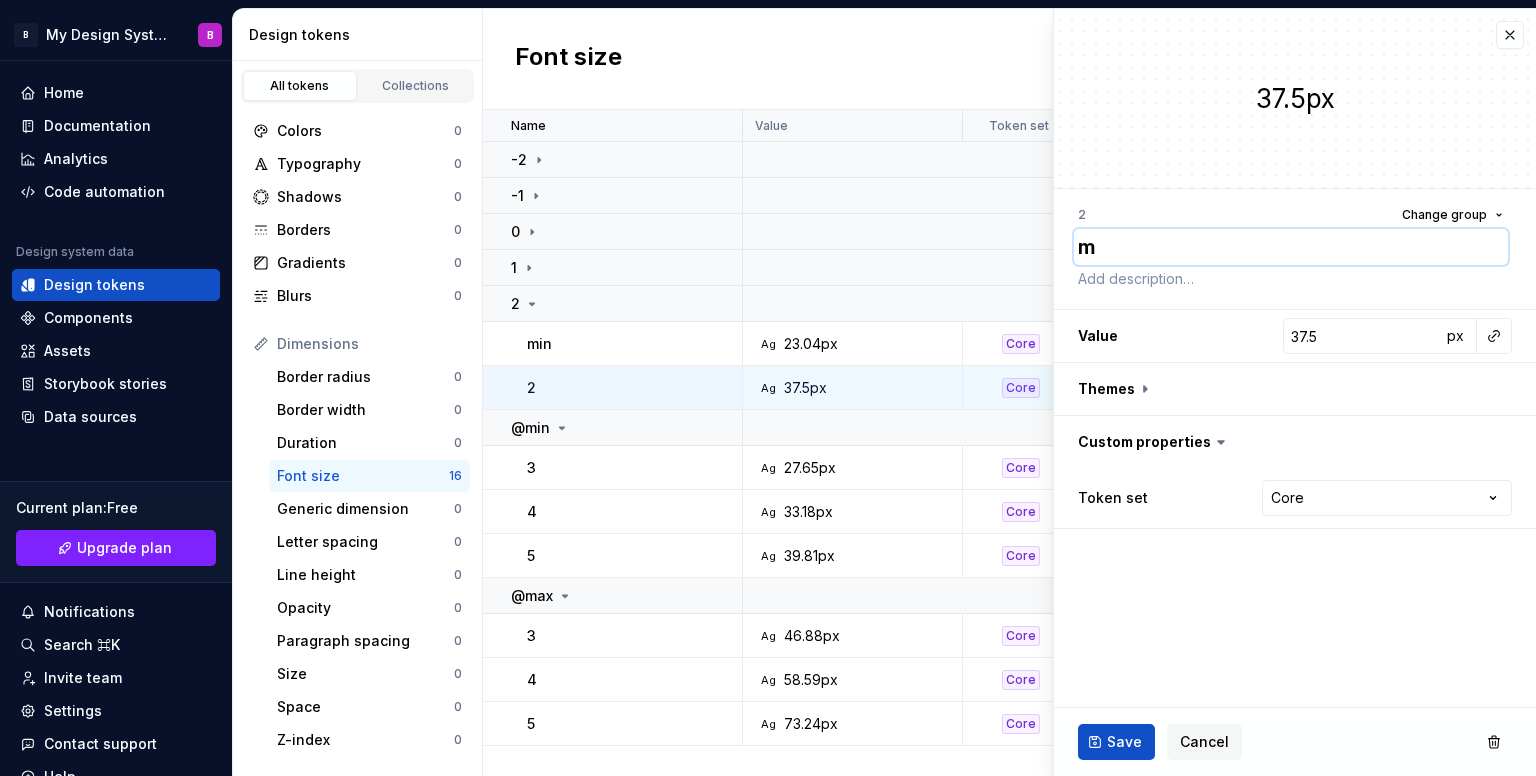 type on "*" 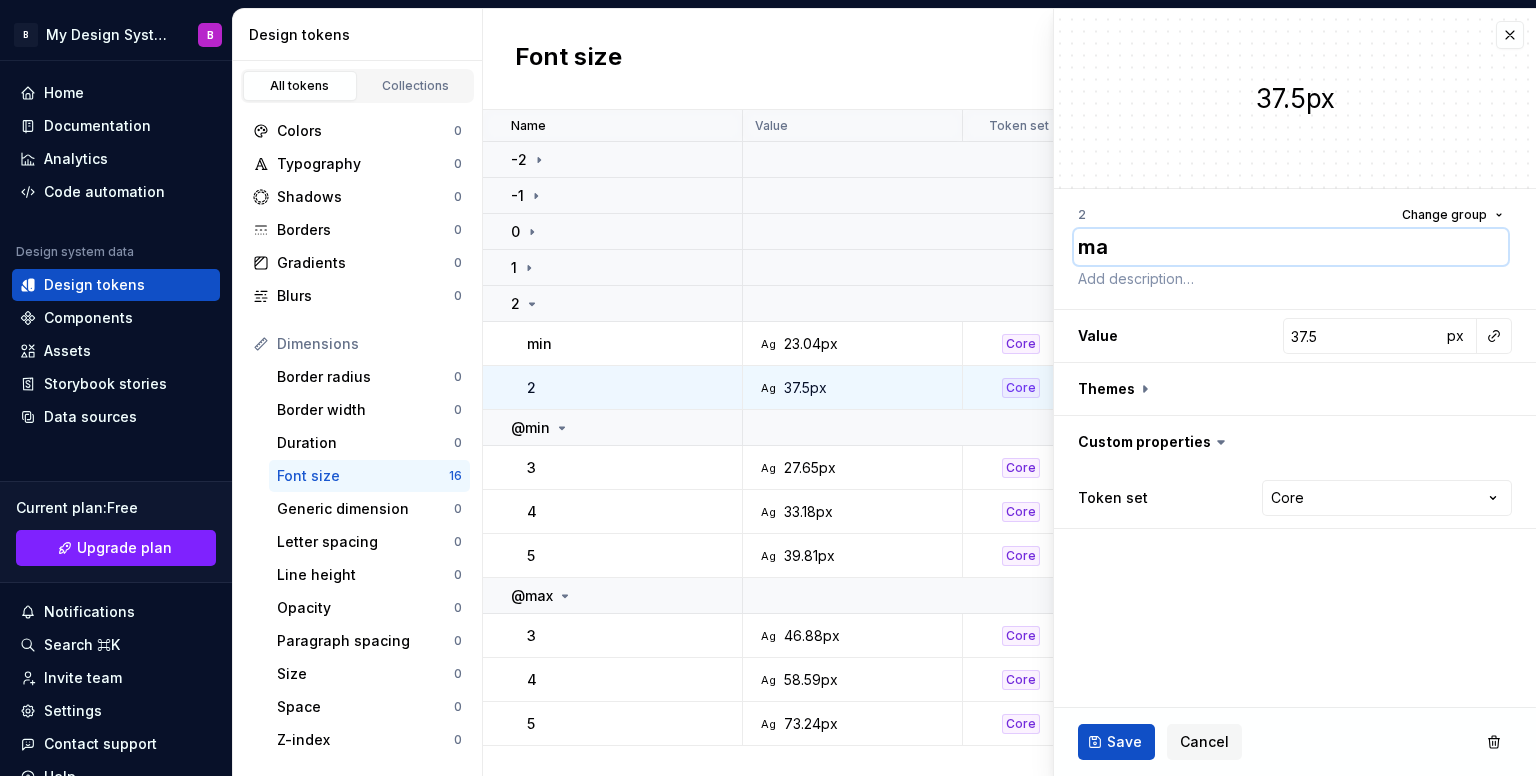 type on "*" 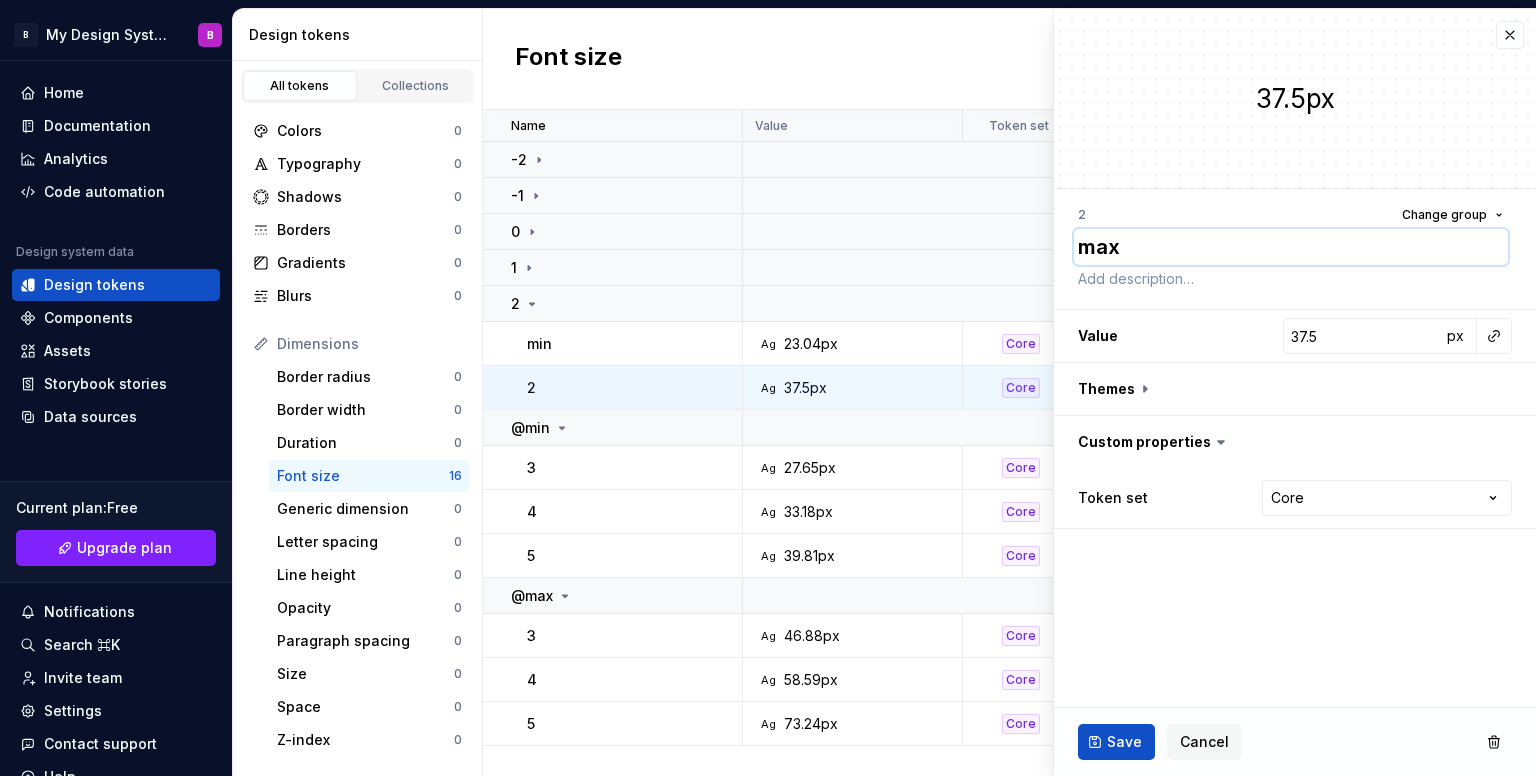 type on "*" 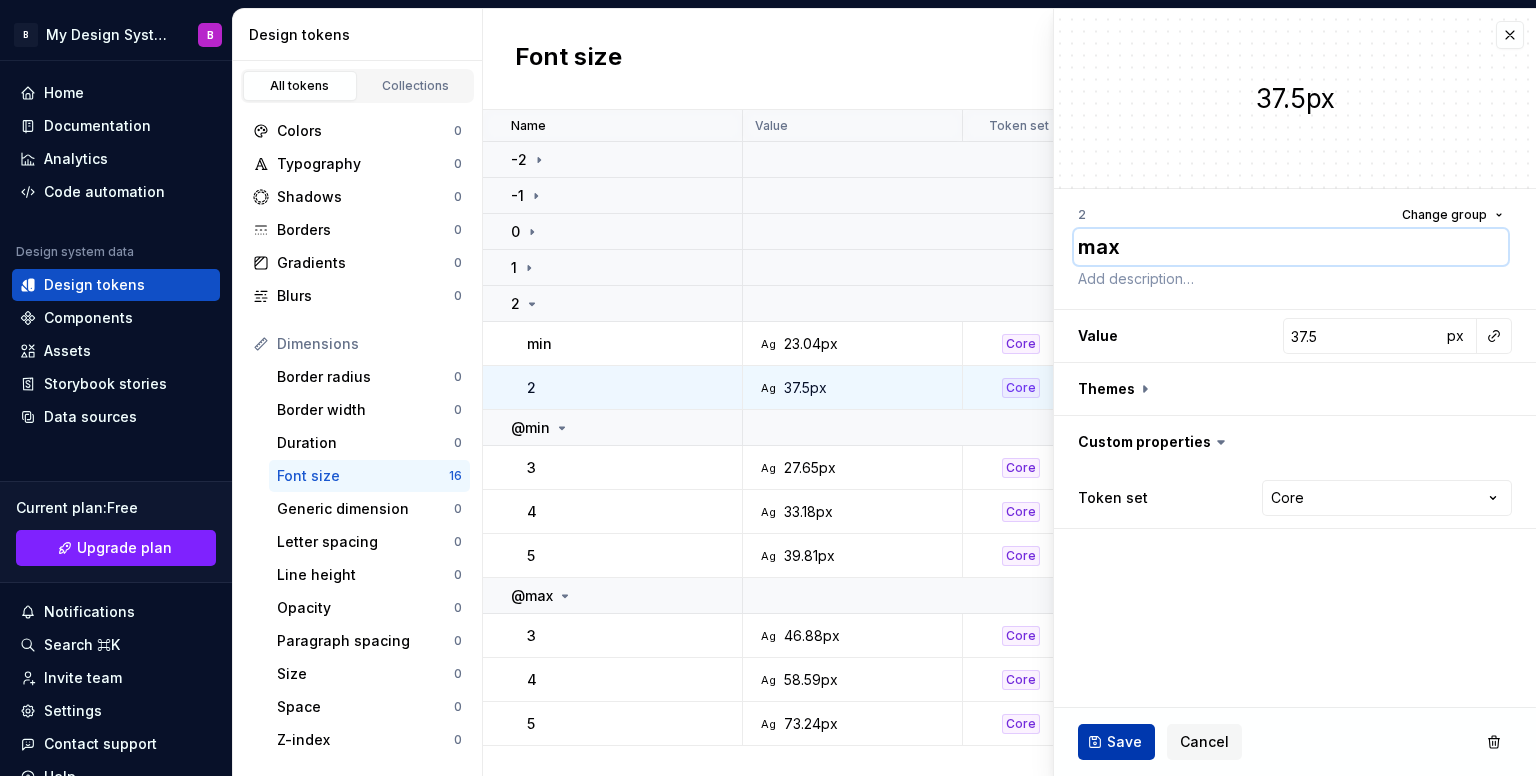 type on "max" 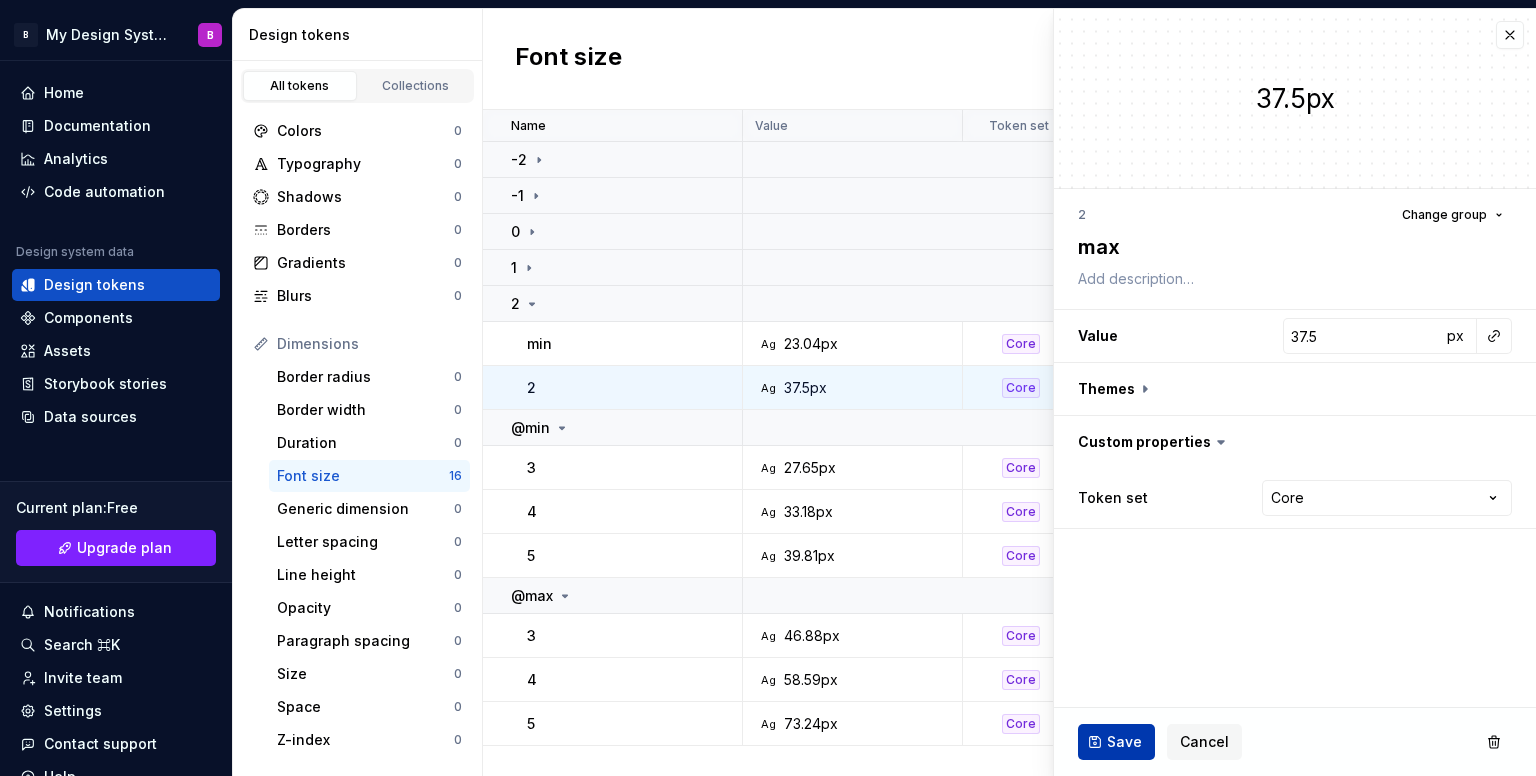 click on "Save" at bounding box center [1116, 742] 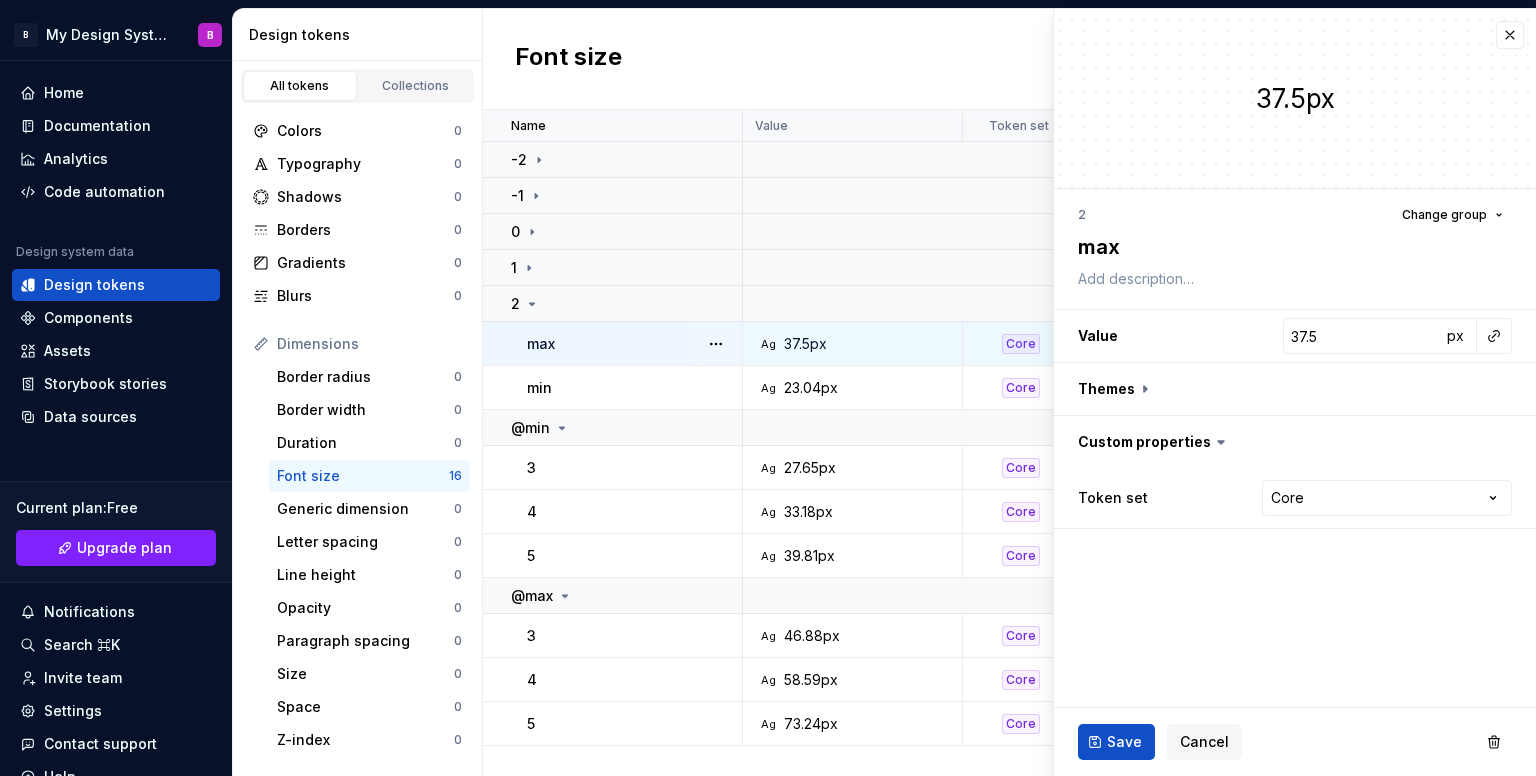 type on "*" 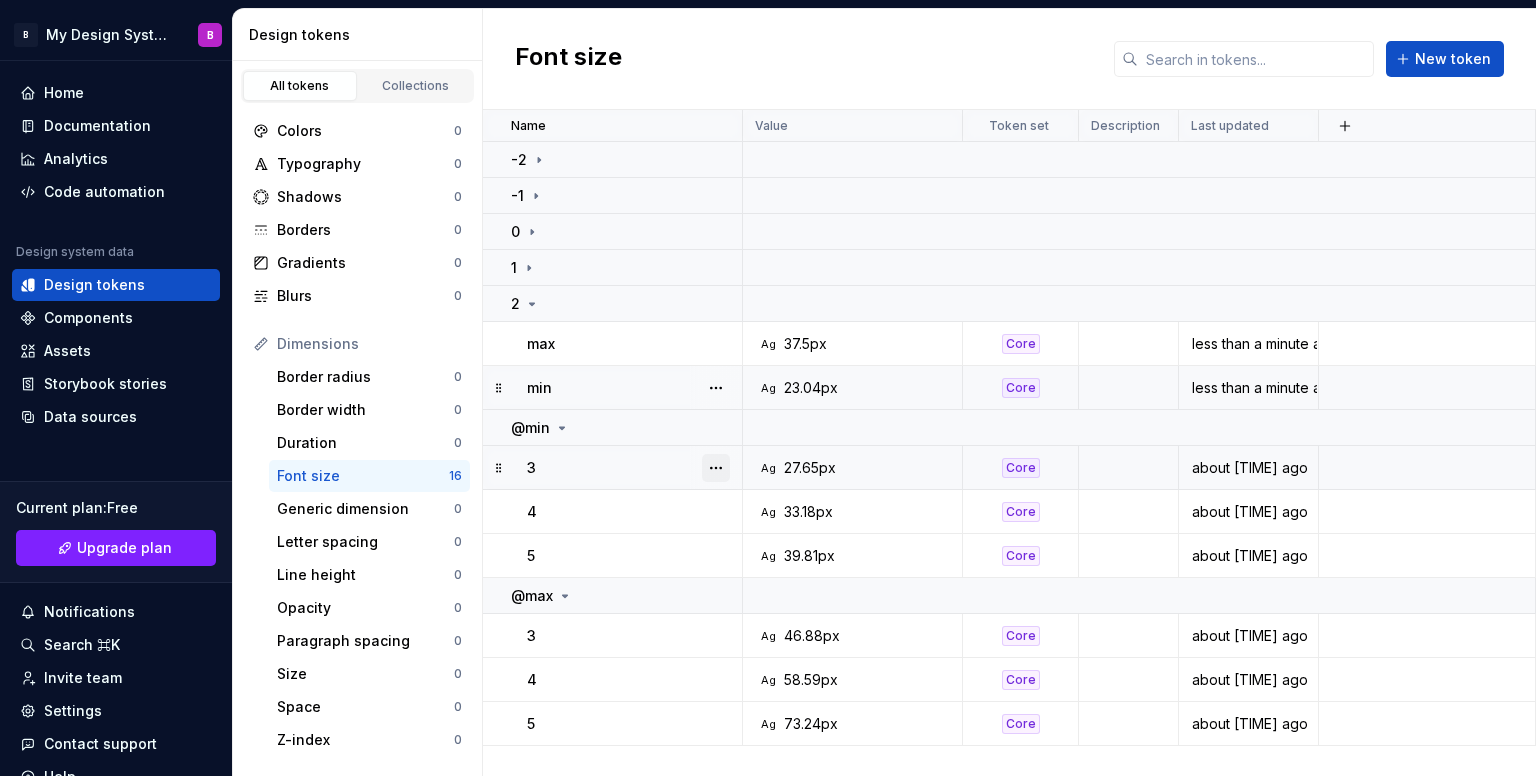 click at bounding box center (716, 468) 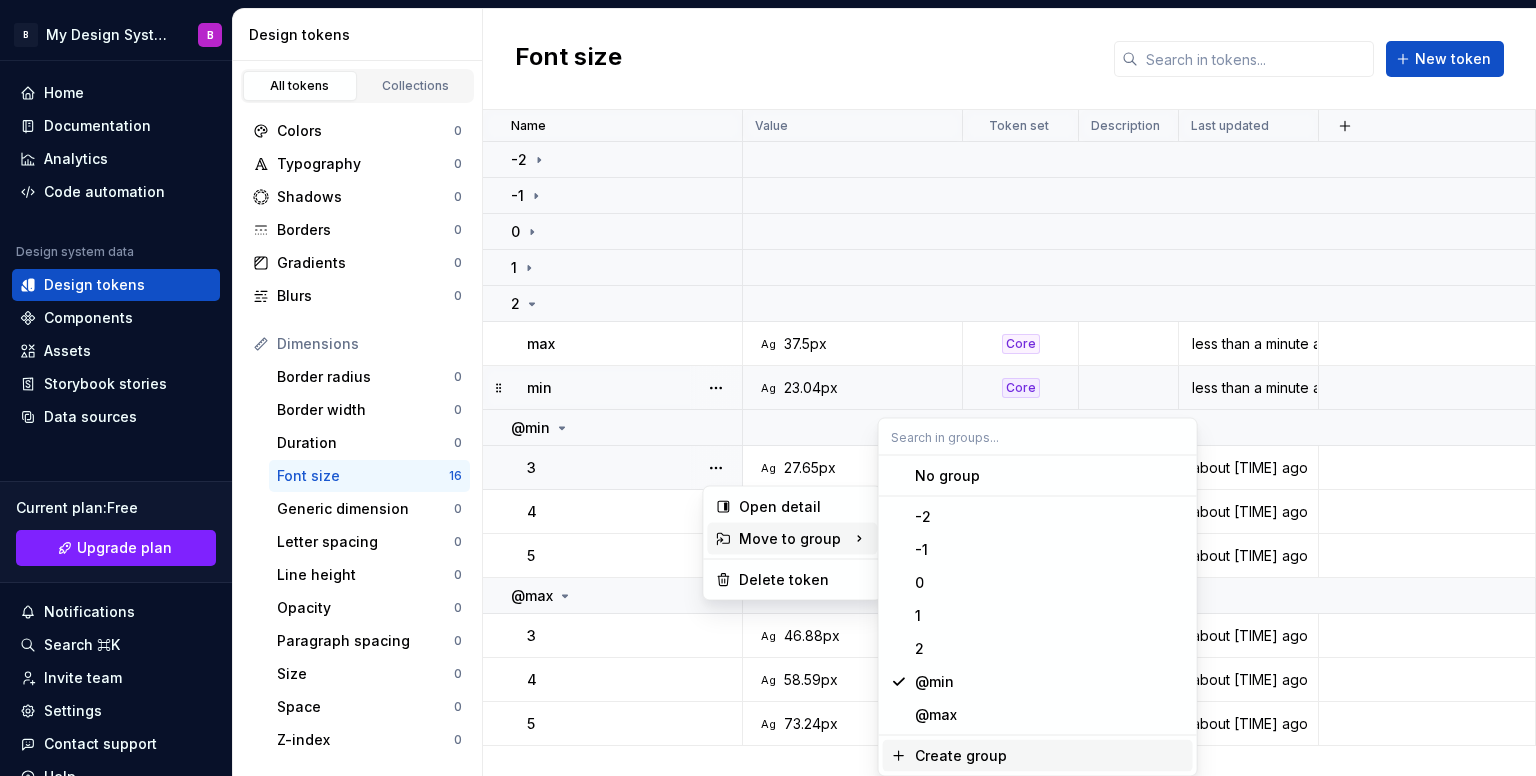click on "Create group" at bounding box center (961, 756) 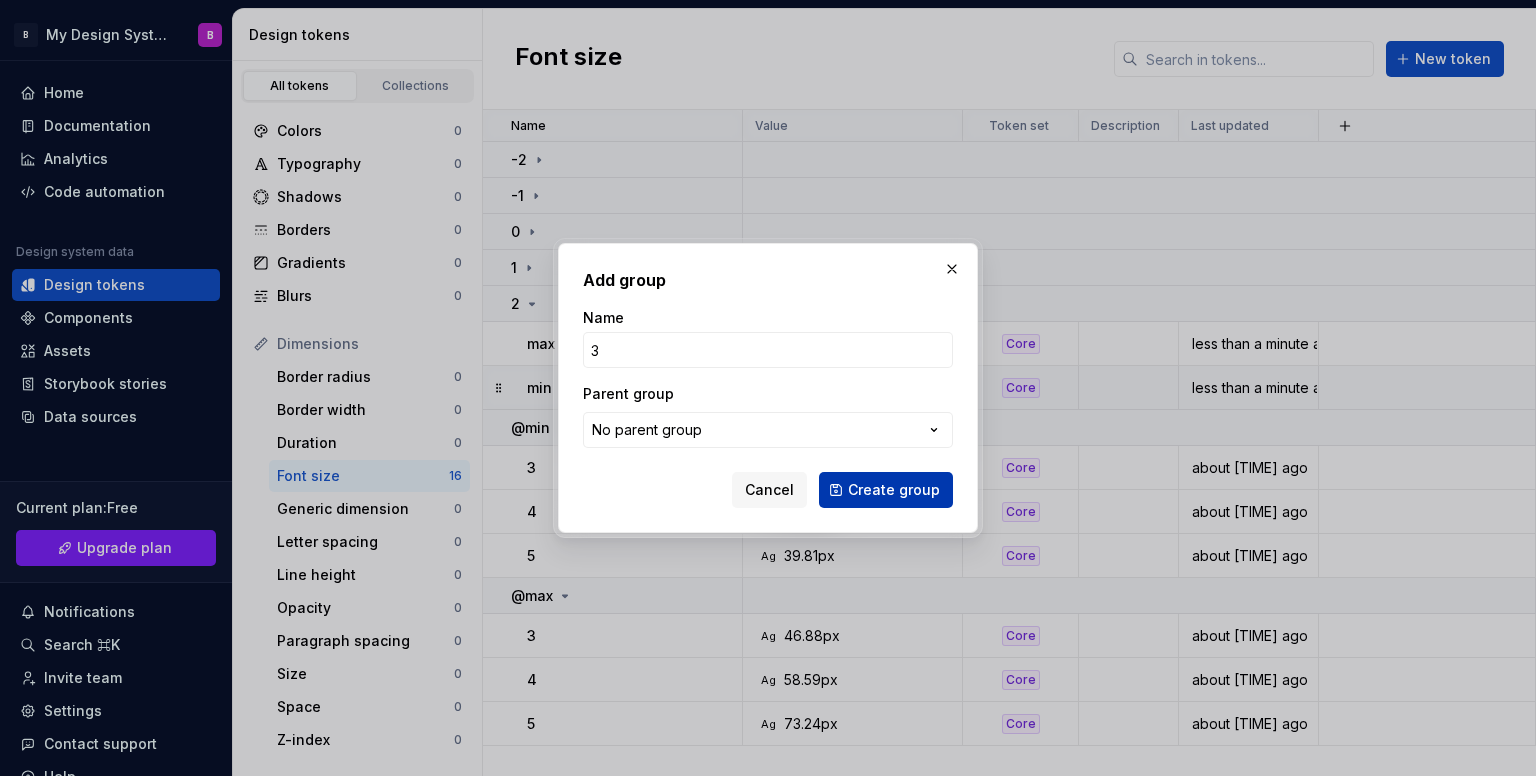 type on "3" 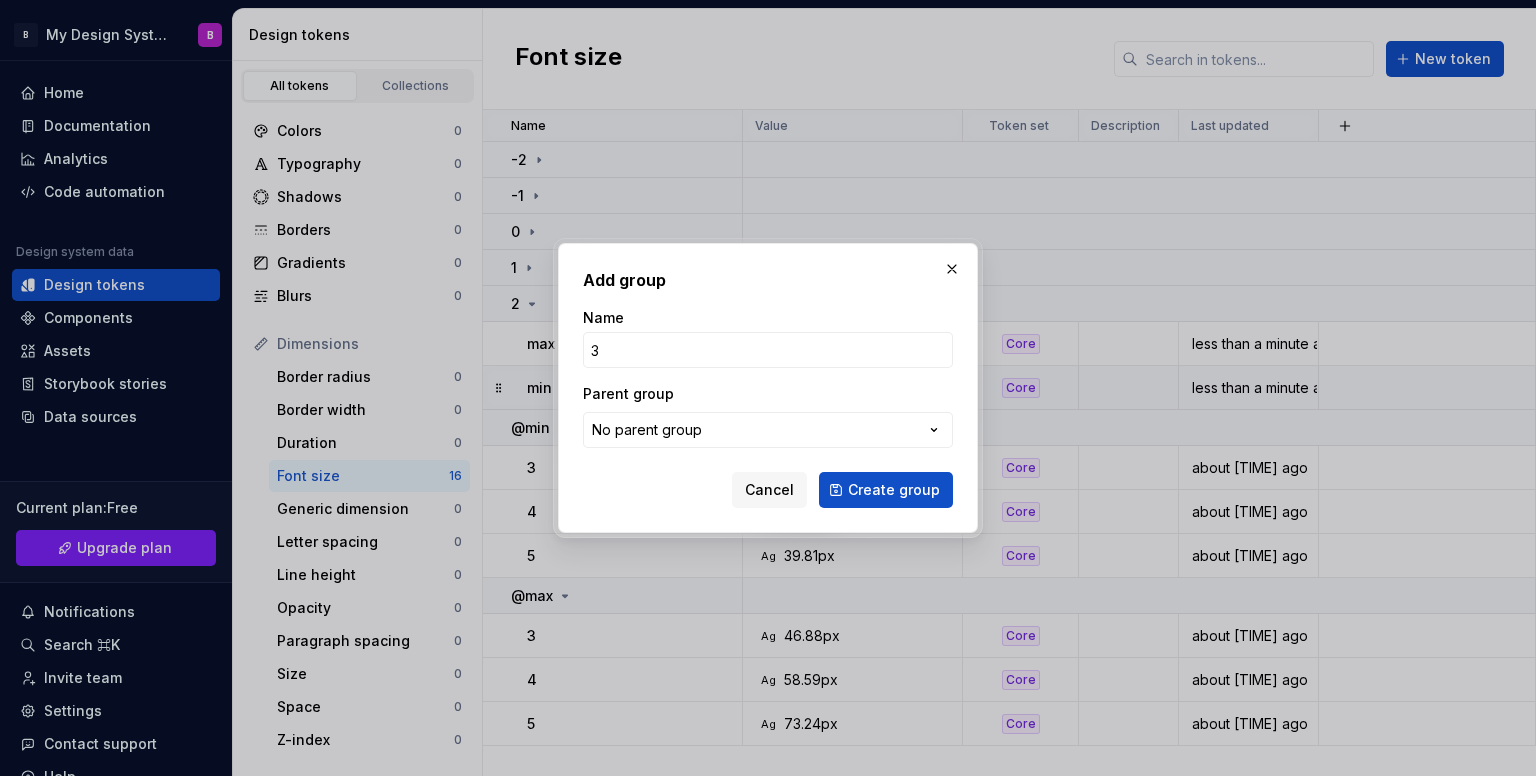 click on "Create group" at bounding box center [886, 490] 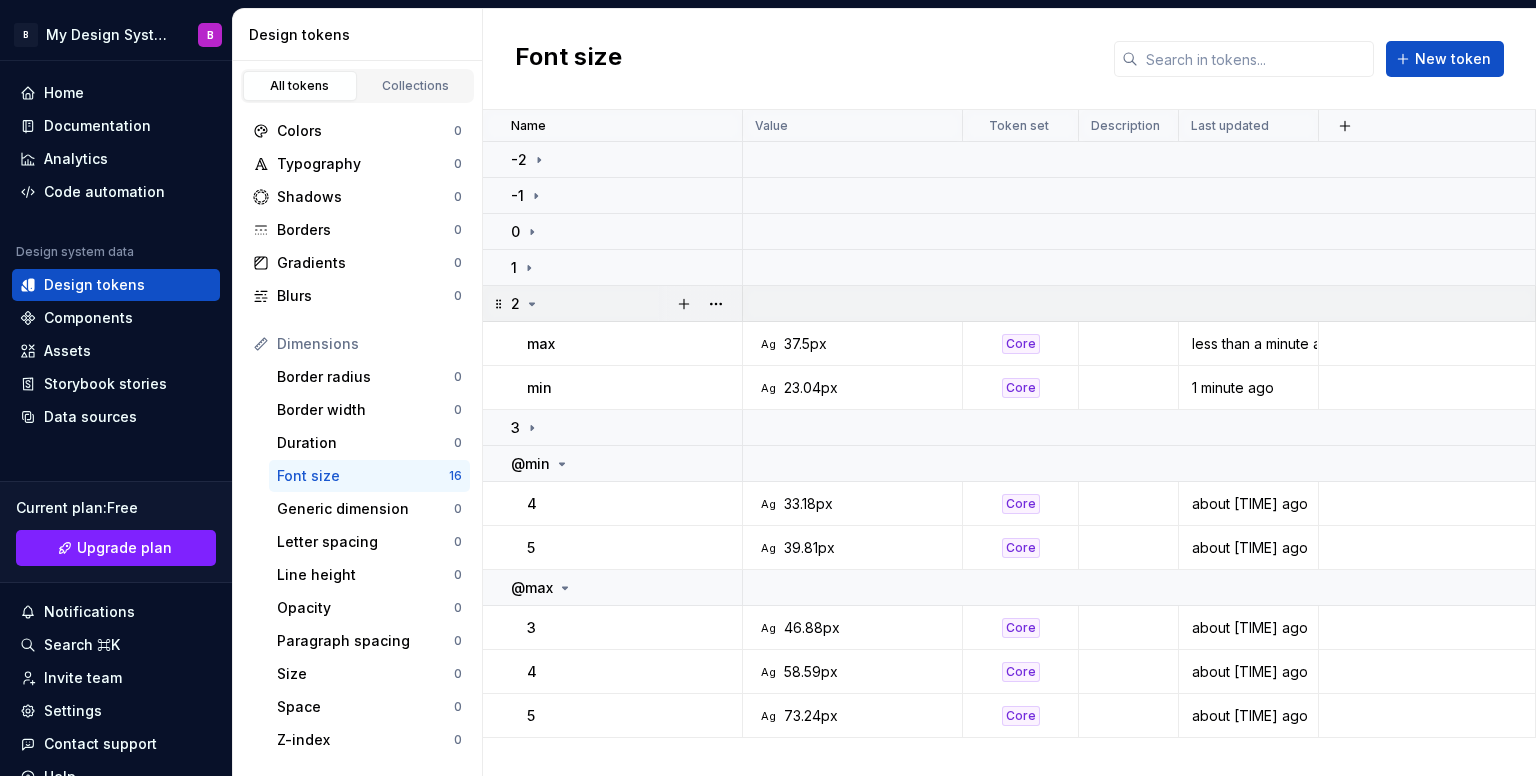 click on "2" at bounding box center (613, 304) 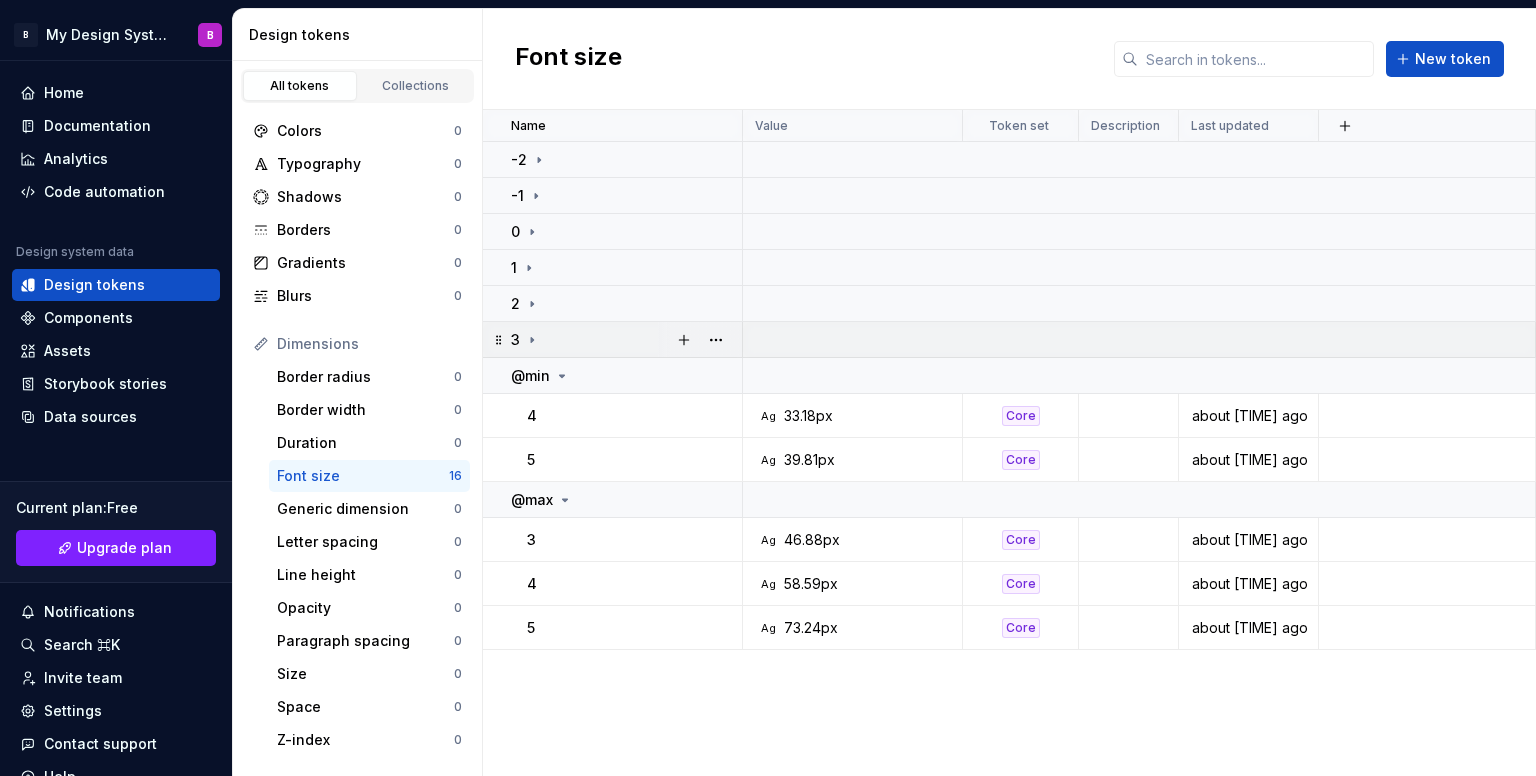 click 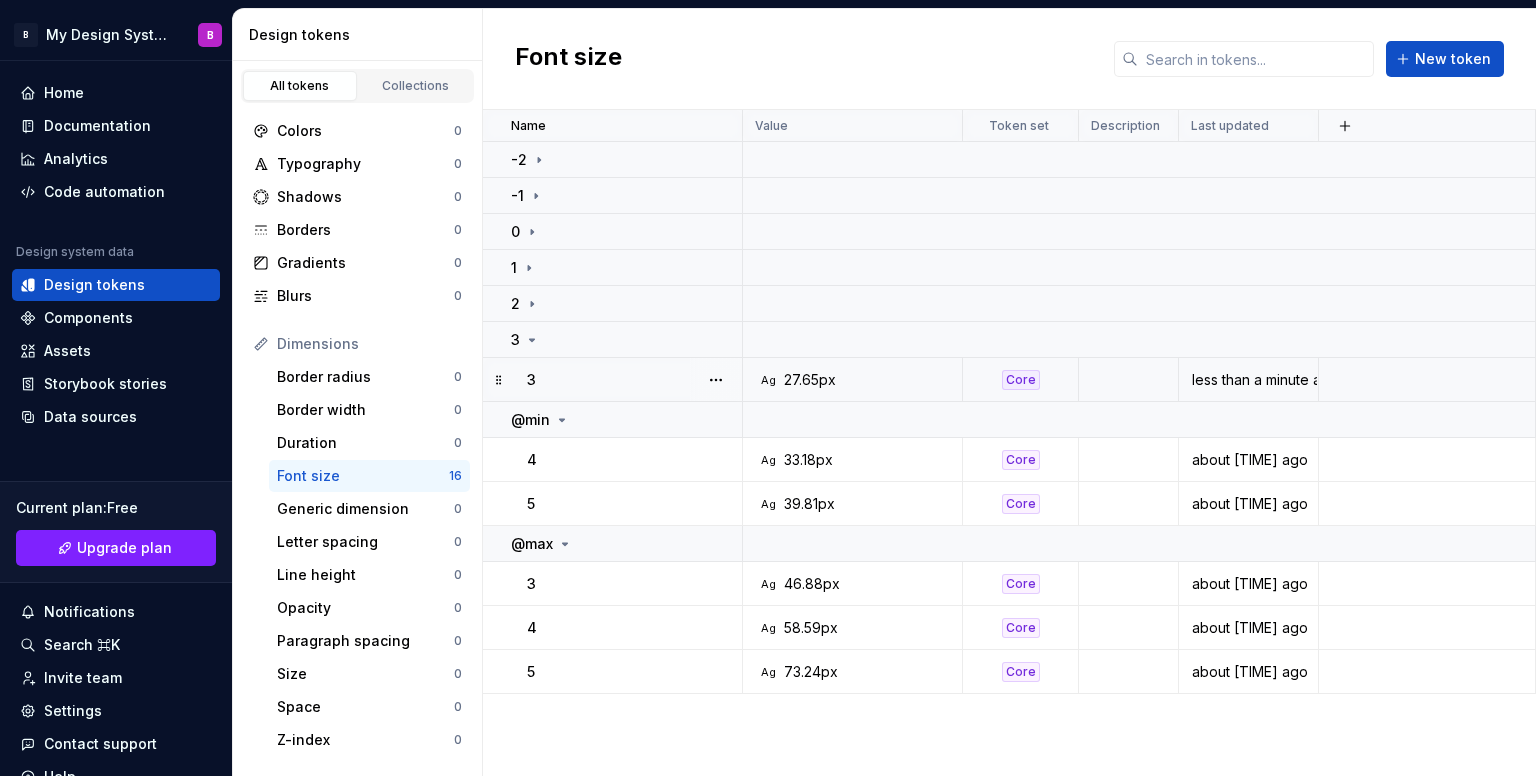 click on "3" at bounding box center (613, 380) 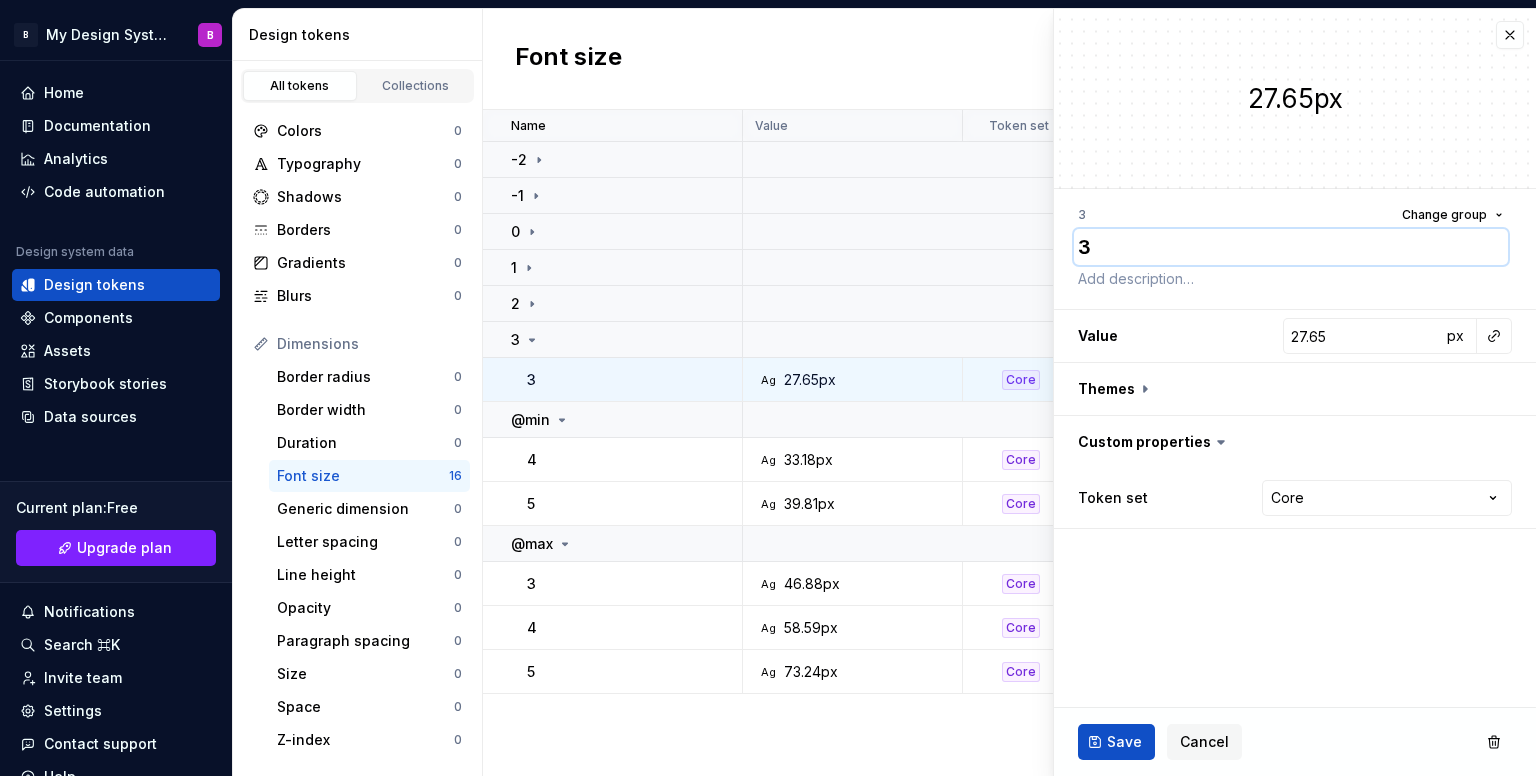 click on "3" at bounding box center [1291, 247] 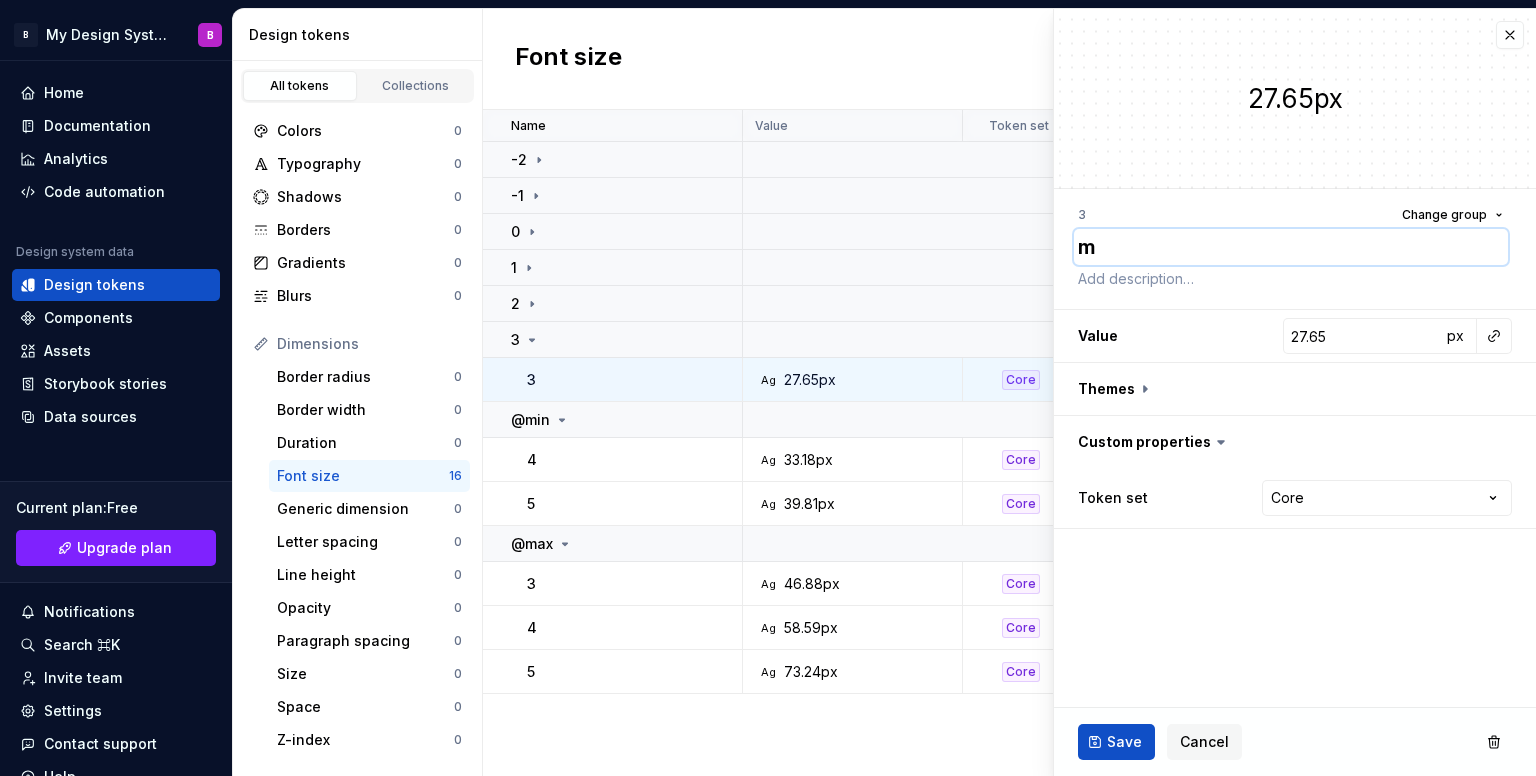 type on "*" 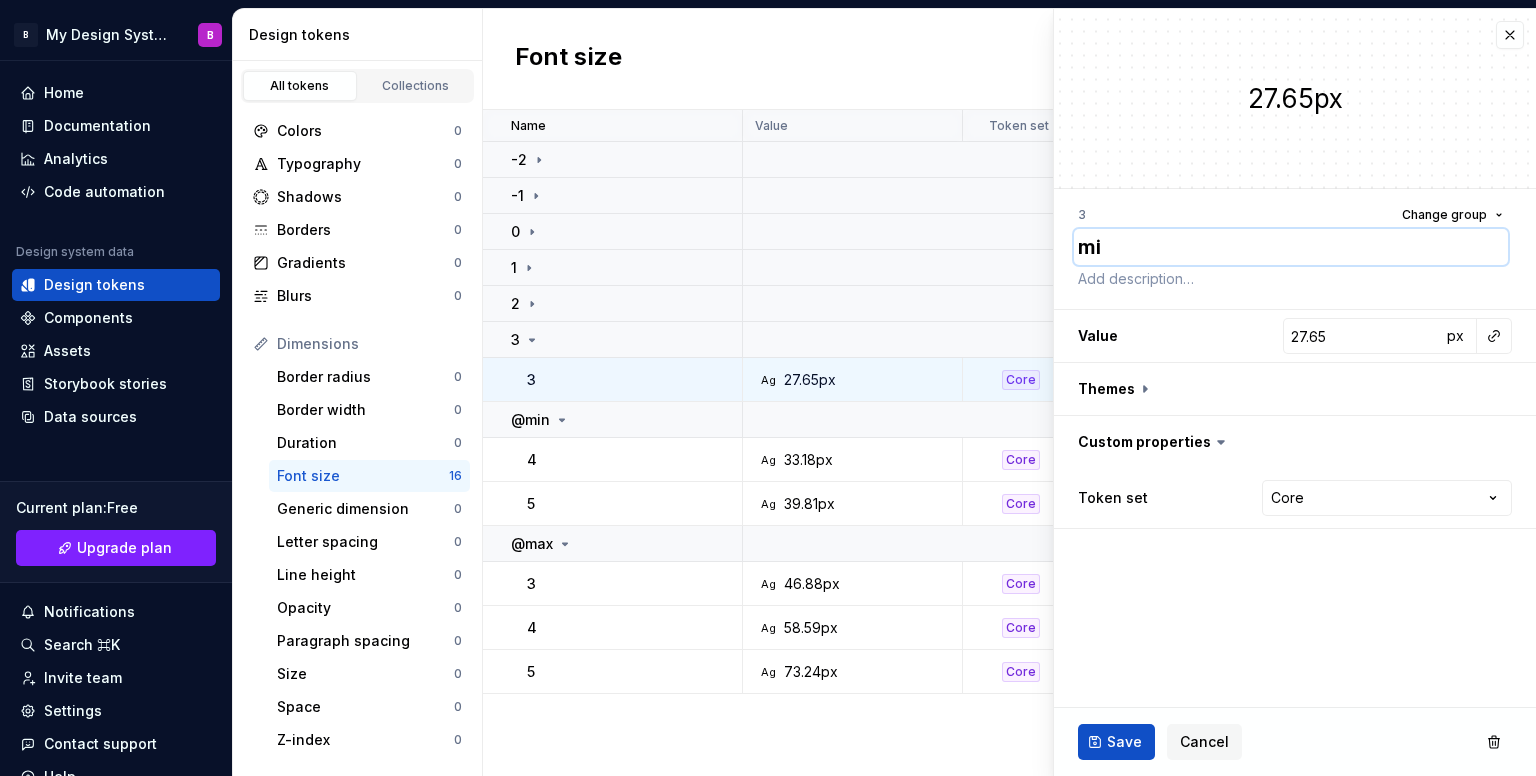 type on "*" 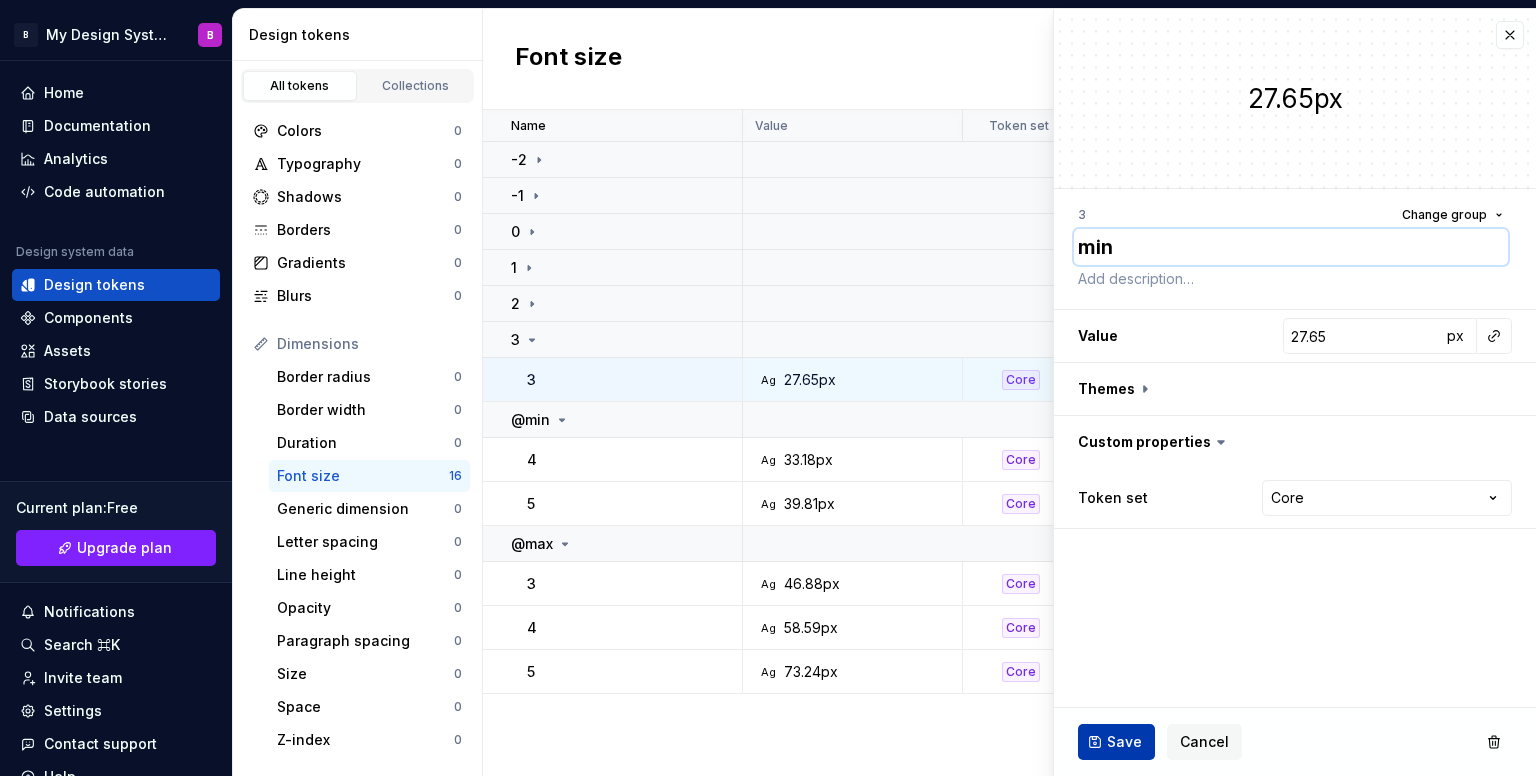 type on "min" 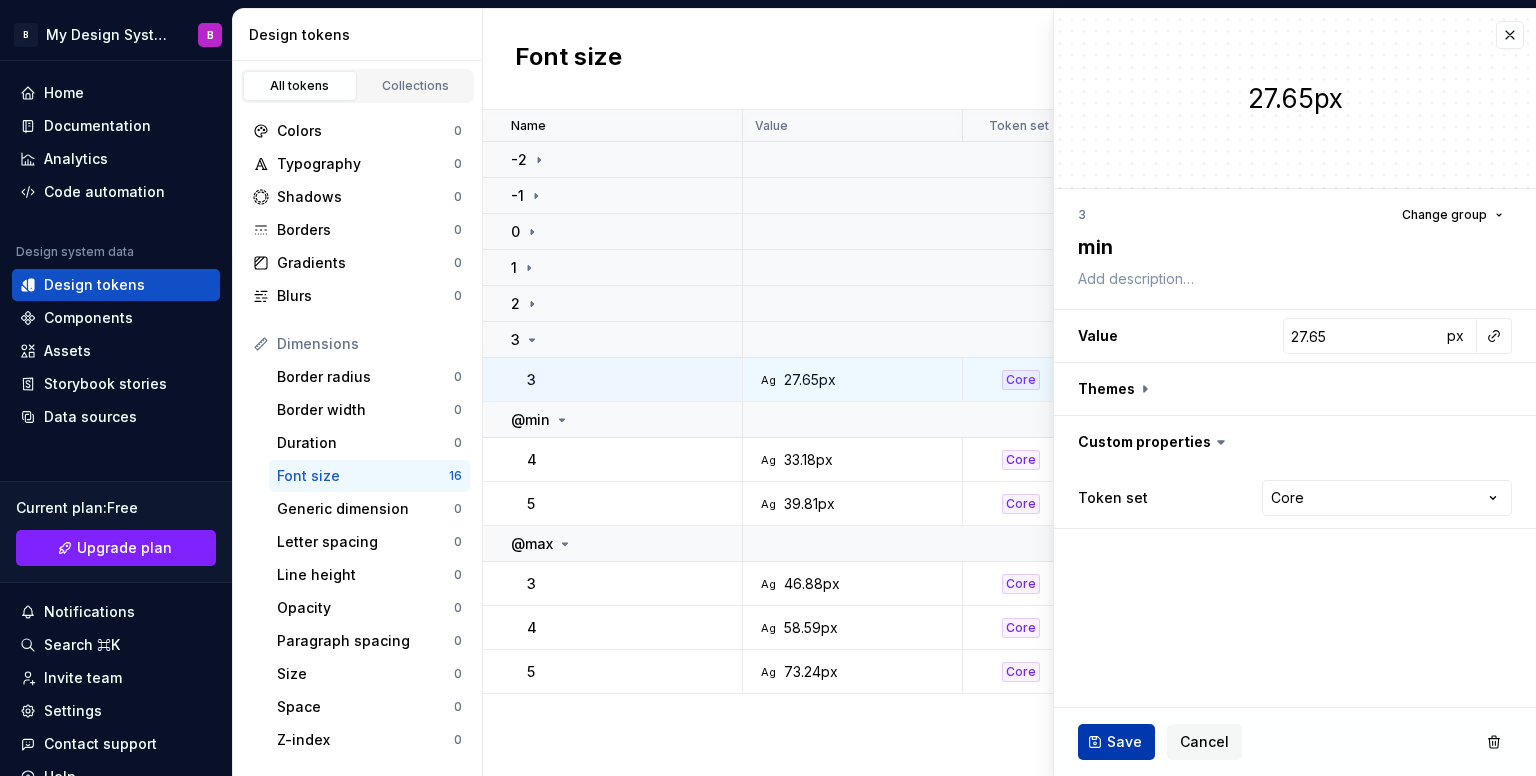 click on "Save" at bounding box center (1124, 742) 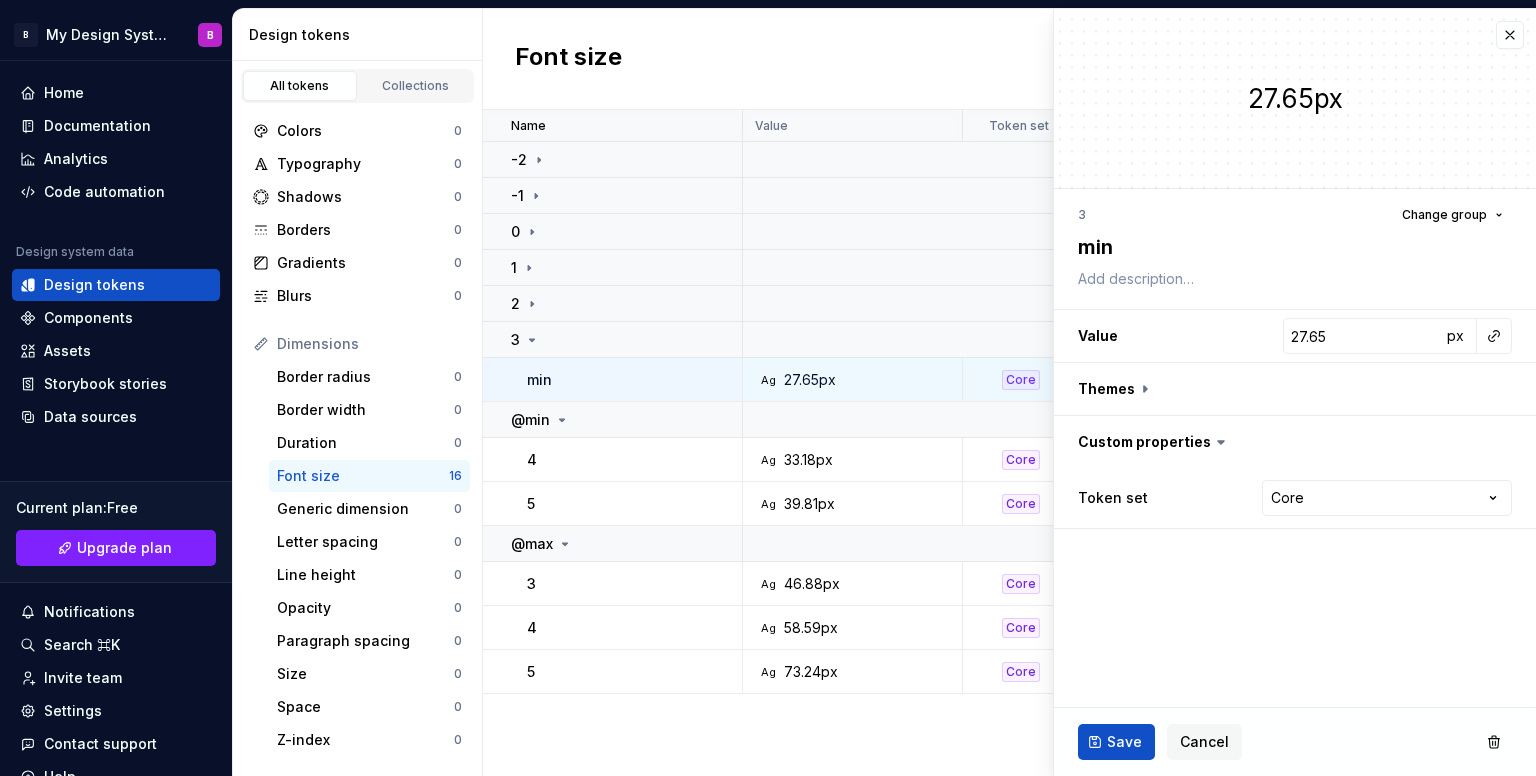 click on "3" at bounding box center (634, 584) 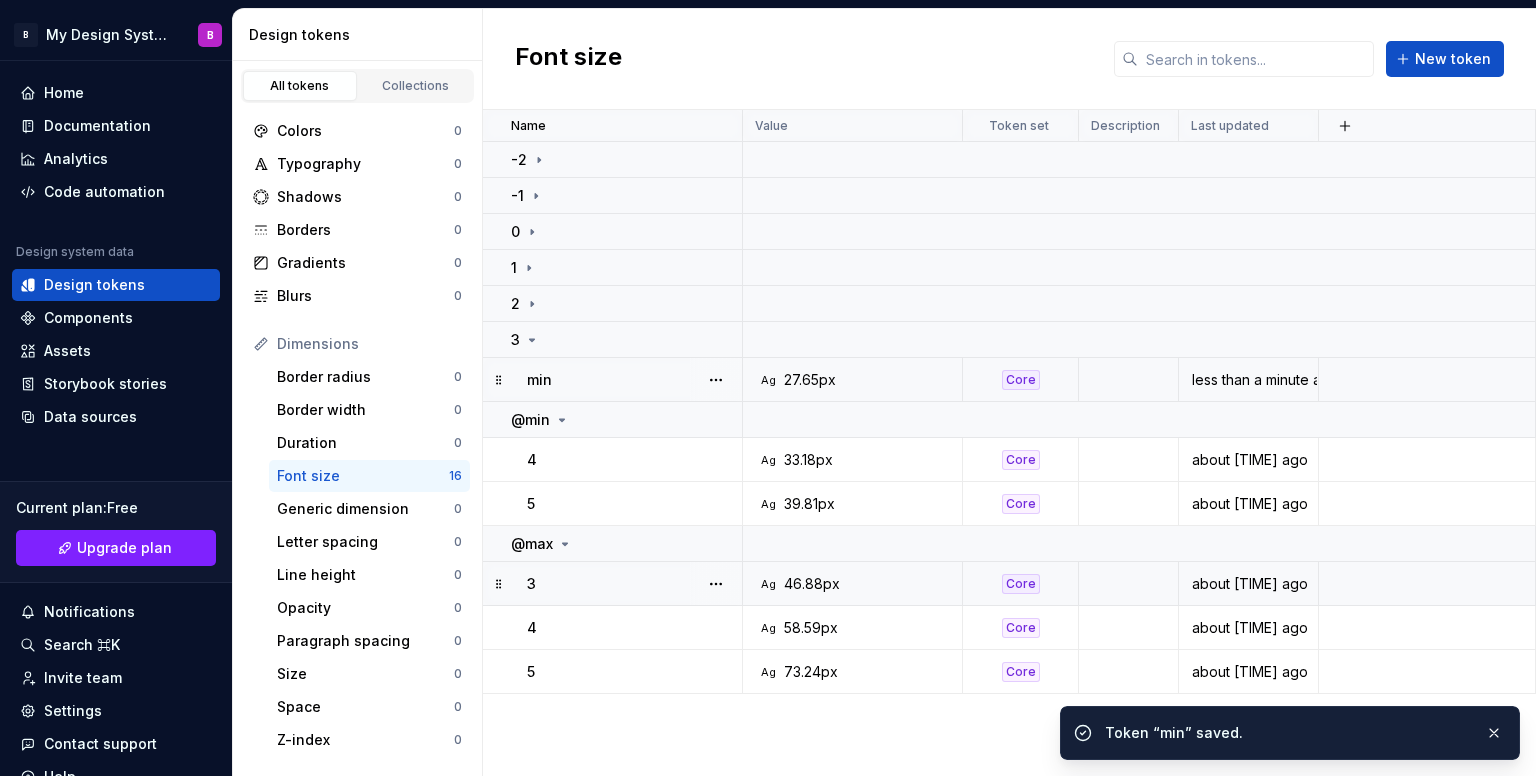click on "3" at bounding box center [634, 584] 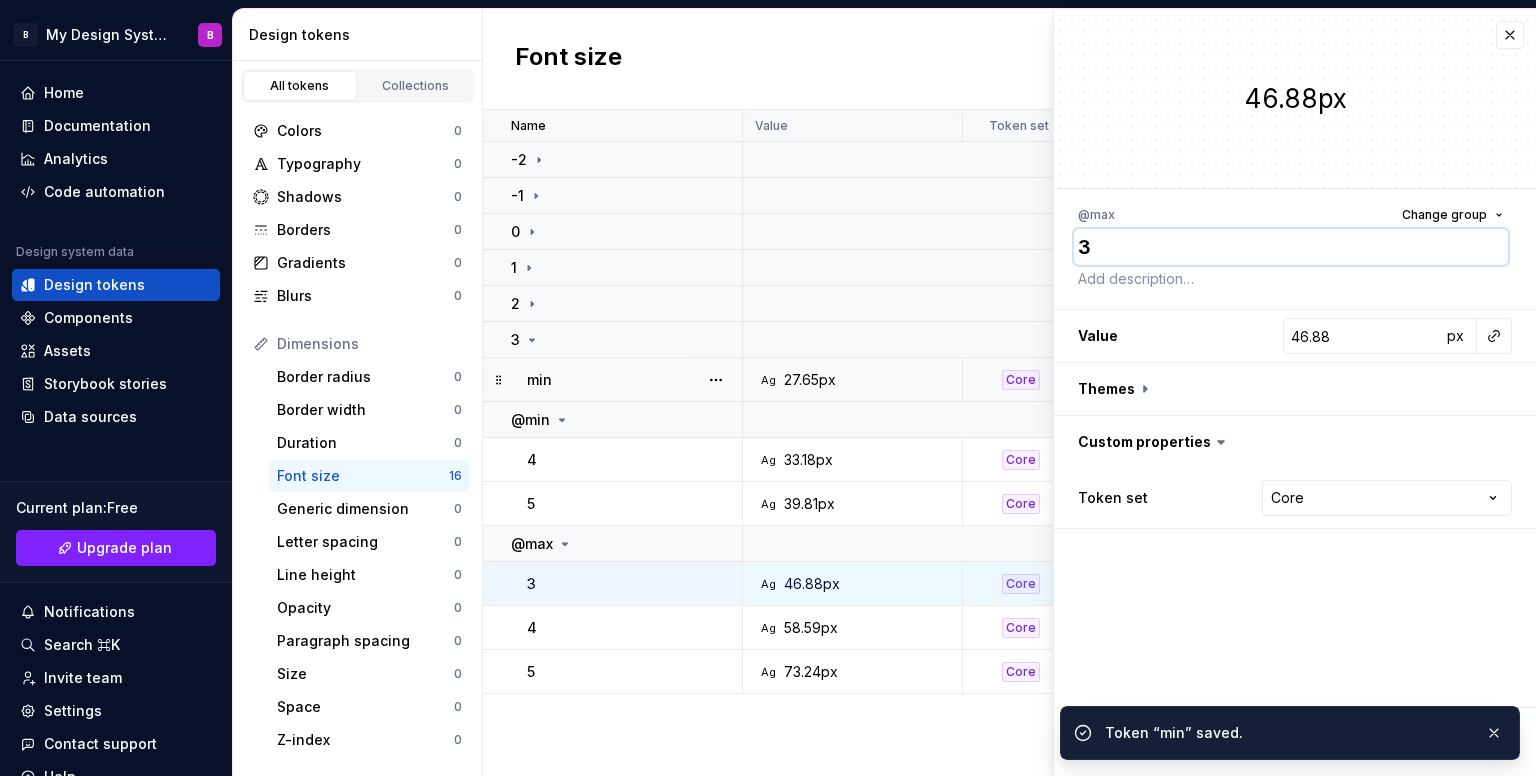 click on "3" at bounding box center (1291, 247) 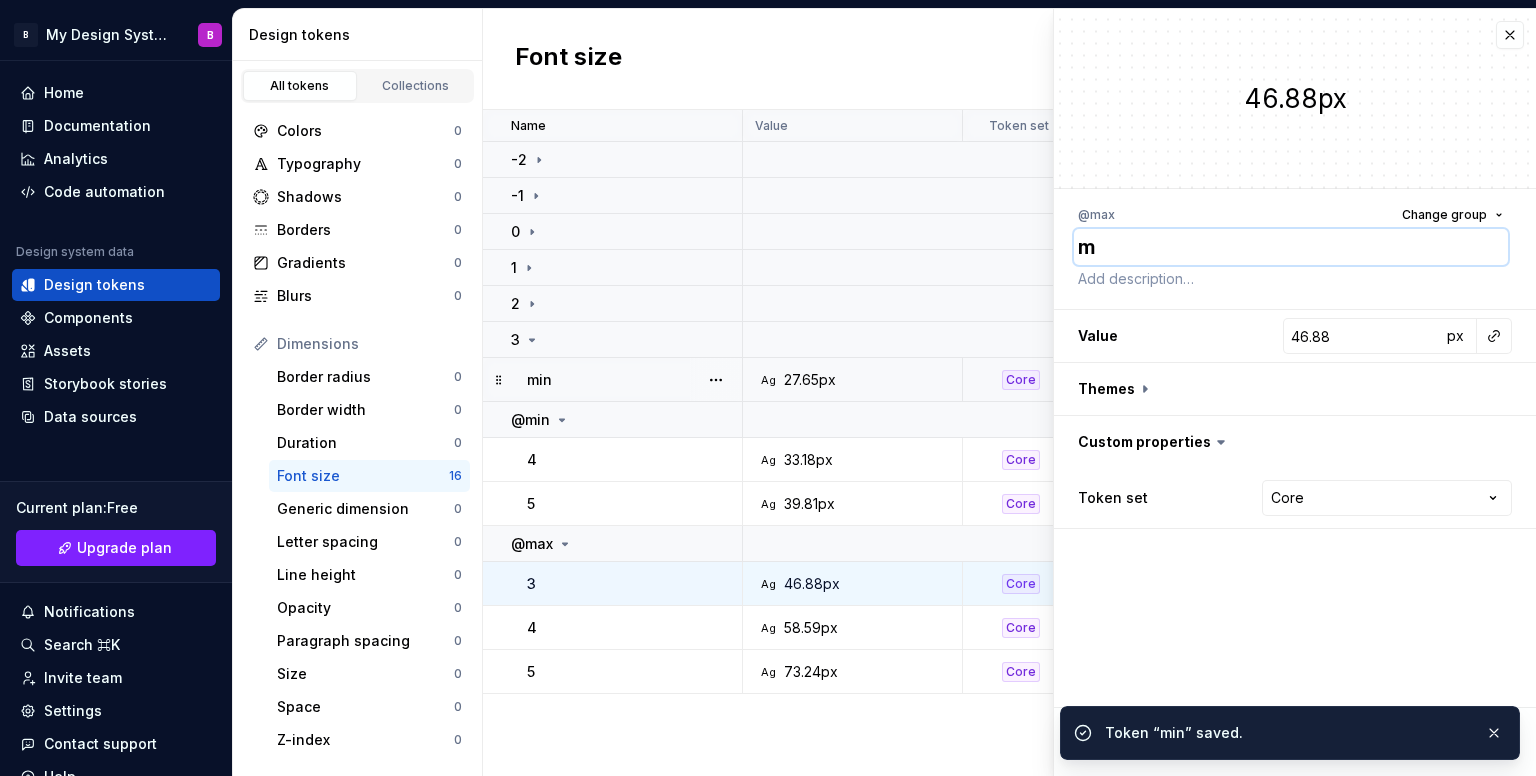 type on "*" 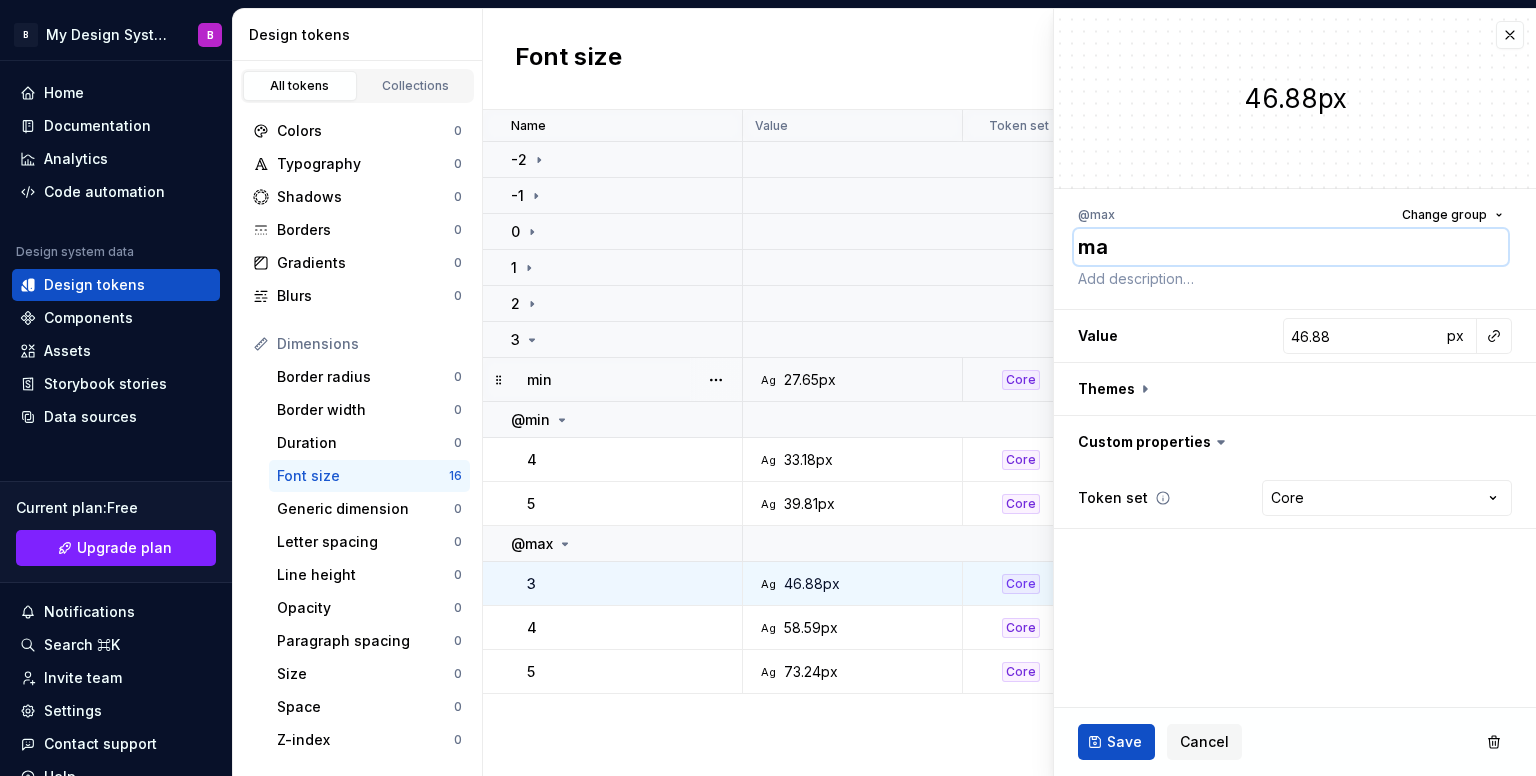 type on "*" 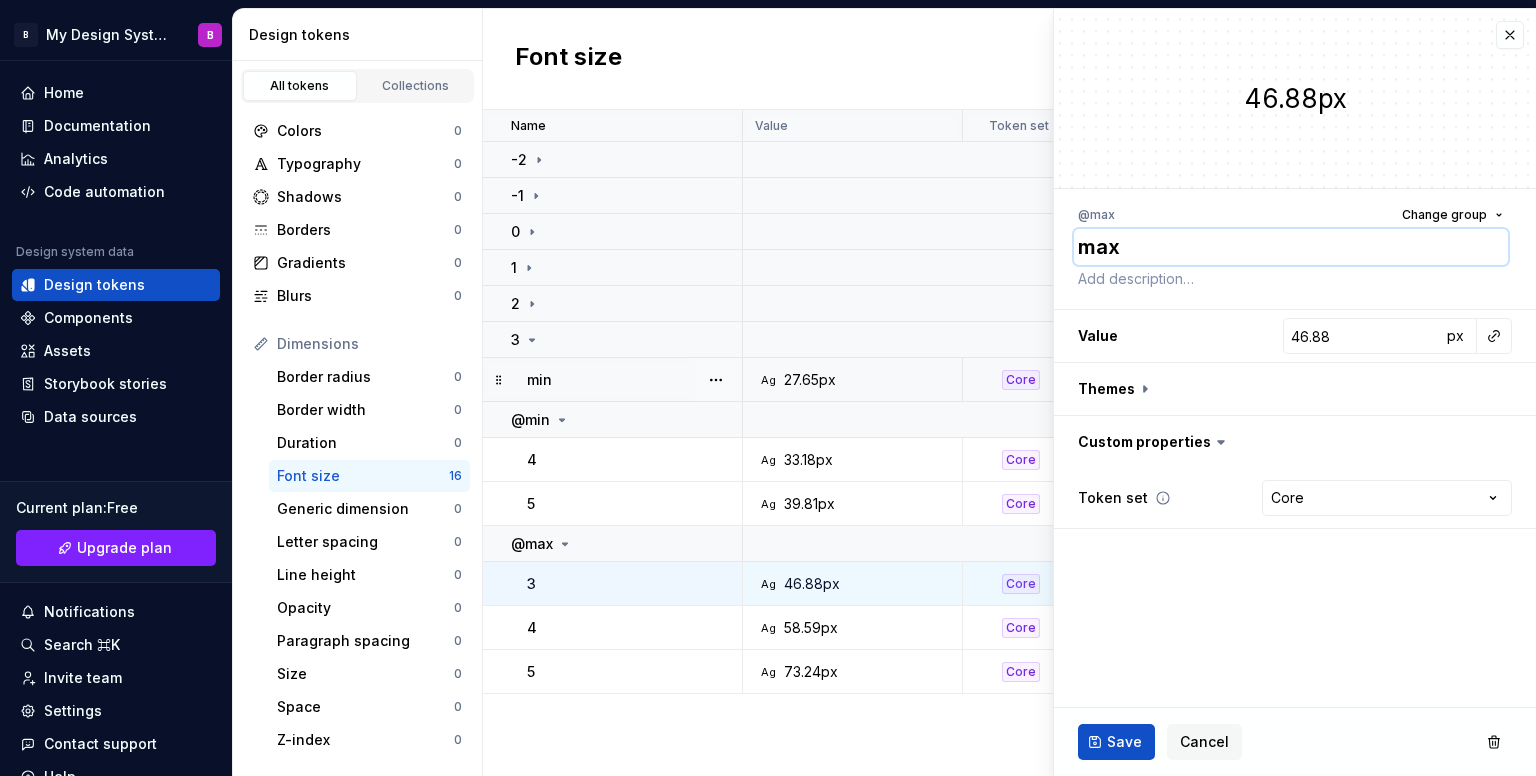 type on "*" 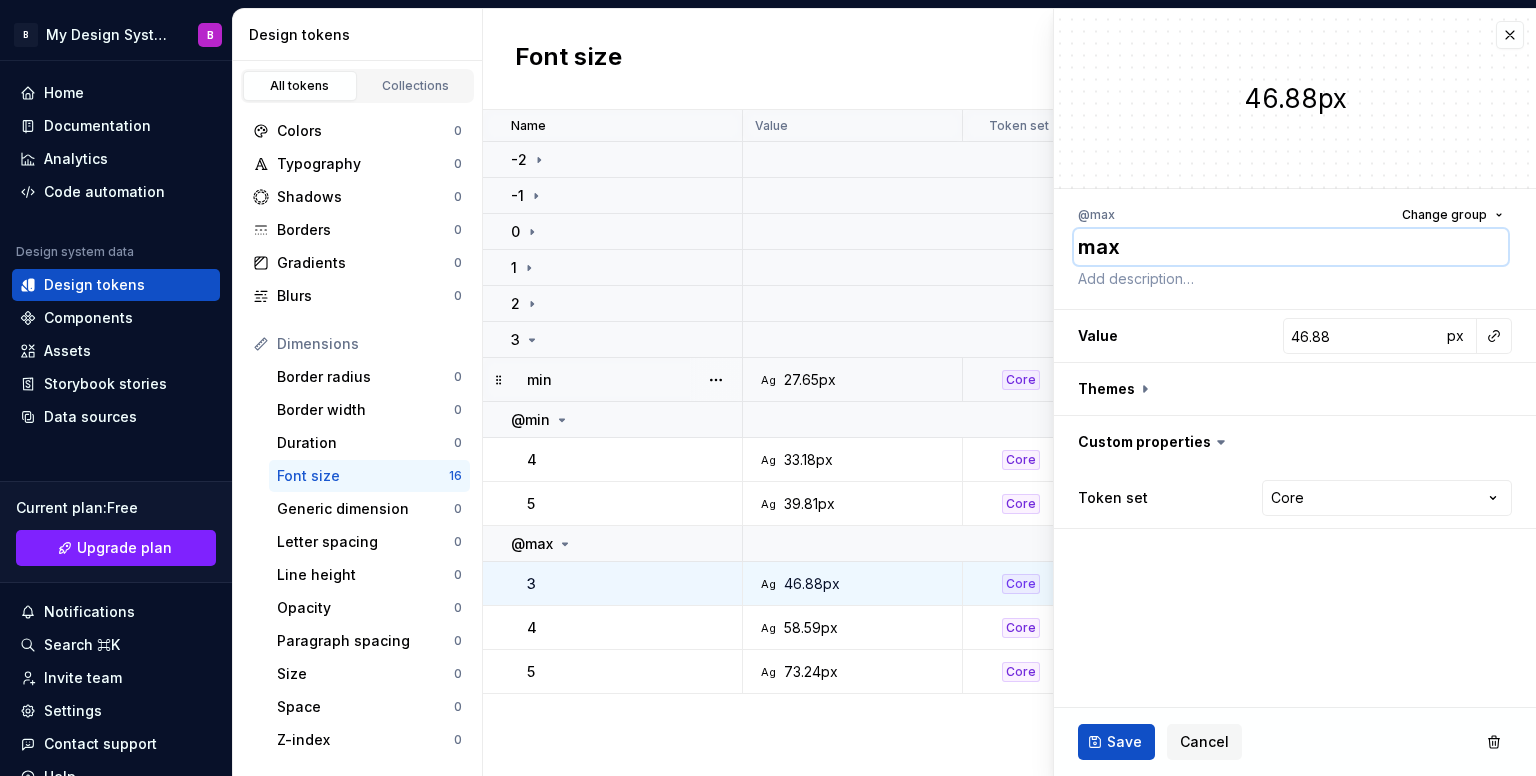 type on "max" 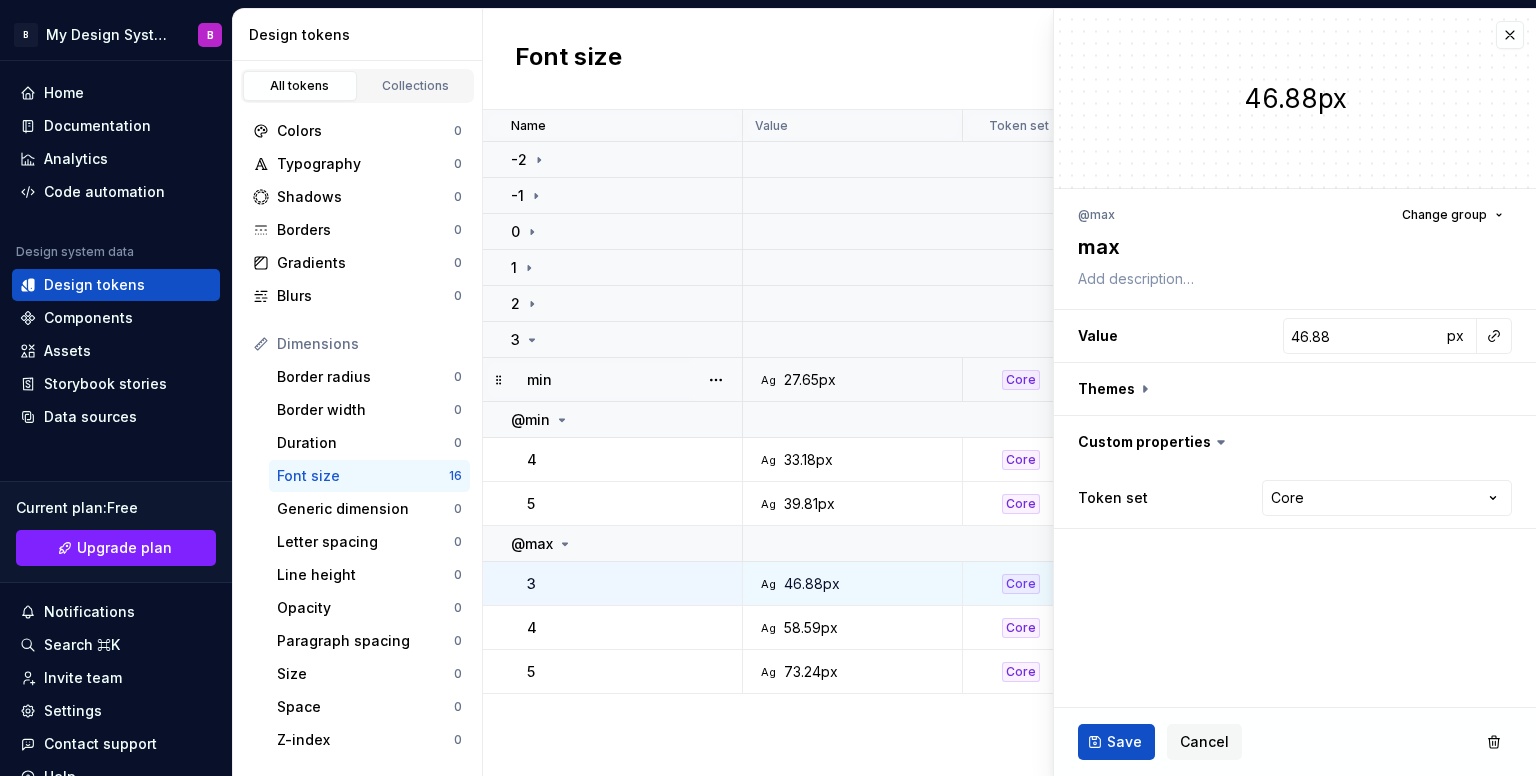 click on "Token “3” created." at bounding box center [1290, 760] 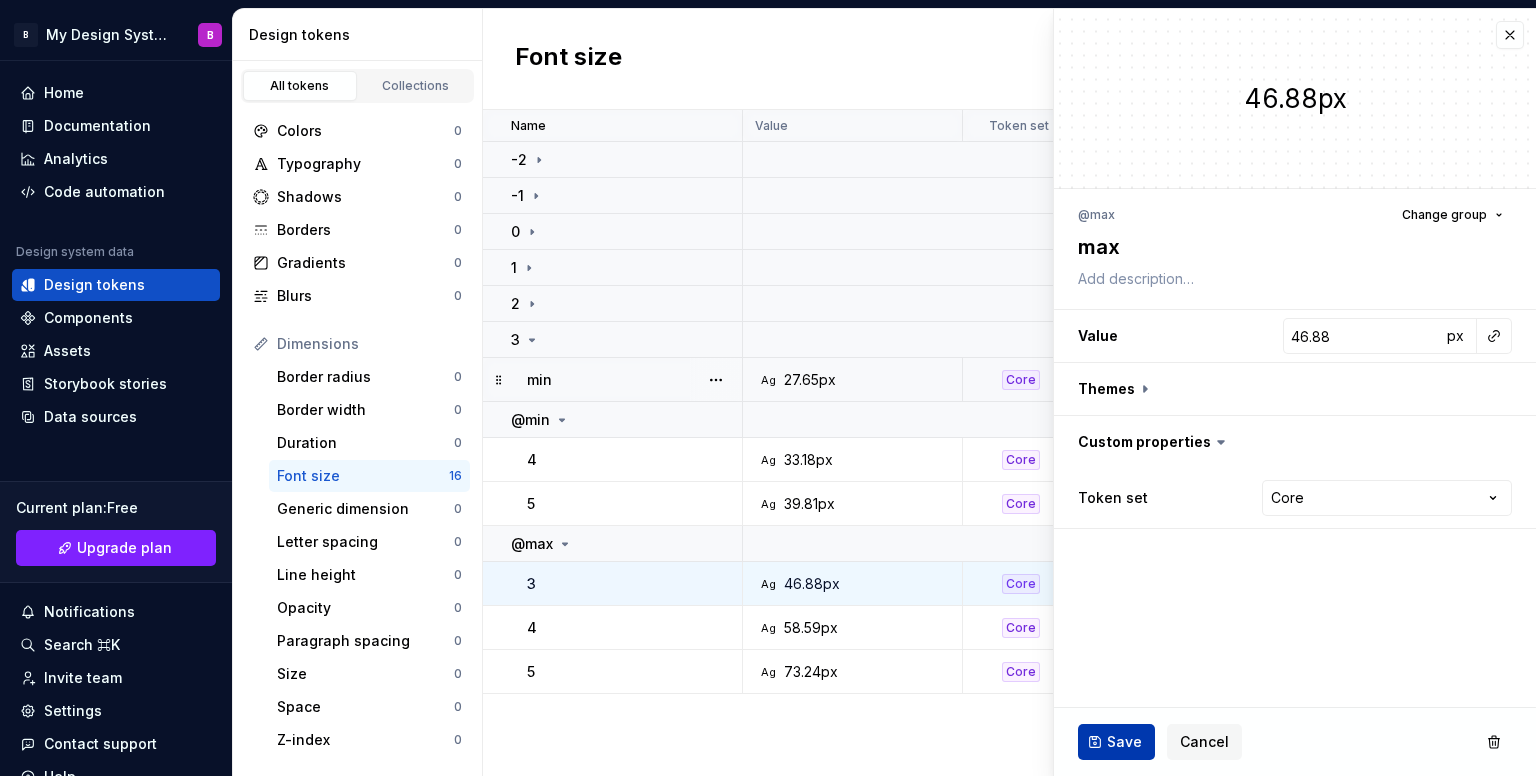 click on "Save" at bounding box center (1124, 742) 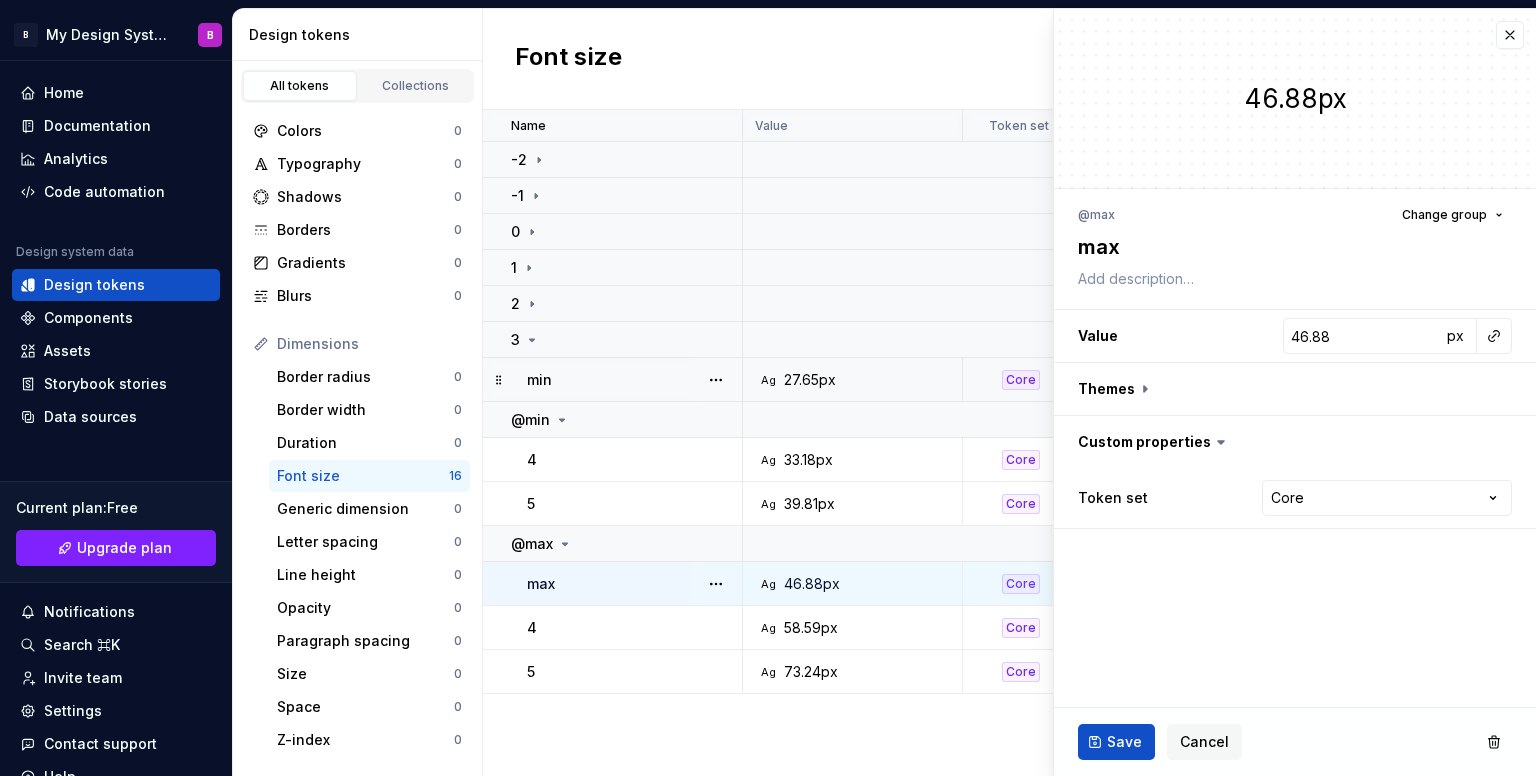 type on "*" 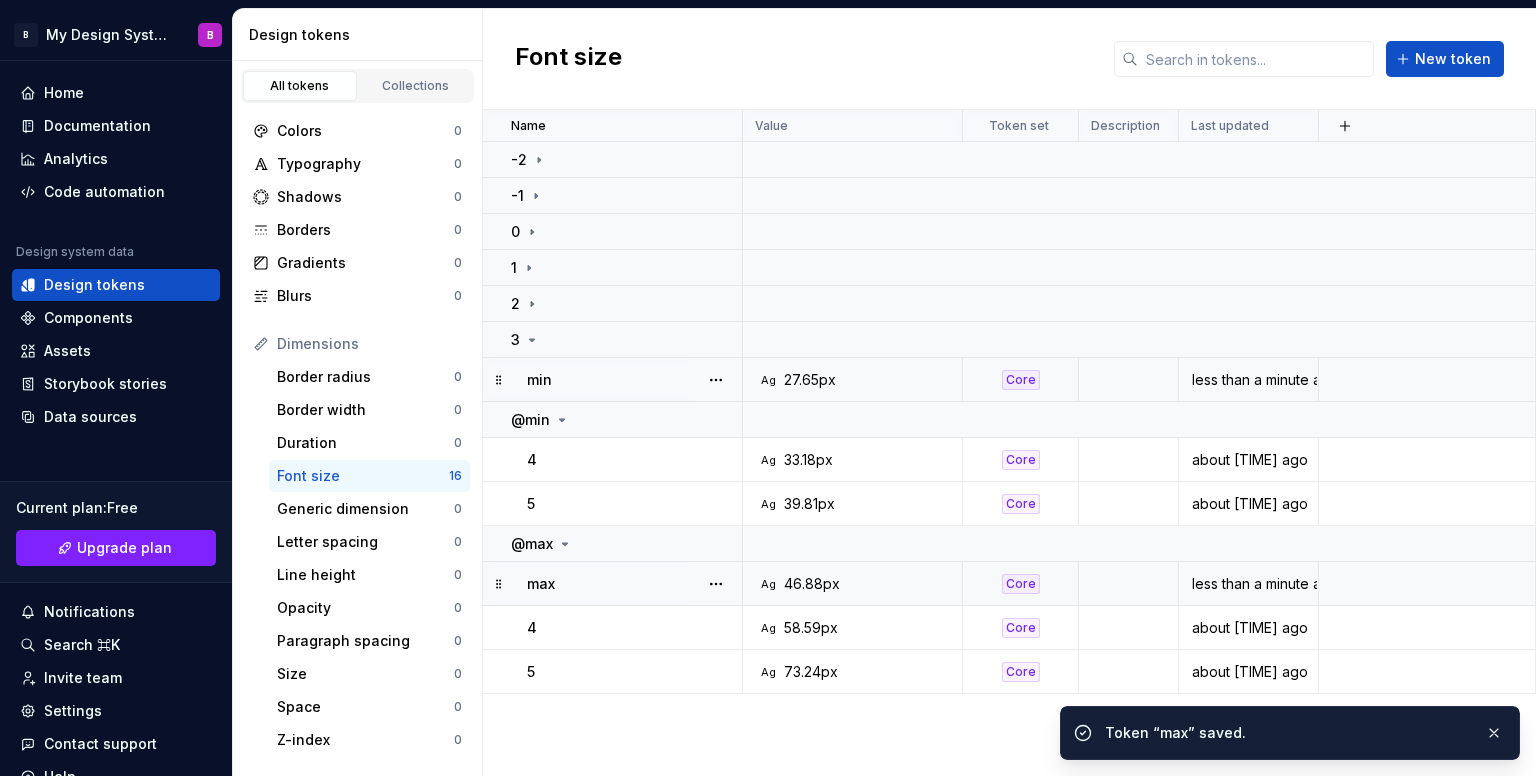 drag, startPoint x: 497, startPoint y: 581, endPoint x: 499, endPoint y: 600, distance: 19.104973 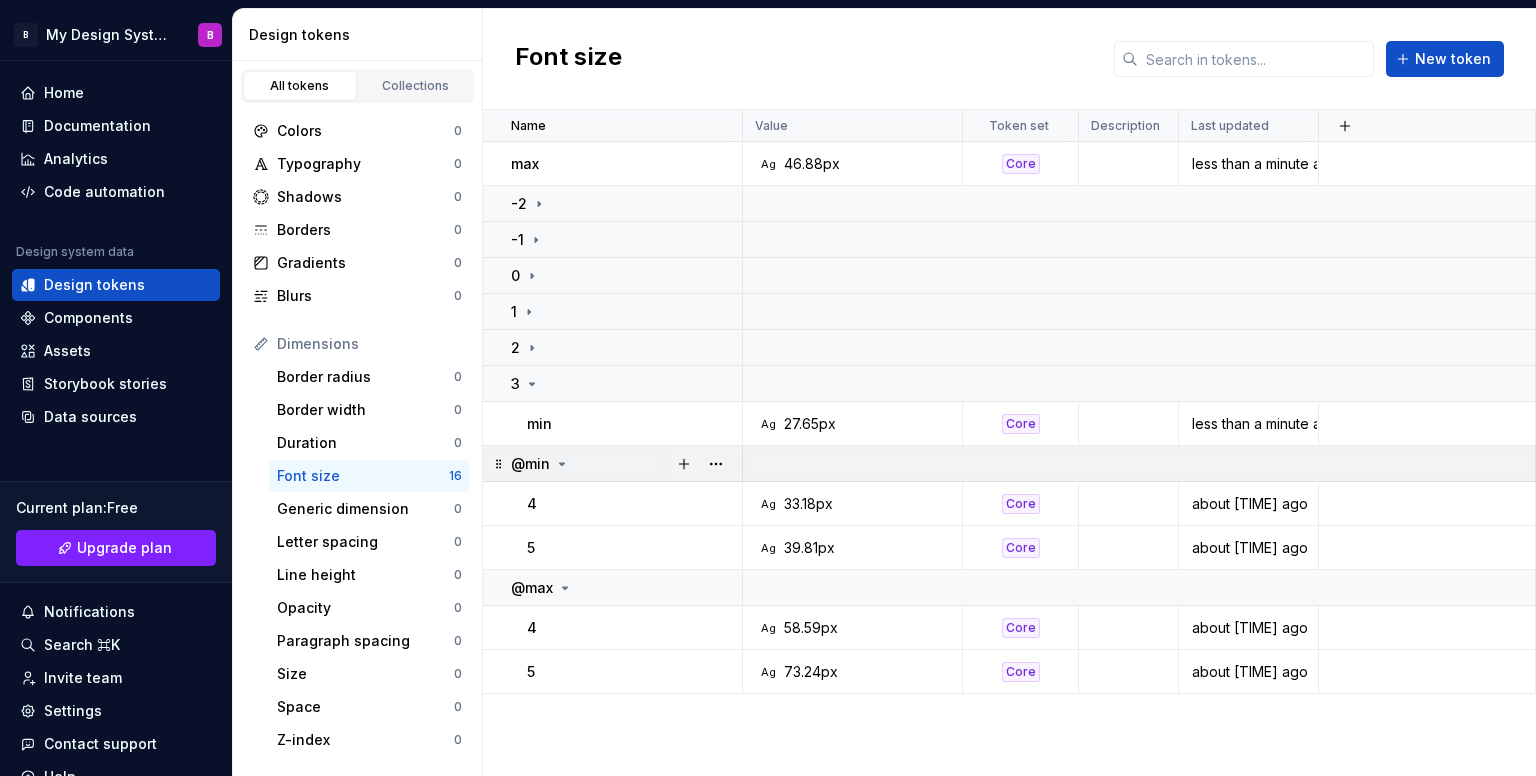 click on "@min" at bounding box center [530, 464] 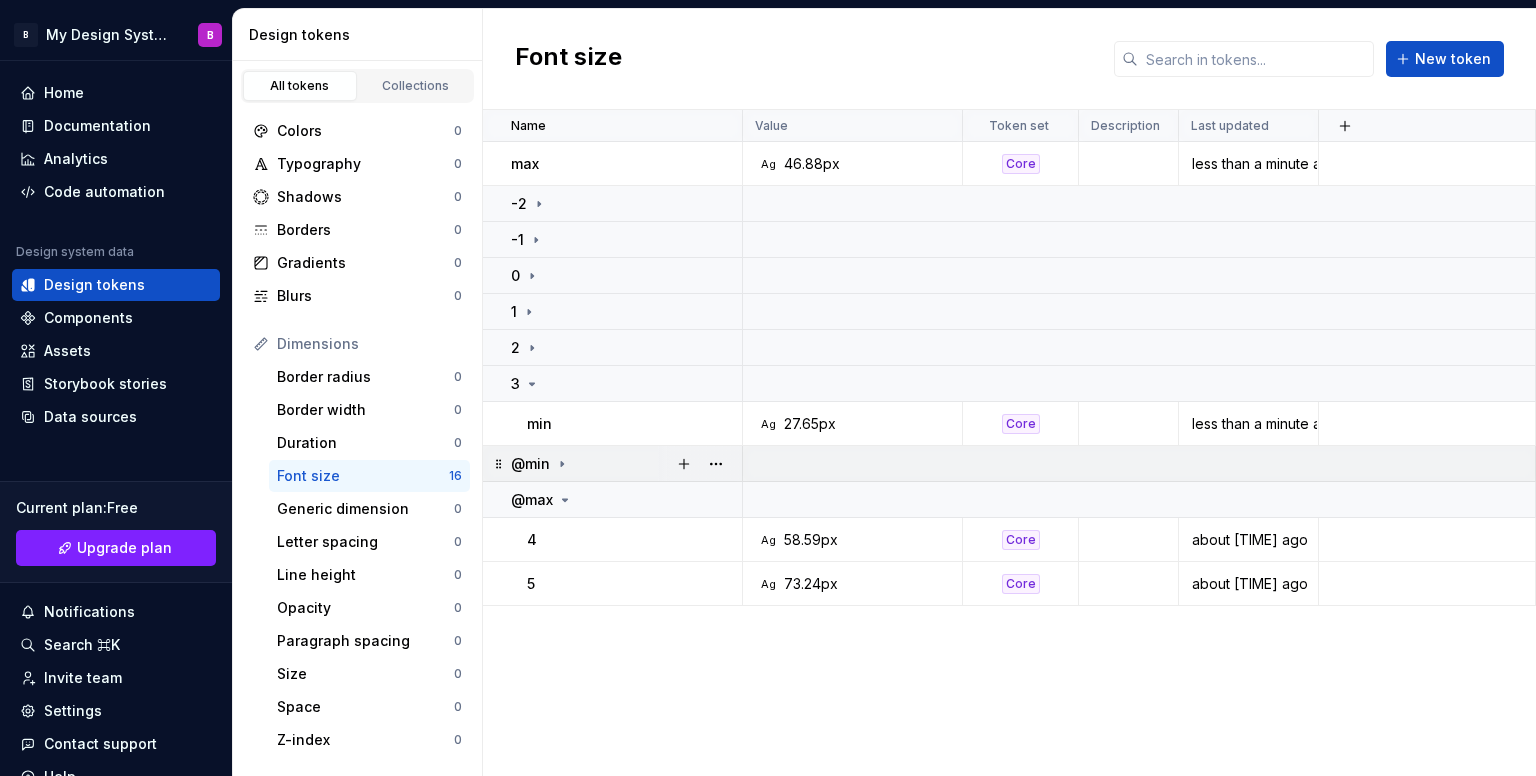 click on "@min" at bounding box center [530, 464] 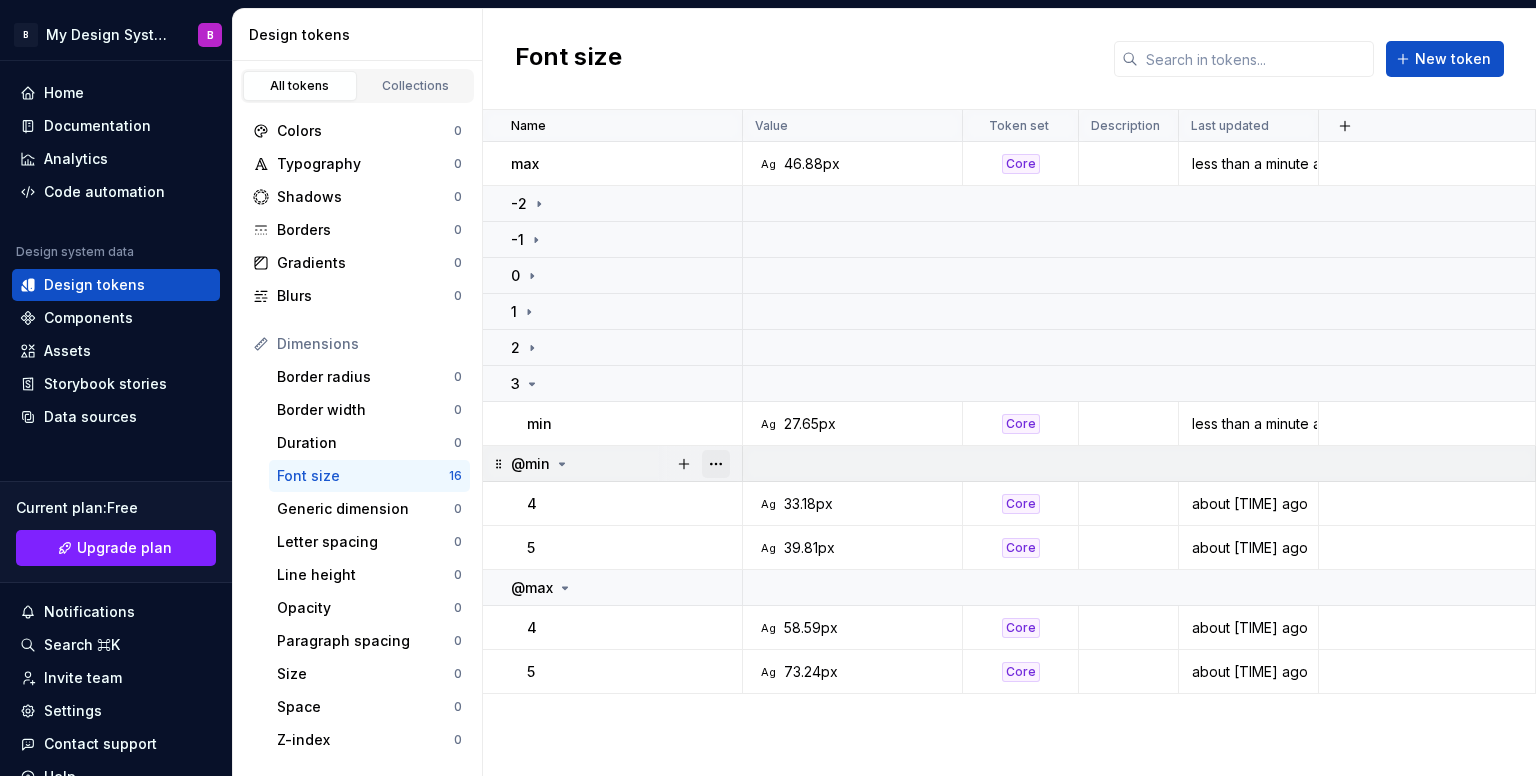 click at bounding box center [716, 464] 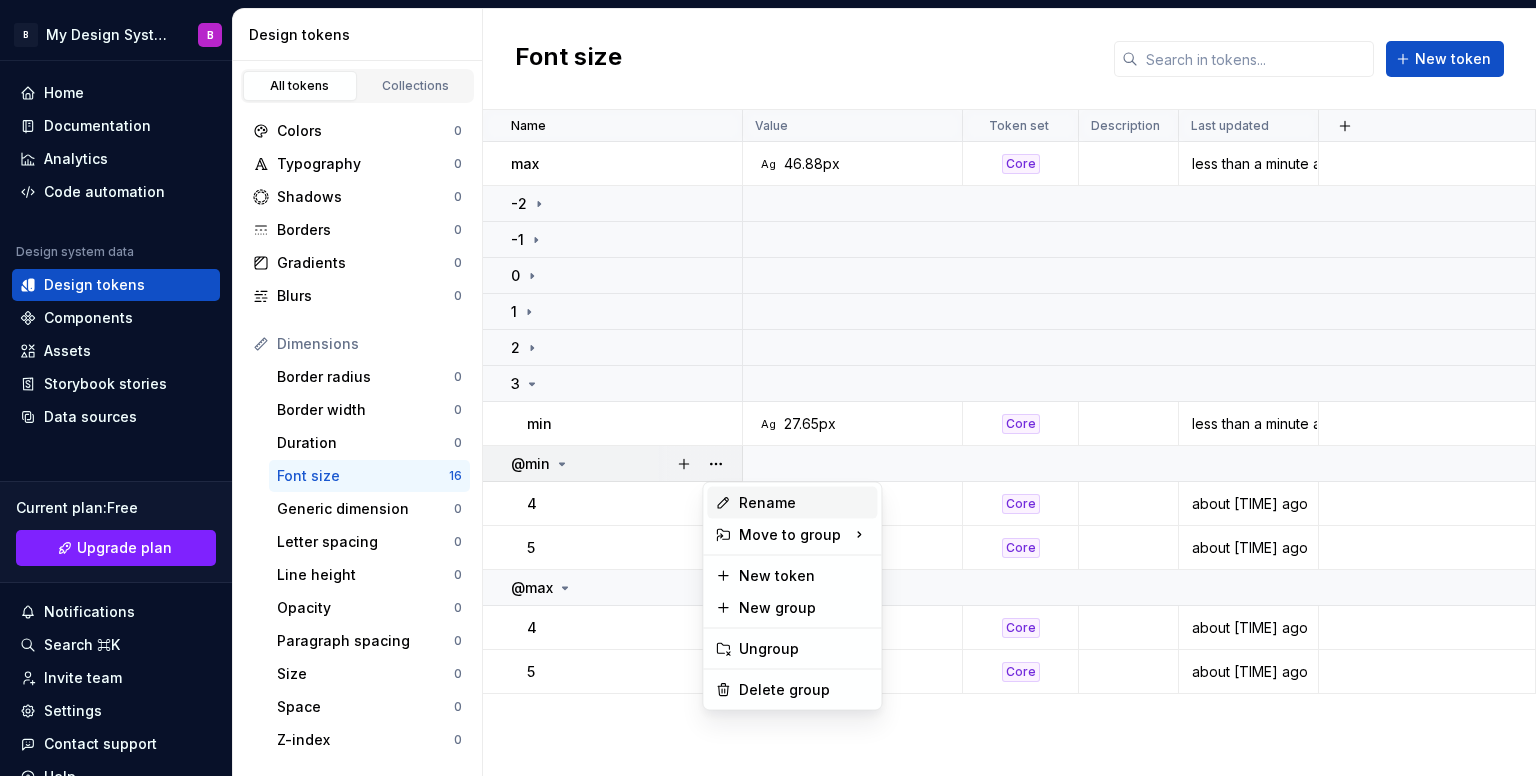 click on "Rename" at bounding box center (792, 503) 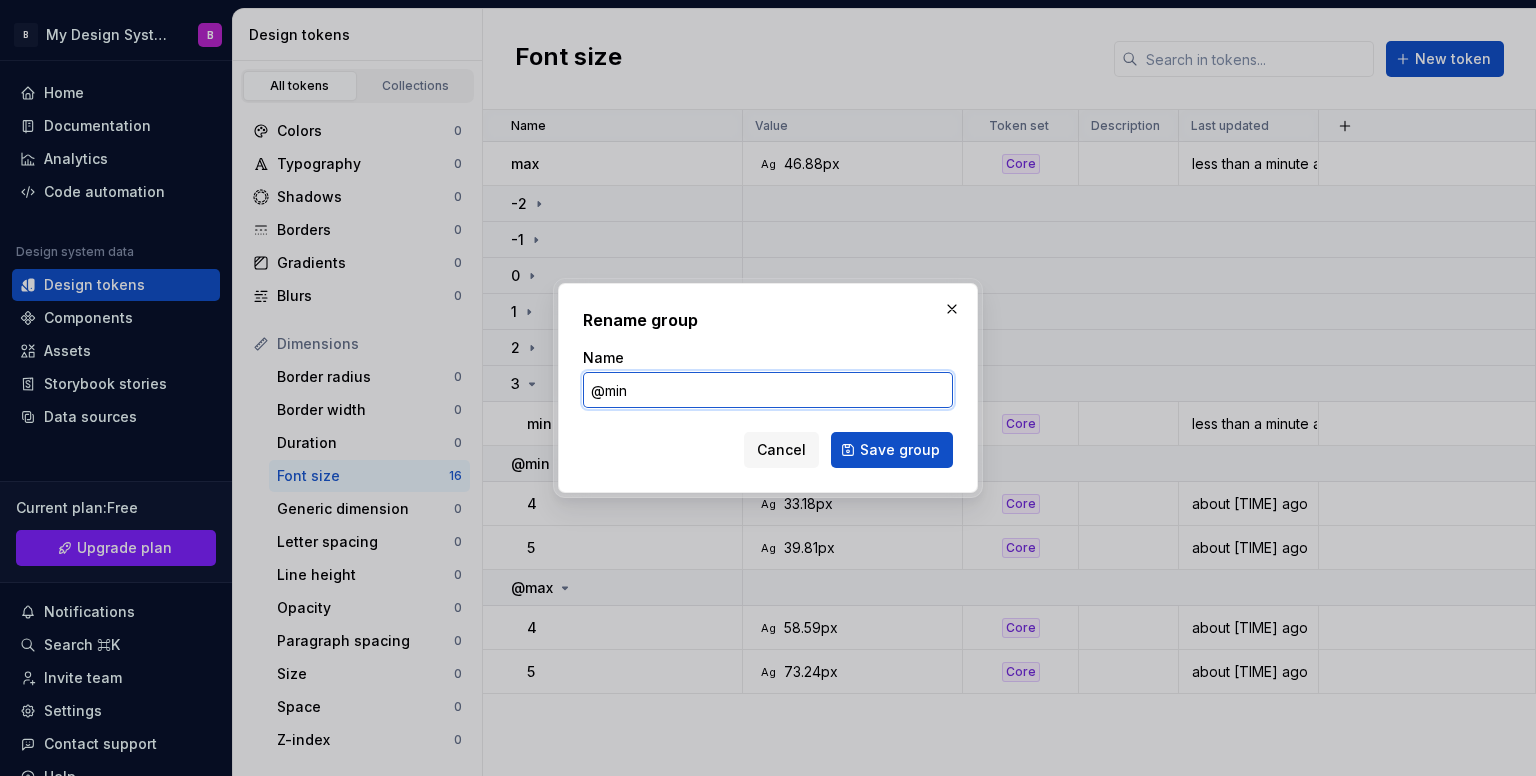 click on "@min" at bounding box center (768, 390) 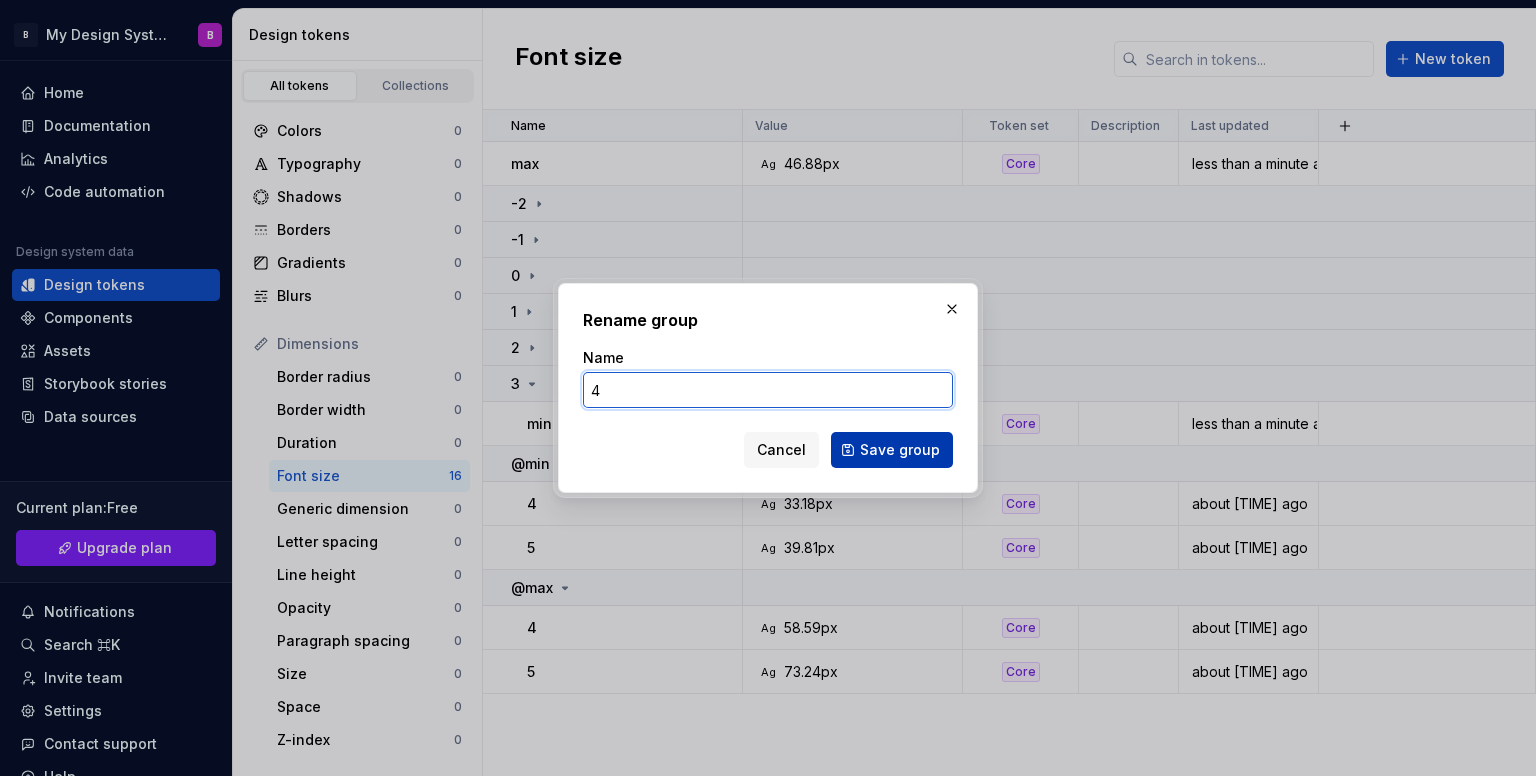 type on "4" 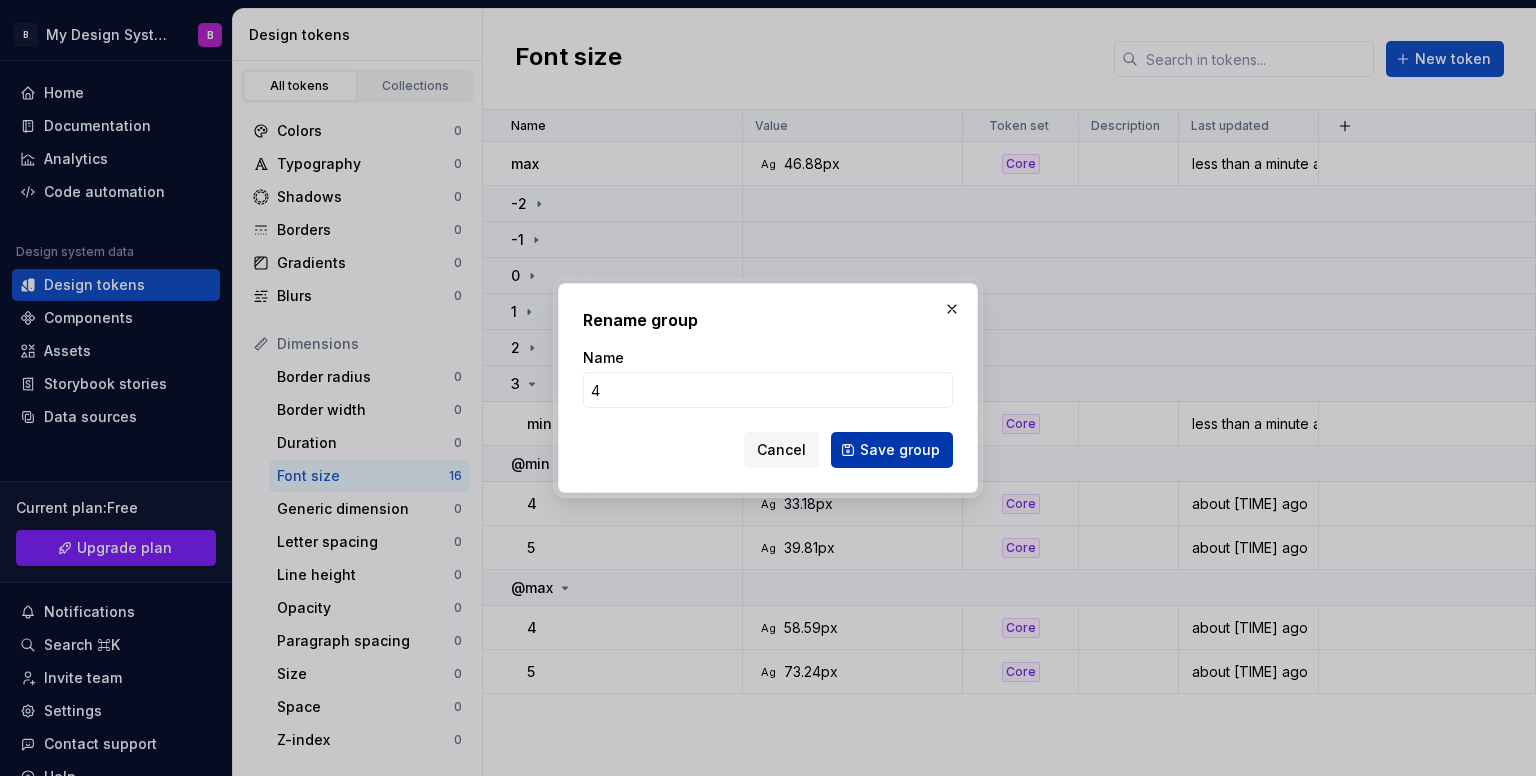click on "Save group" at bounding box center (900, 450) 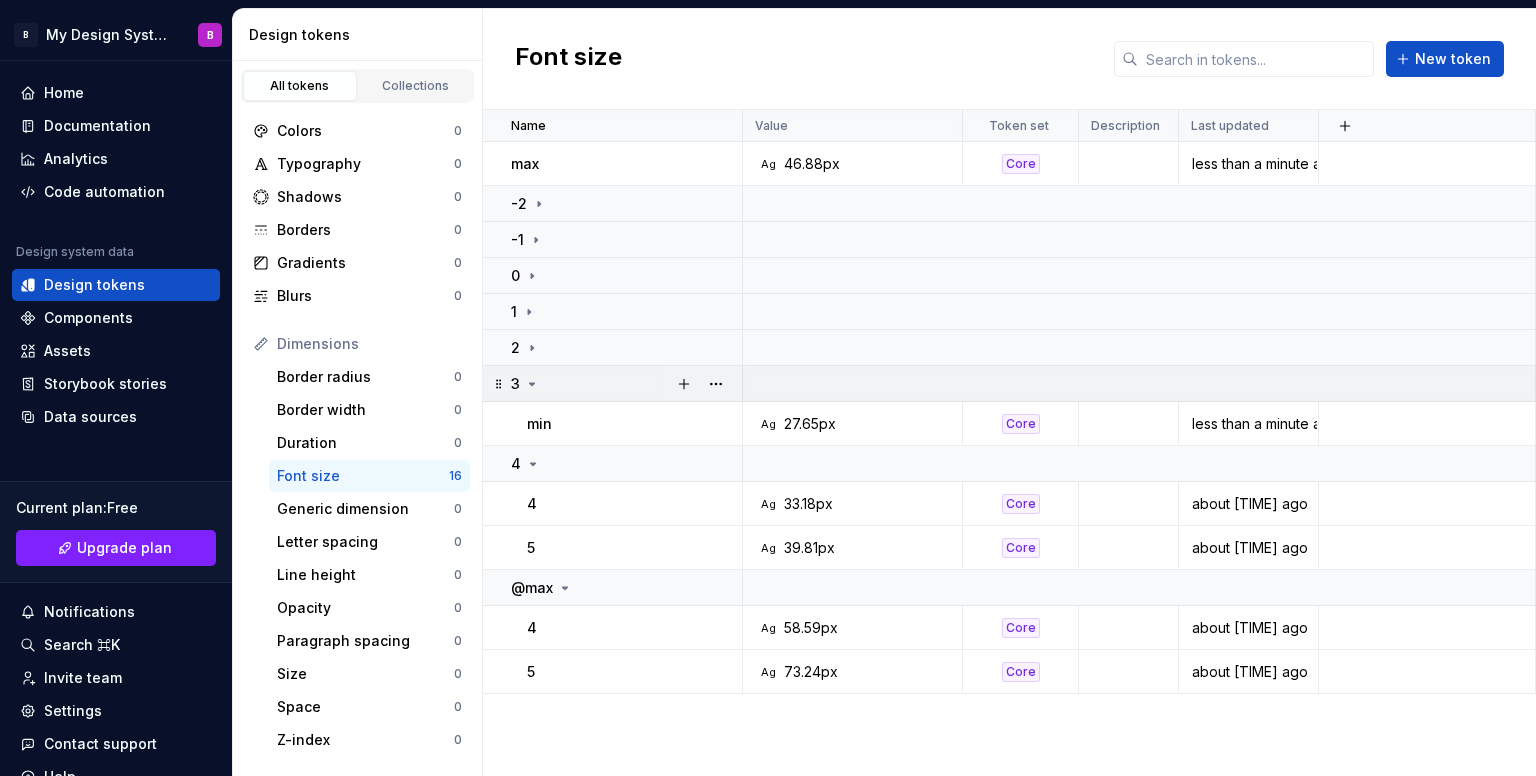 drag, startPoint x: 536, startPoint y: 383, endPoint x: 518, endPoint y: 379, distance: 18.439089 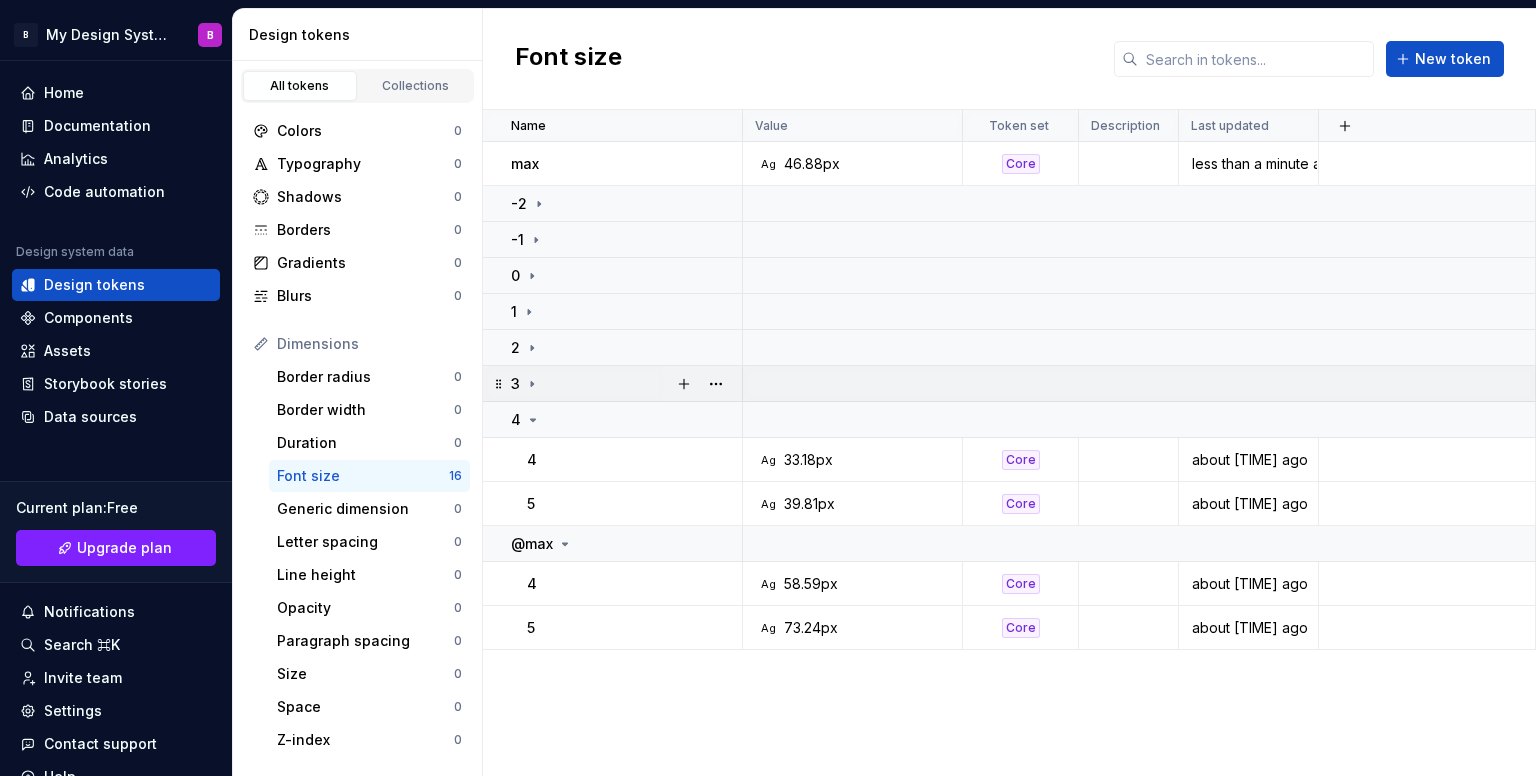 click 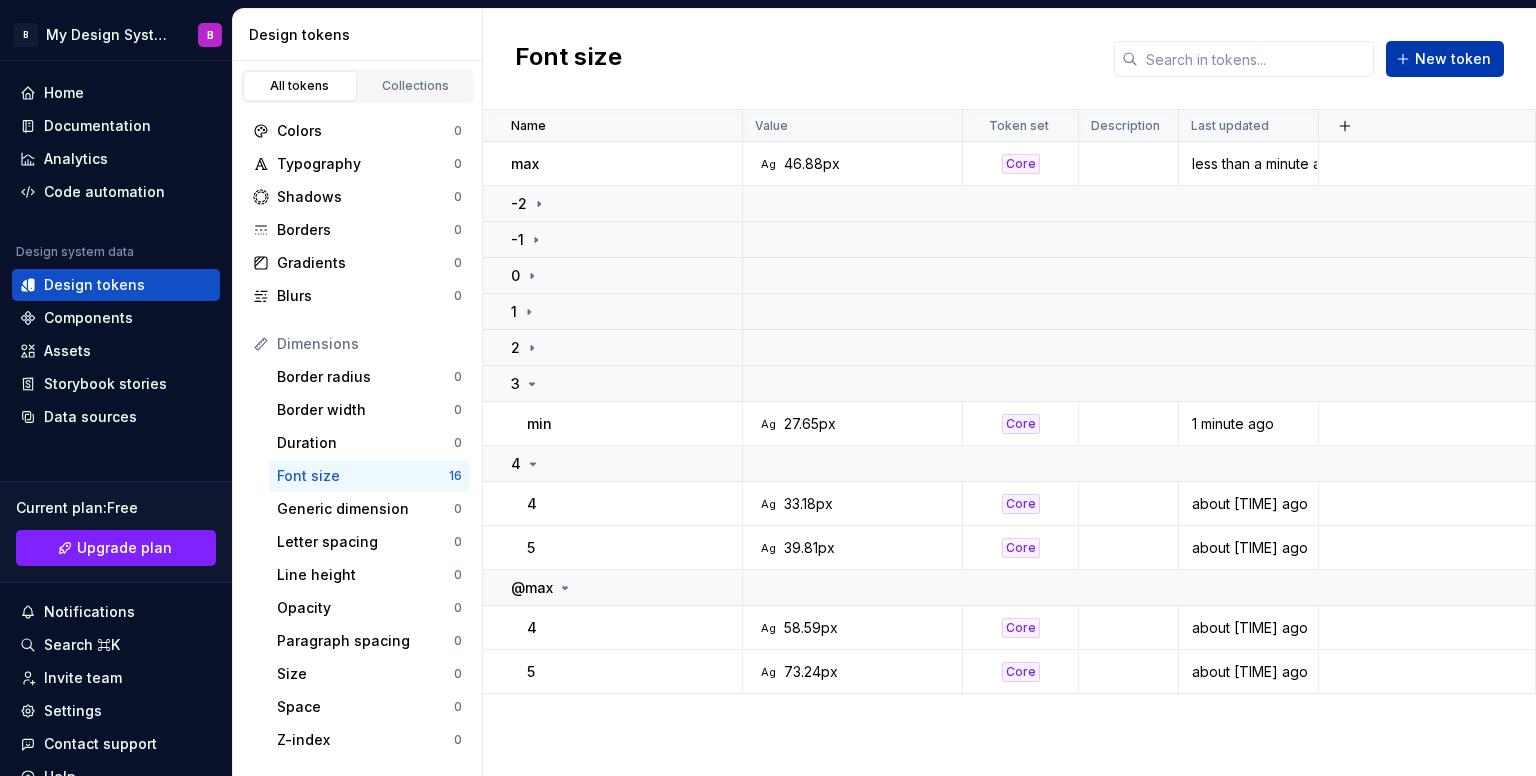click on "New token" at bounding box center [1453, 59] 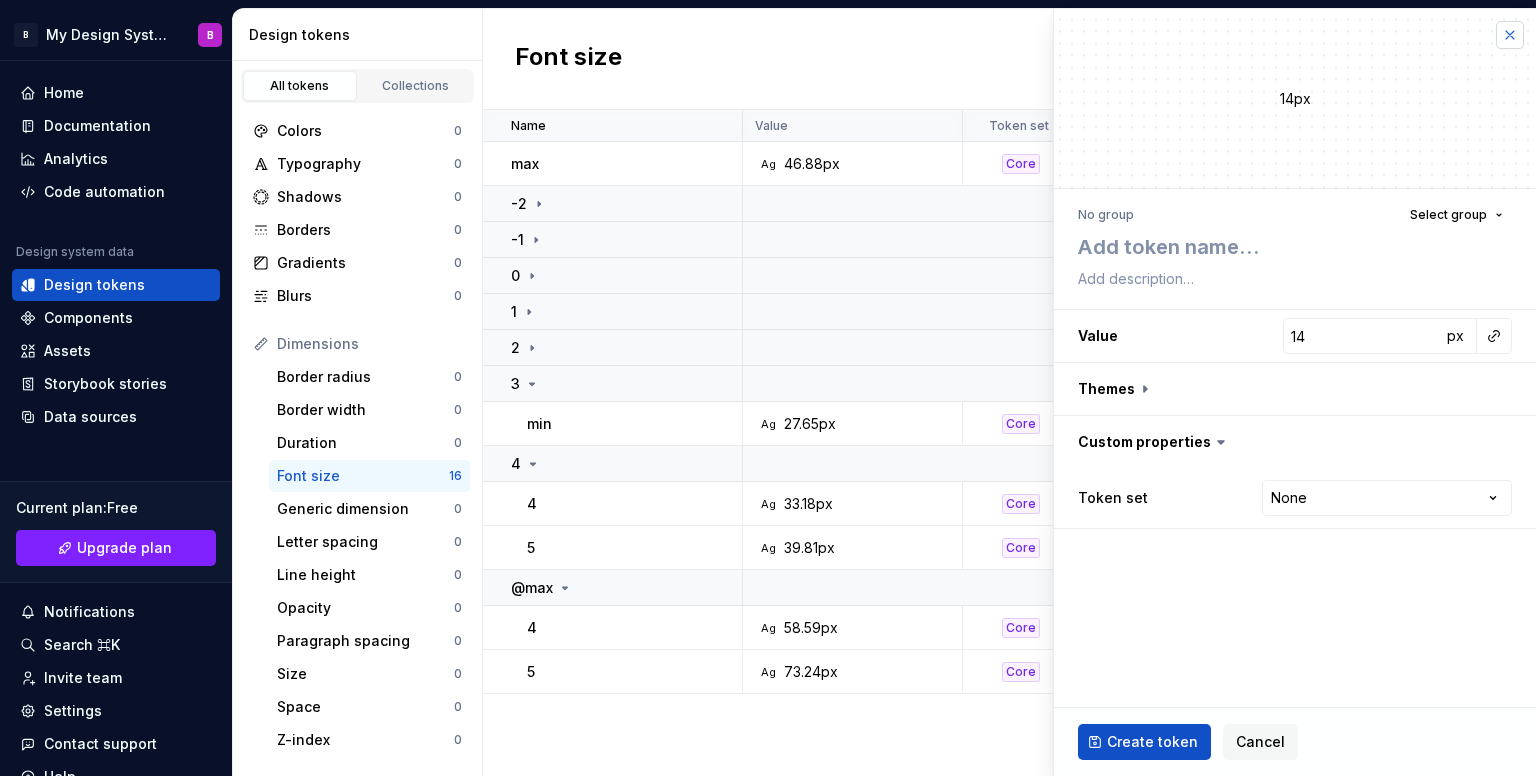 click at bounding box center (1510, 35) 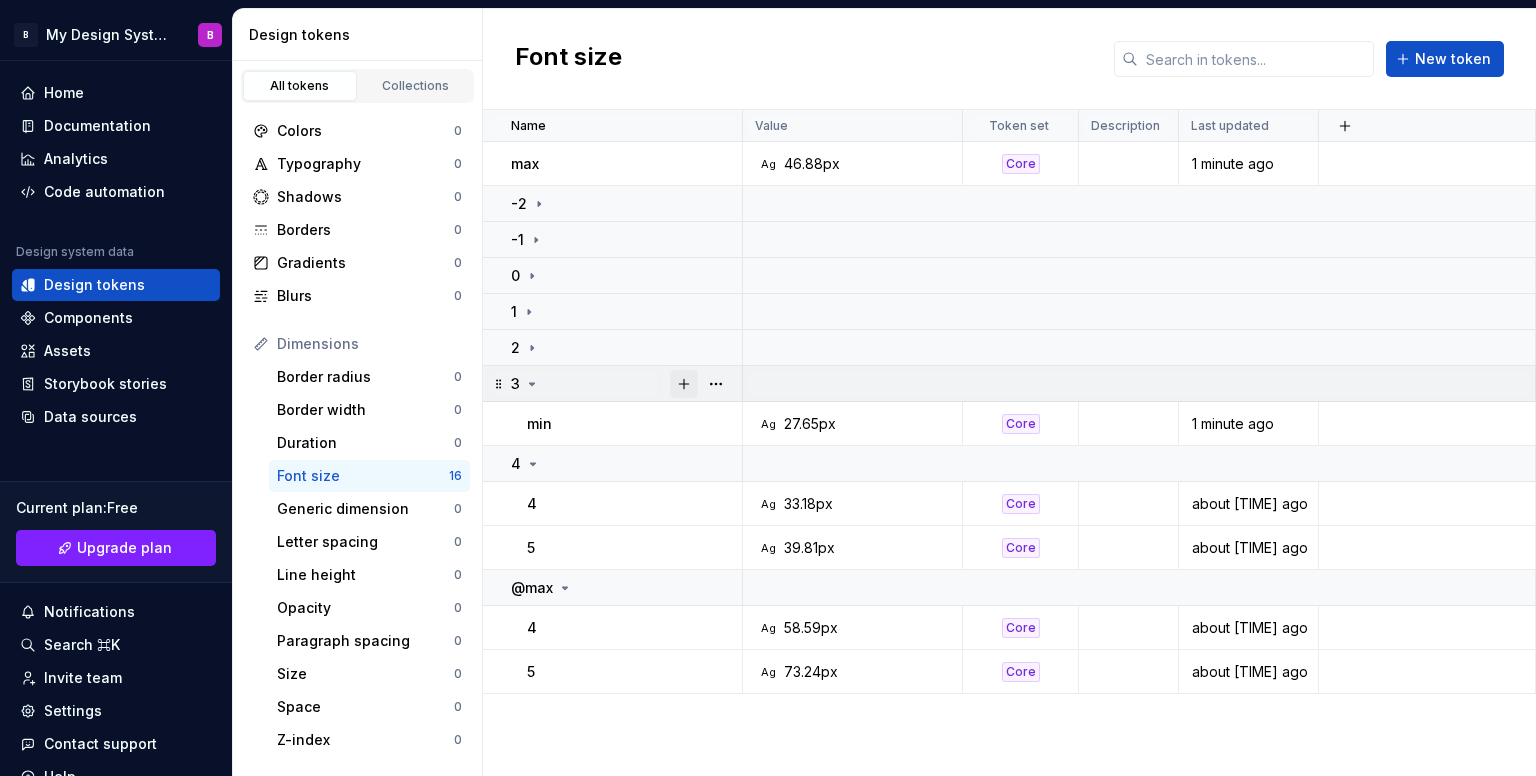 click at bounding box center [684, 384] 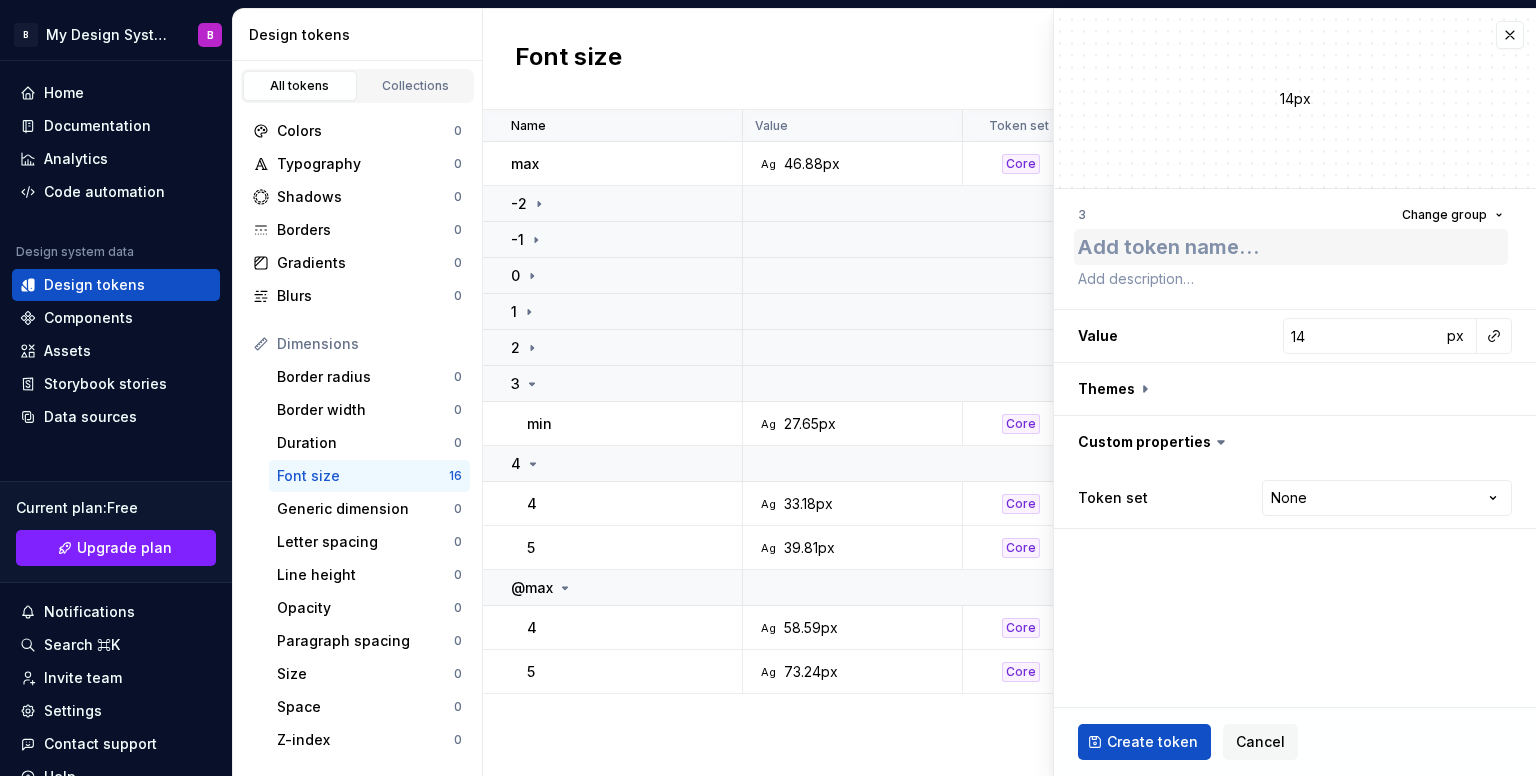 type on "*" 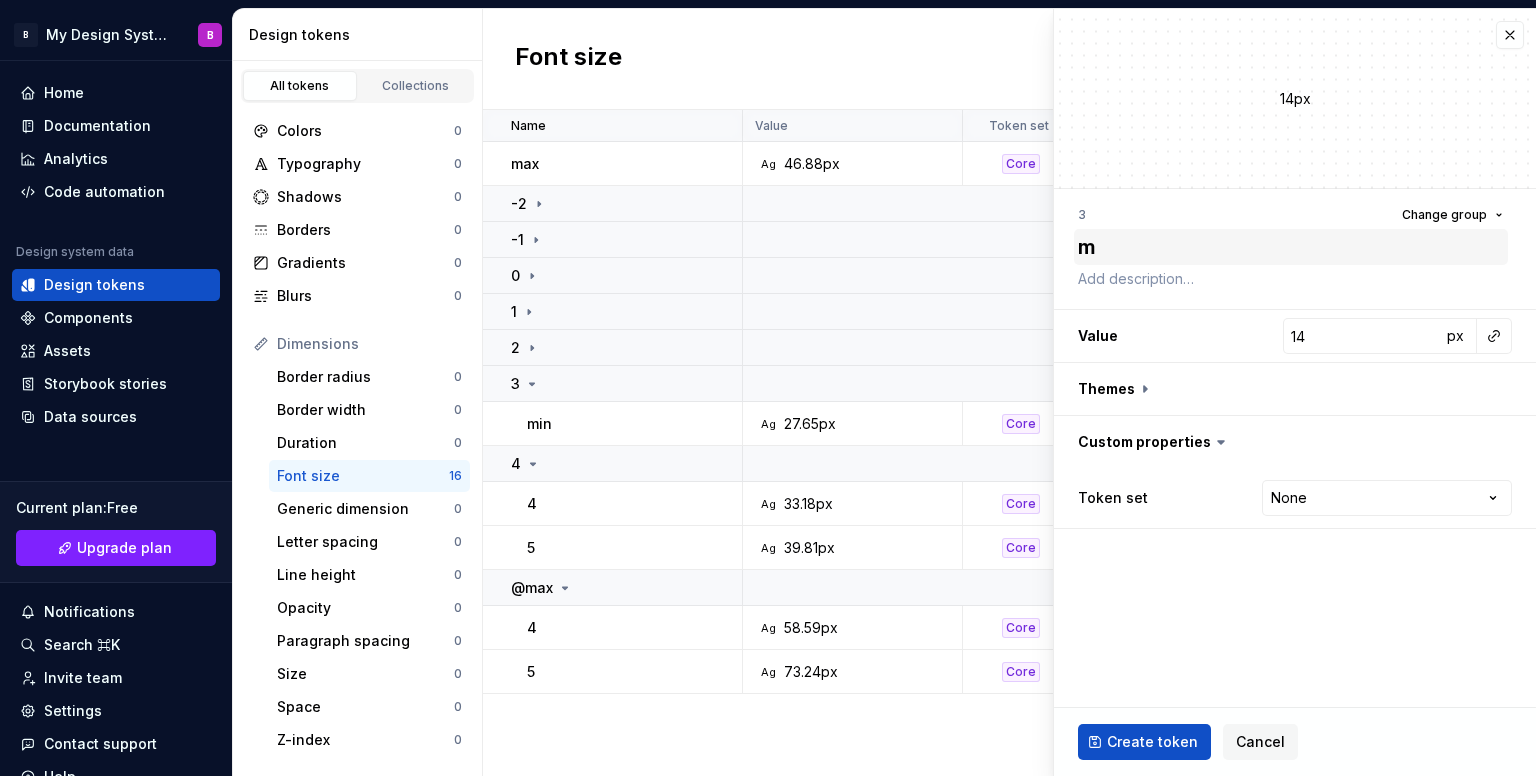 type on "*" 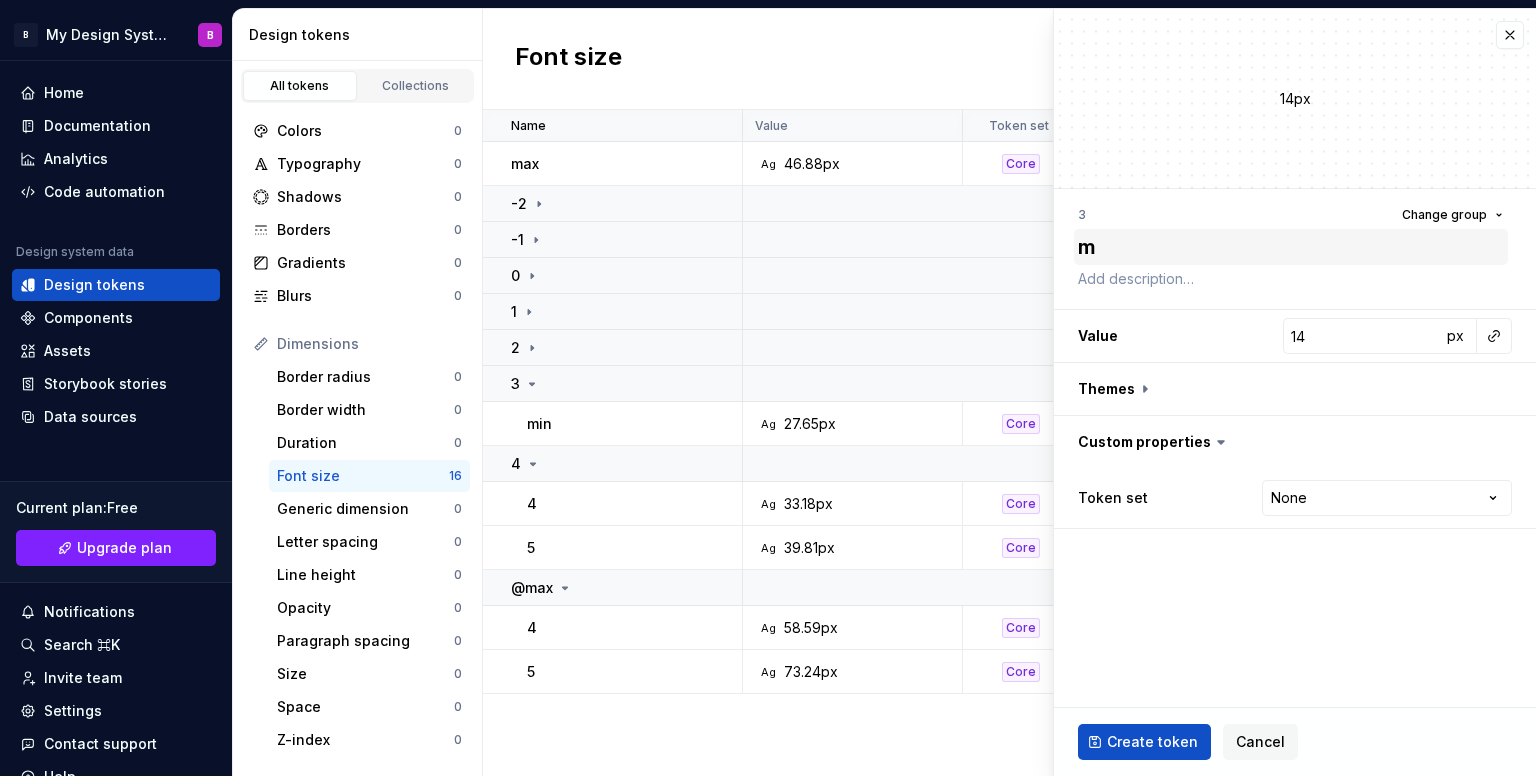 type on "ma" 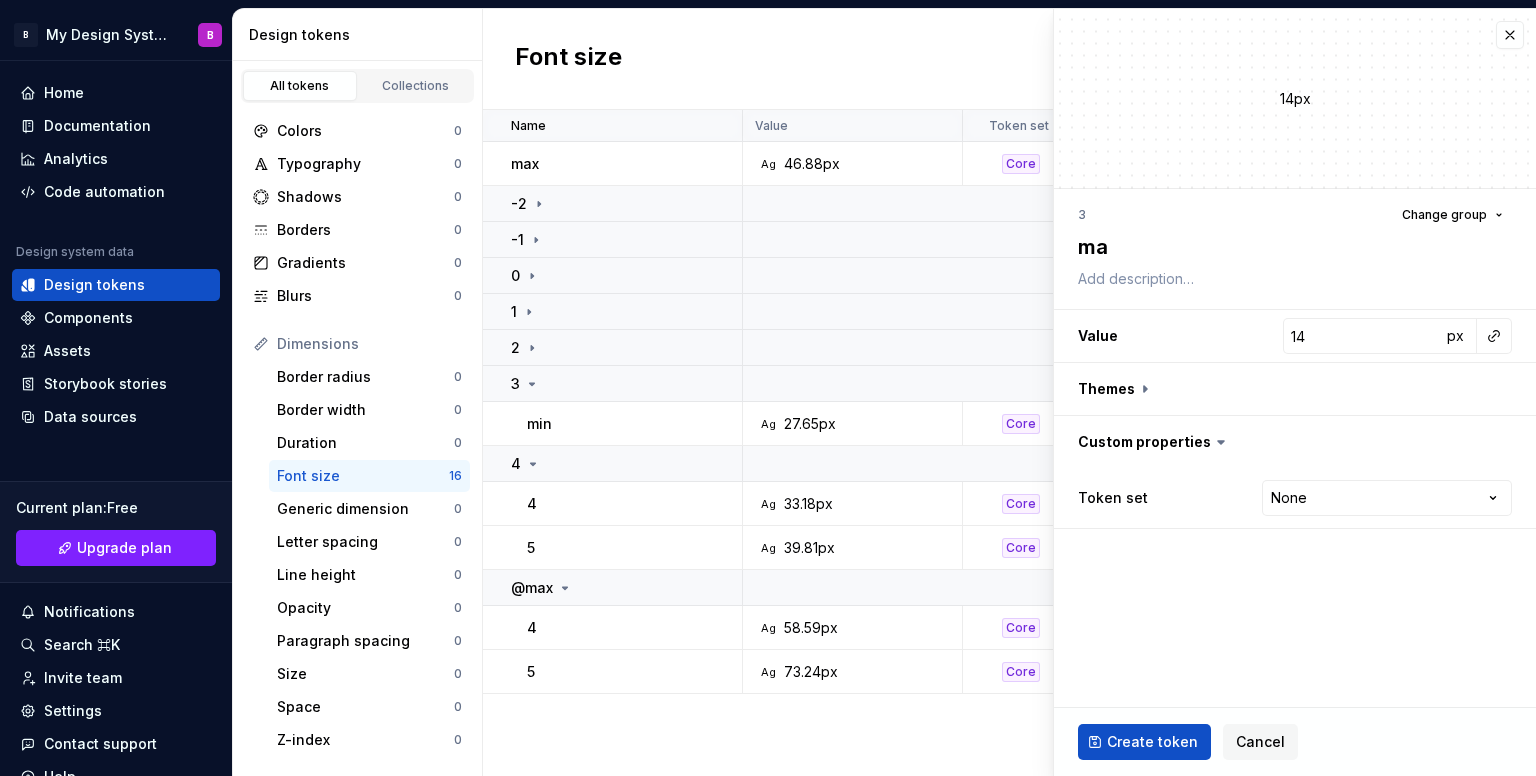 type on "*" 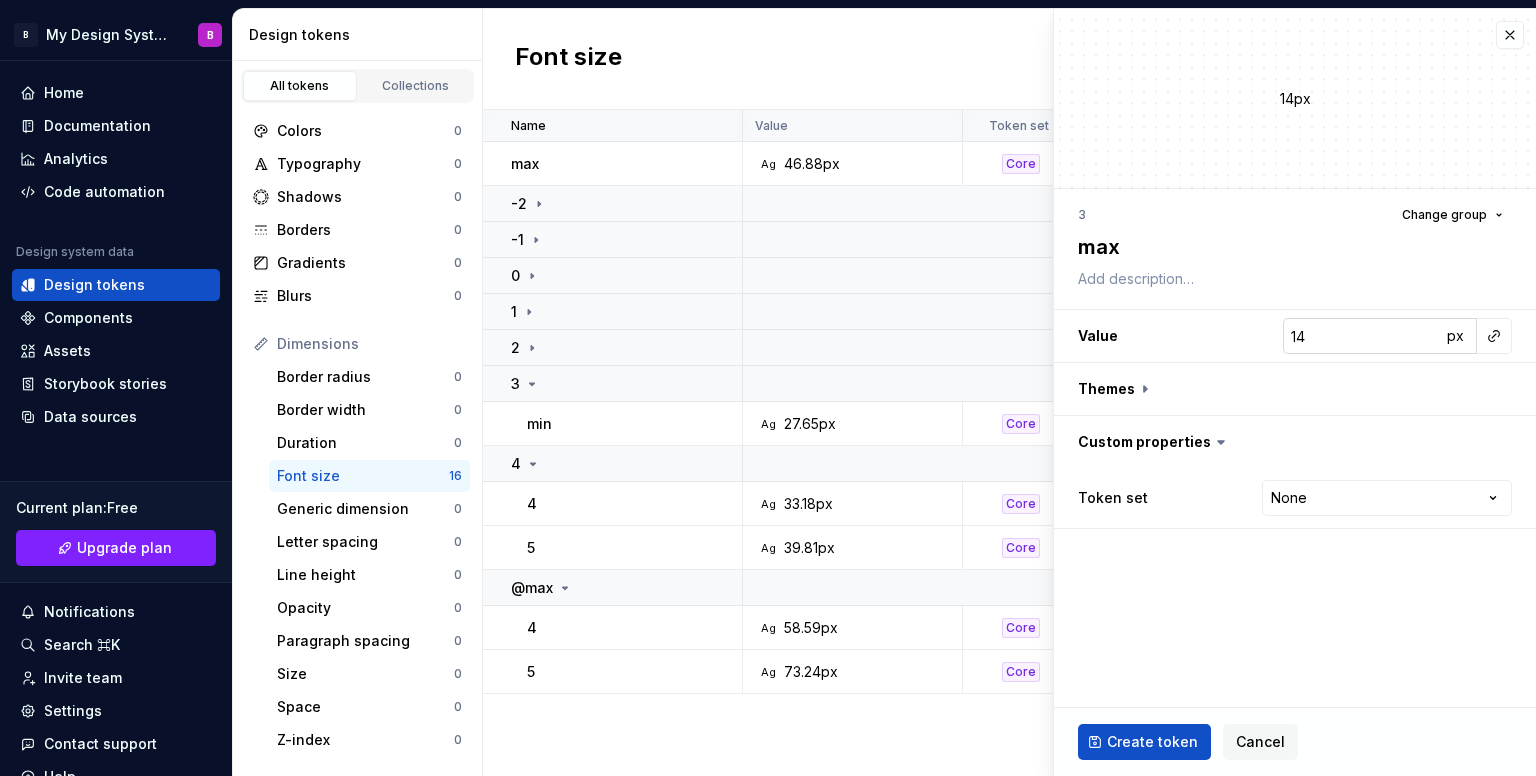 type on "max" 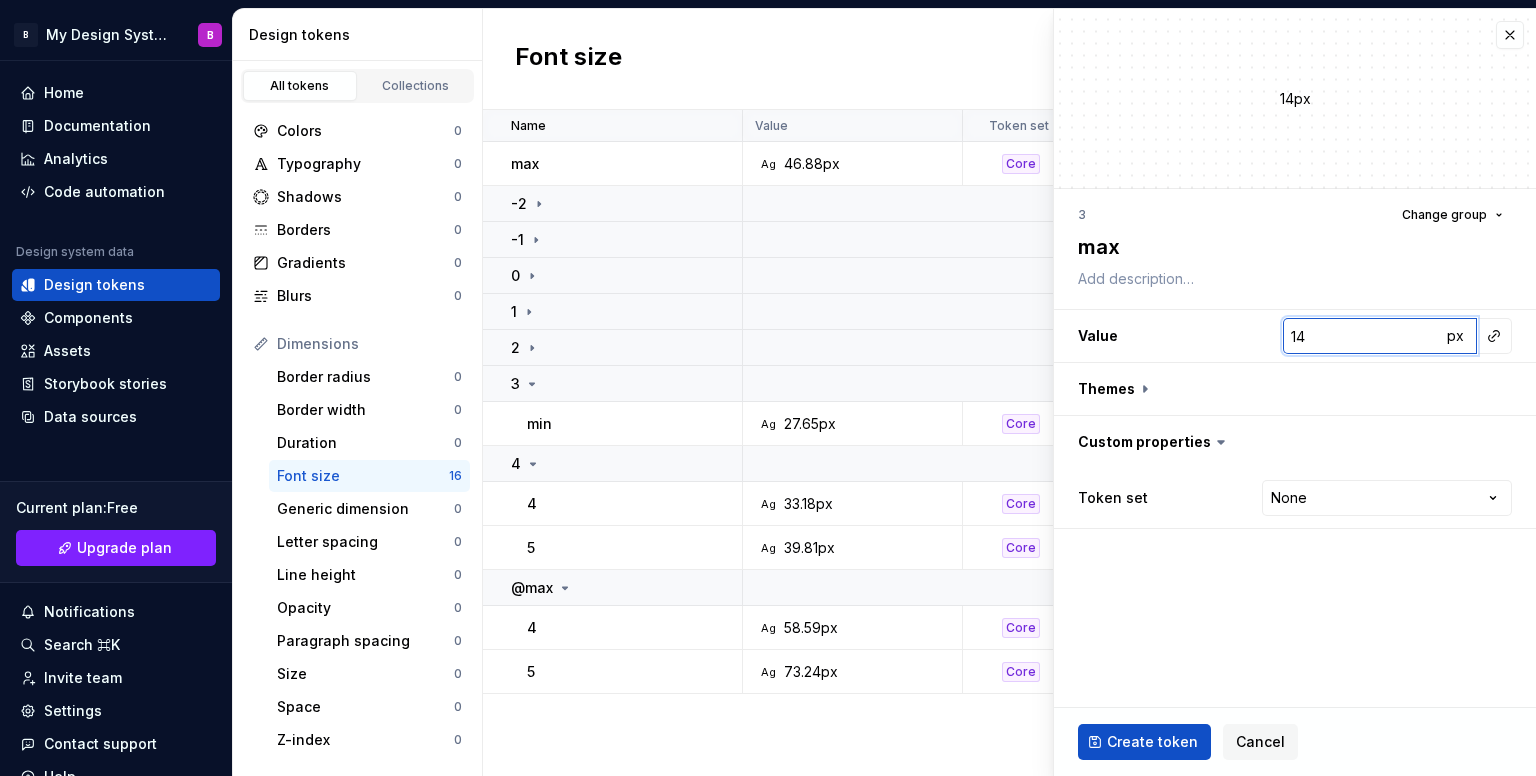 click on "14" at bounding box center [1362, 336] 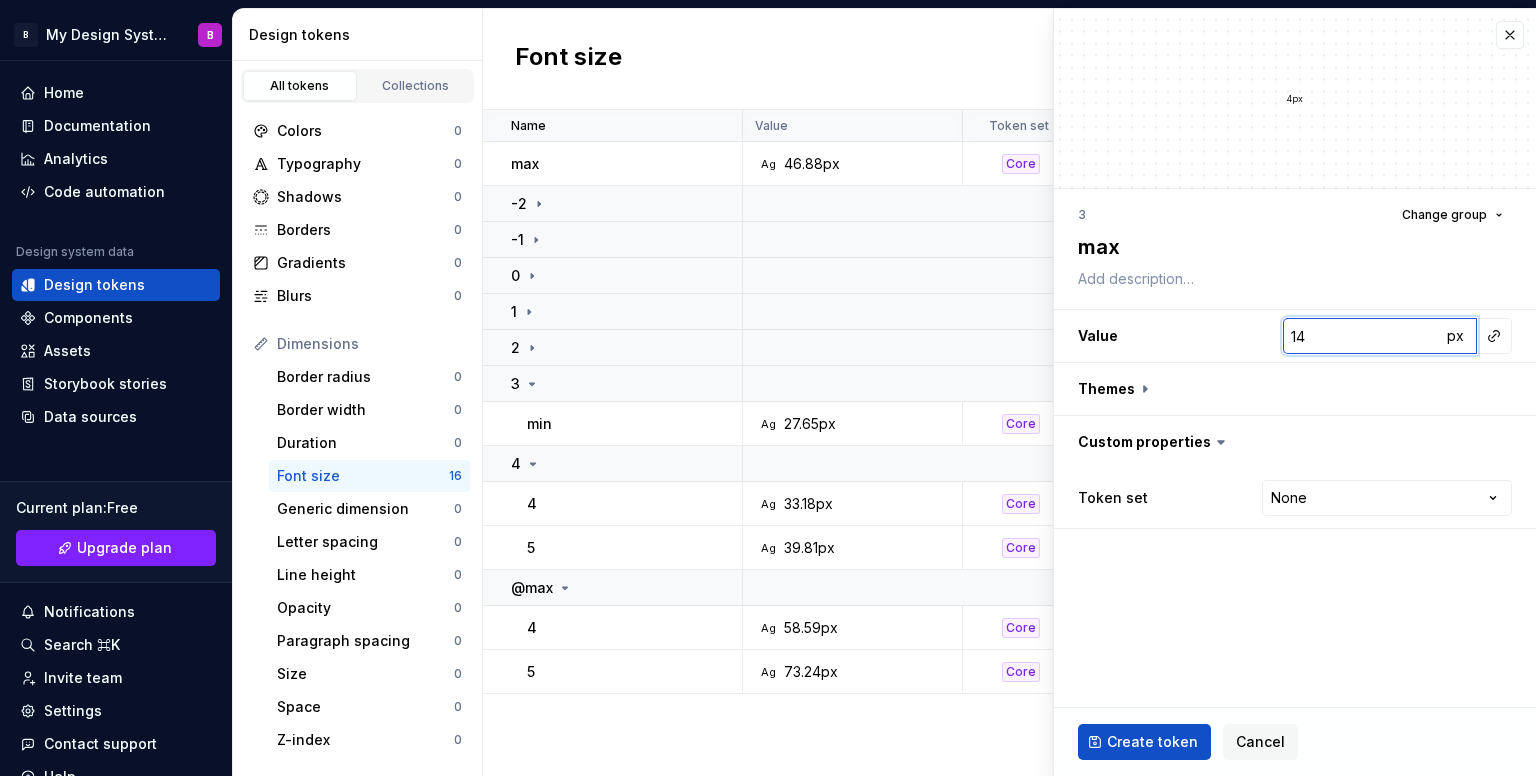 type on "*" 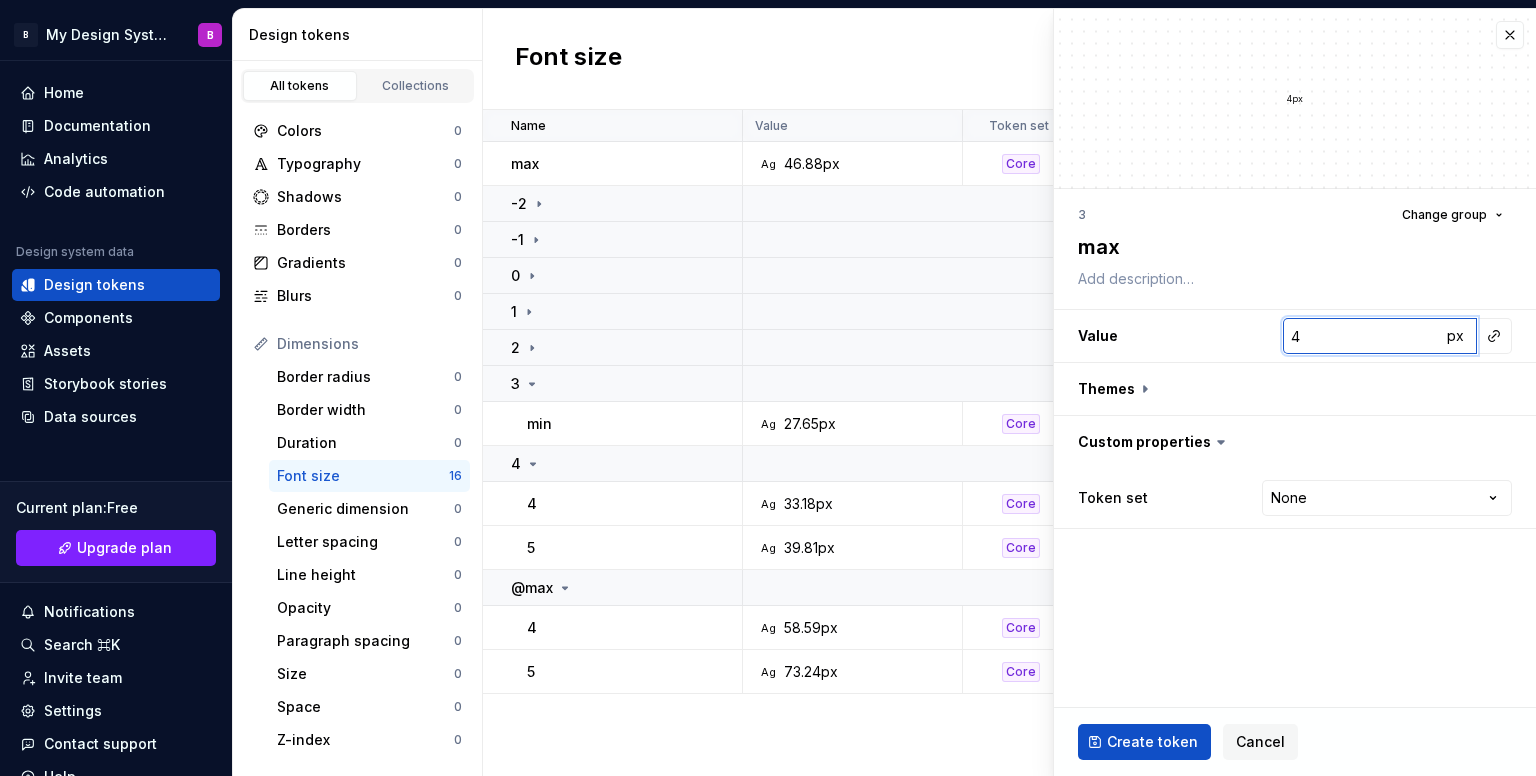 type on "*" 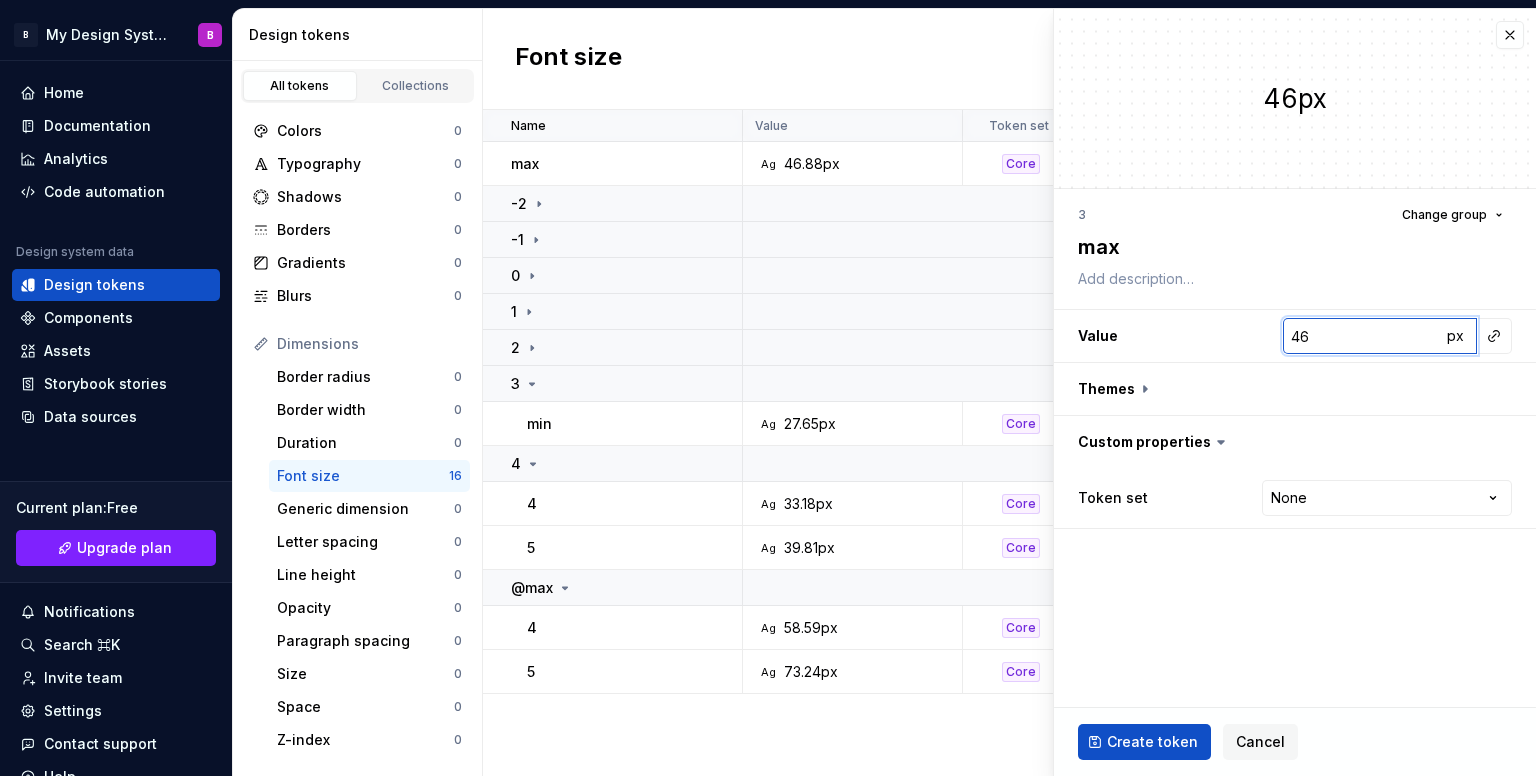 type on "*" 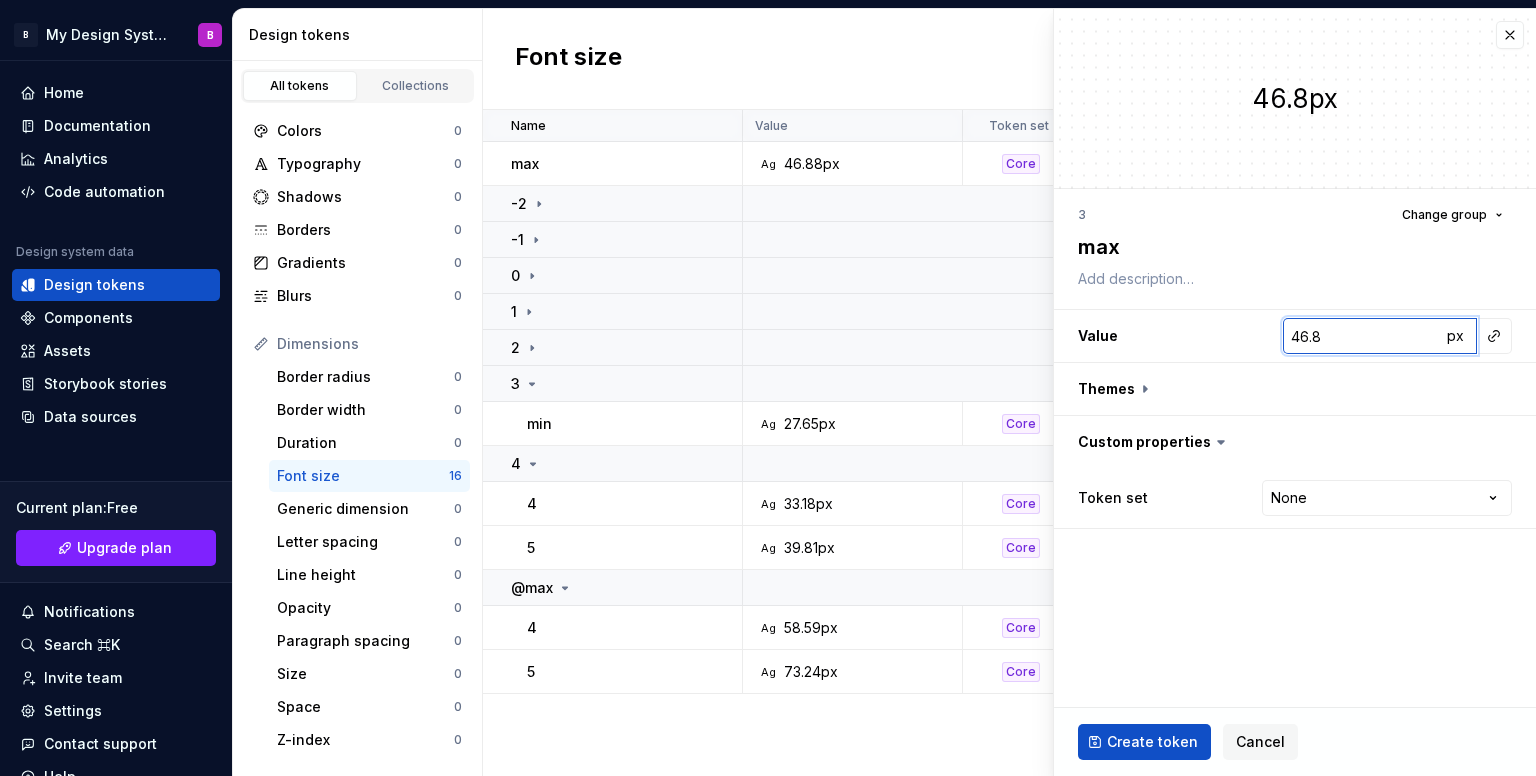 type on "*" 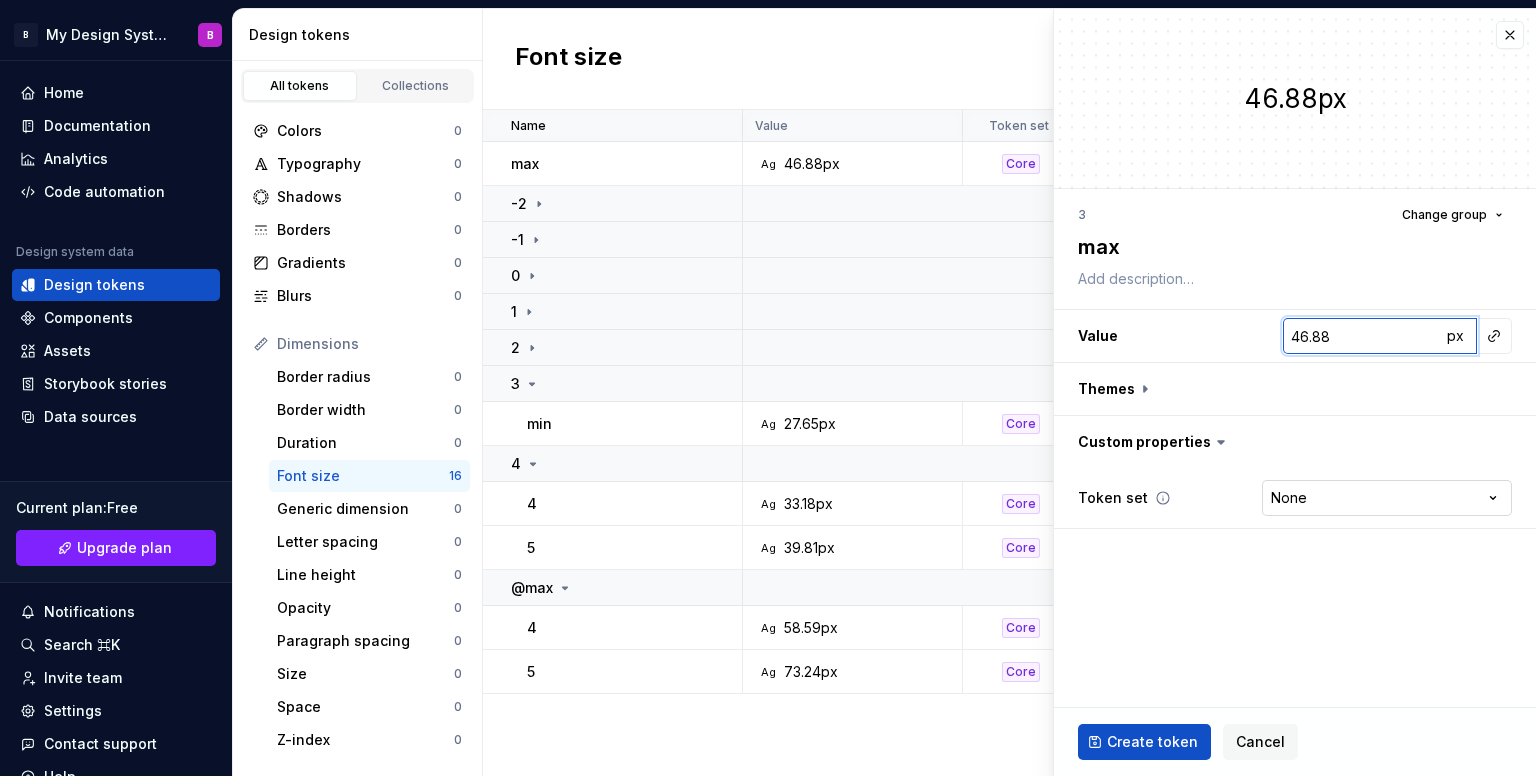 type on "46.88" 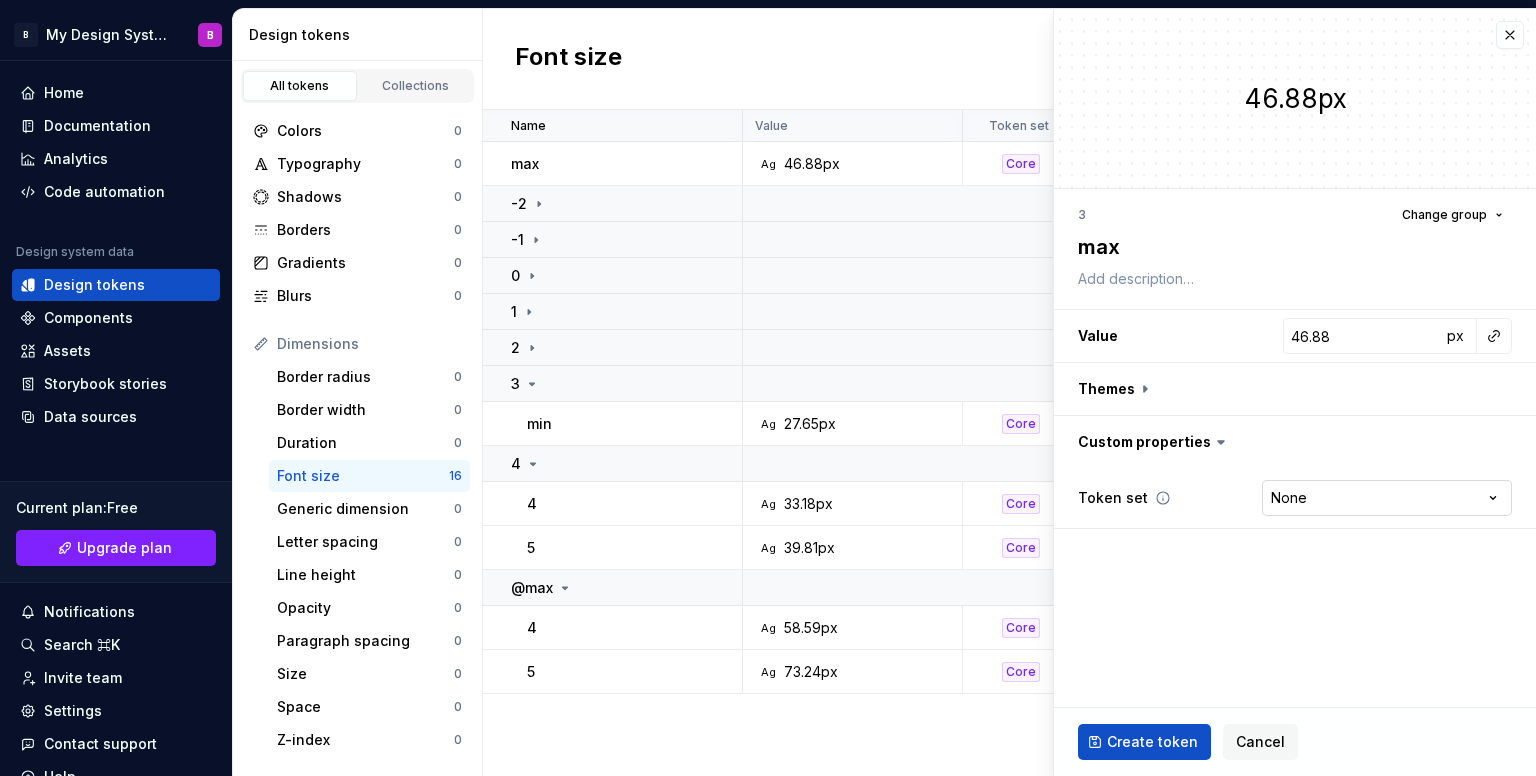 click on "B My Design System B Home Documentation Analytics Code automation Design system data Design tokens Components Assets Storybook stories Data sources Current plan :  Free Upgrade plan Notifications Search ⌘K Invite team Settings Contact support Help Design tokens All tokens Collections Colors 0 Typography 0 Shadows 0 Borders 0 Gradients 0 Blurs 0 Dimensions Border radius 0 Border width 0 Duration 0 Font size 16 Generic dimension 0 Letter spacing 0 Line height 0 Opacity 0 Paragraph spacing 0 Size 0 Space 0 Z-index 0 Options Text decoration 0 Text case 0 Visibility 0 Strings Font family 0 Font weight/style 0 Generic string 0 Product copy 0 Font size New token Name Value Token set Description Last updated max Ag [SIZE] Core 1 minute ago -2 -1 0 1 2 3 min Ag [SIZE] Core 1 minute ago 4 4 Ag [SIZE] Core about [TIME] ago 5 Ag [SIZE] Core about [TIME] ago @max 4 Ag [SIZE] Core about [TIME] ago 5 Ag [SIZE] Core about [TIME] ago   Token “3” created. * Generated code is read‒only New font size token" at bounding box center (768, 388) 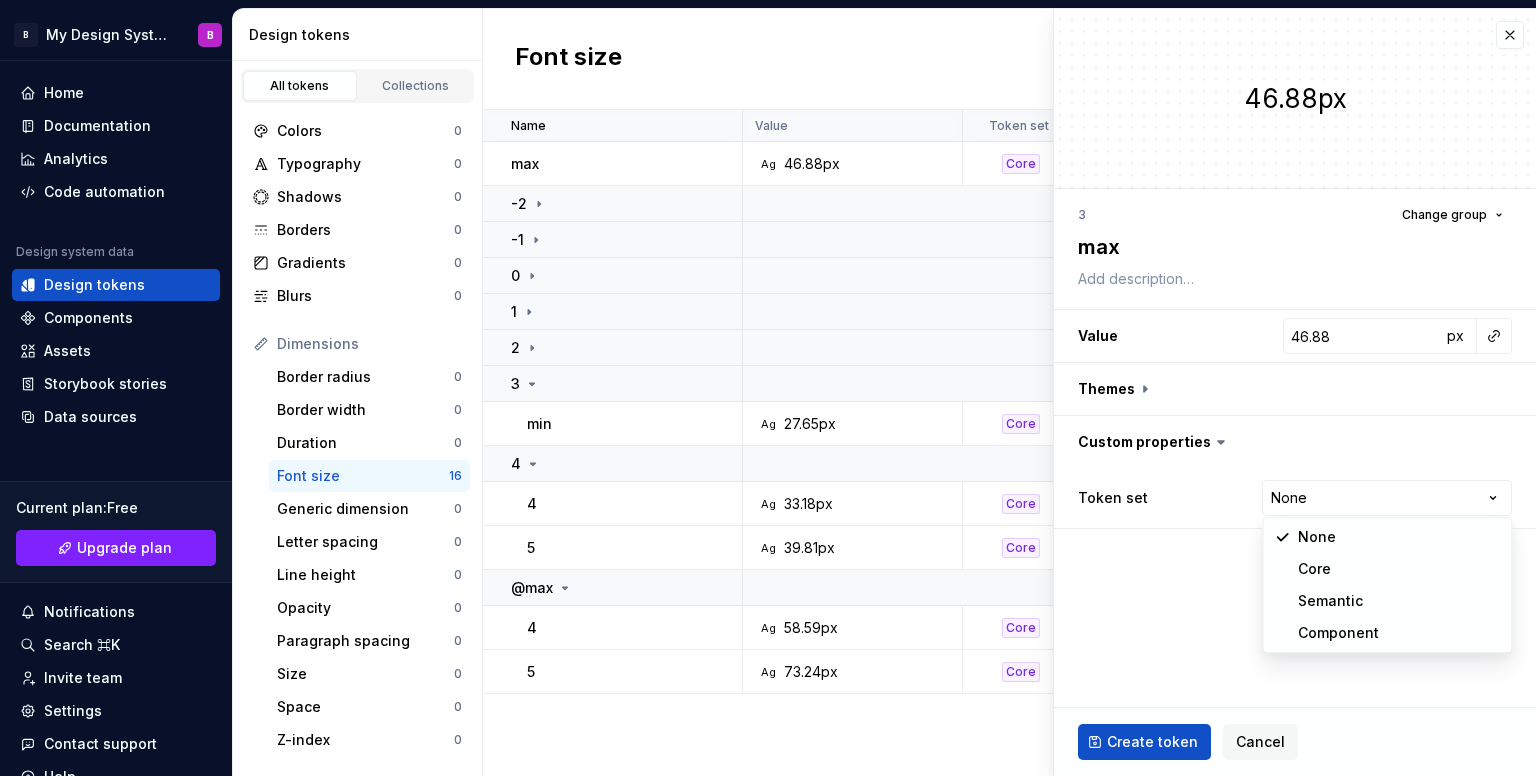 select on "**********" 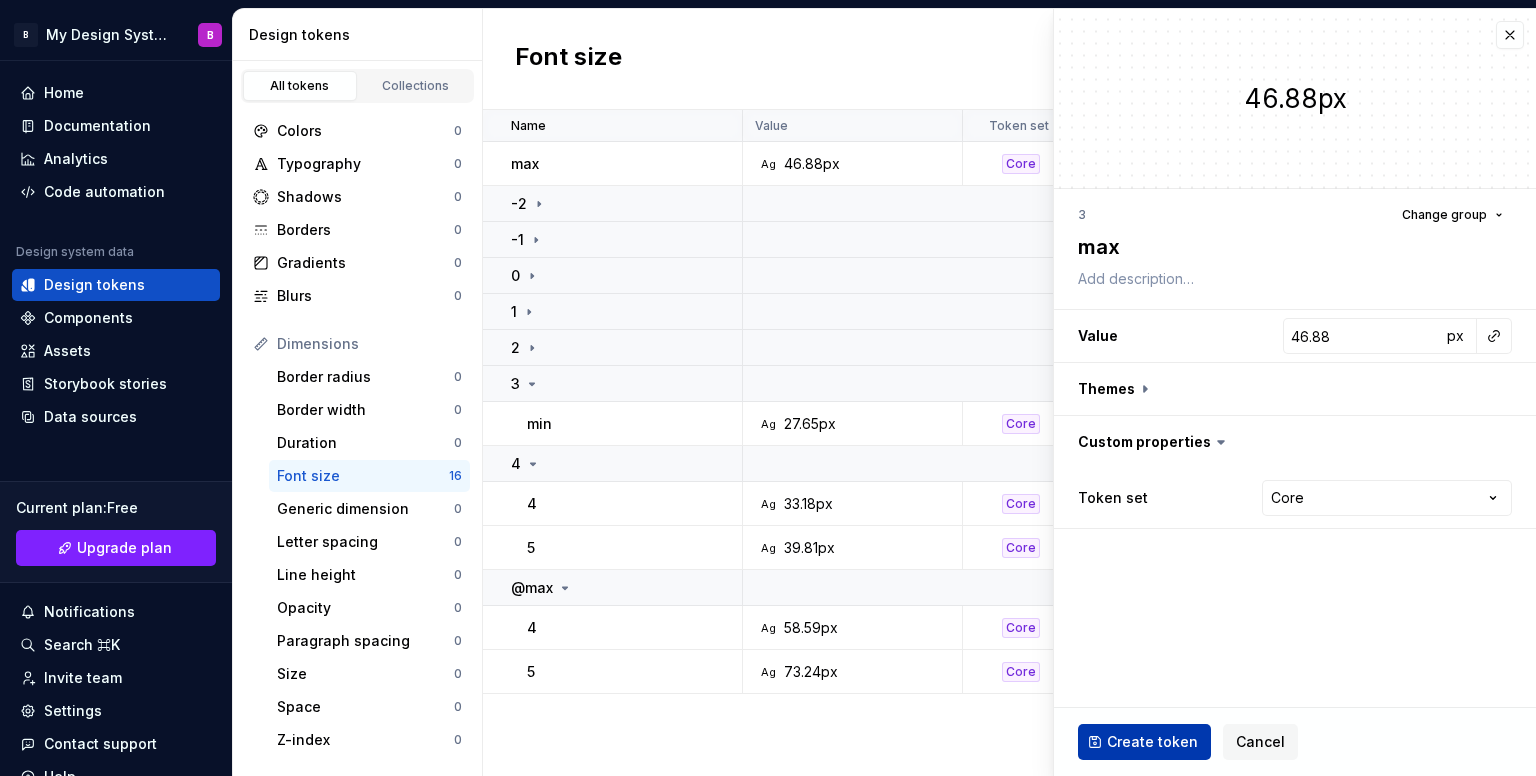 click on "Create token" at bounding box center [1152, 742] 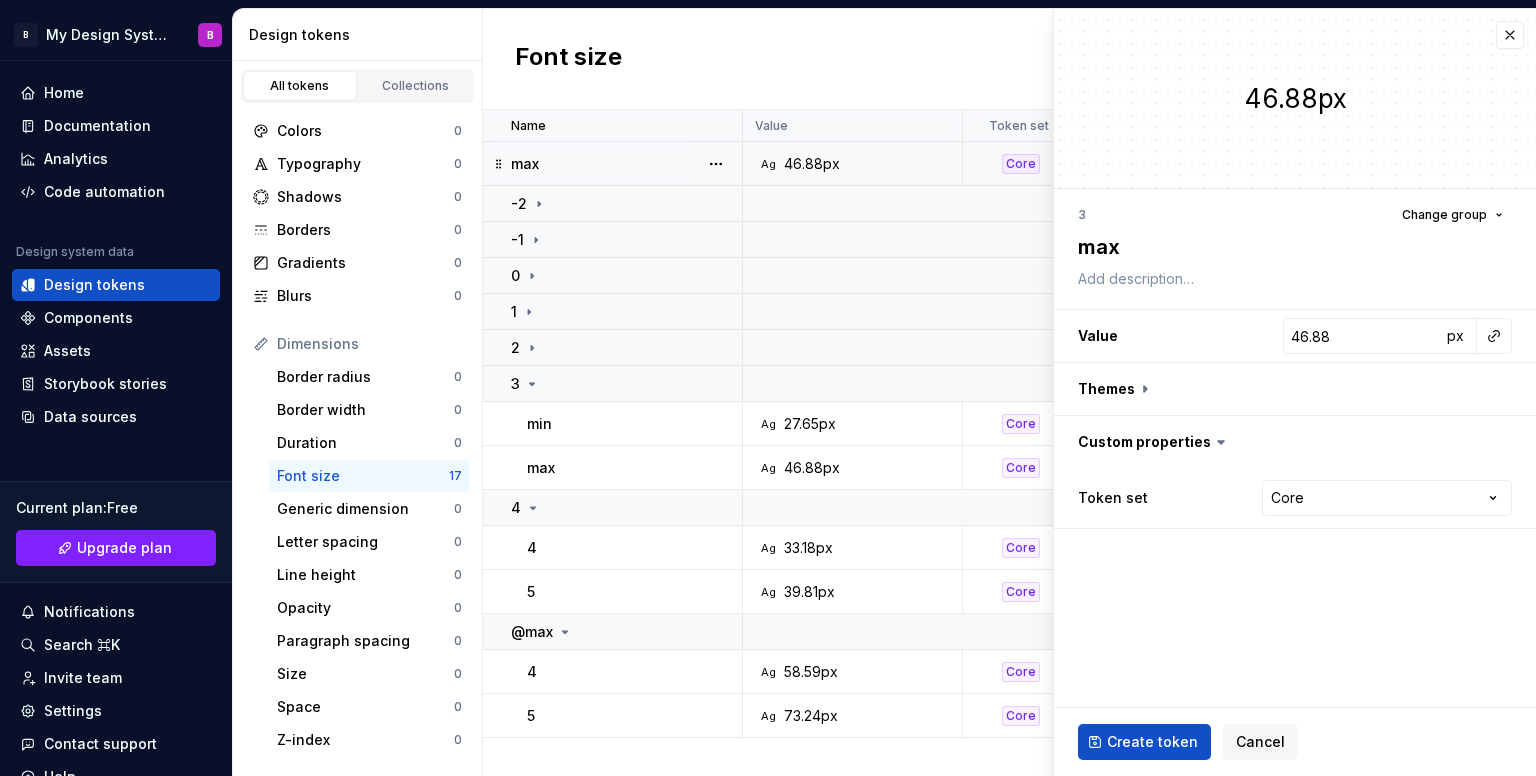type on "*" 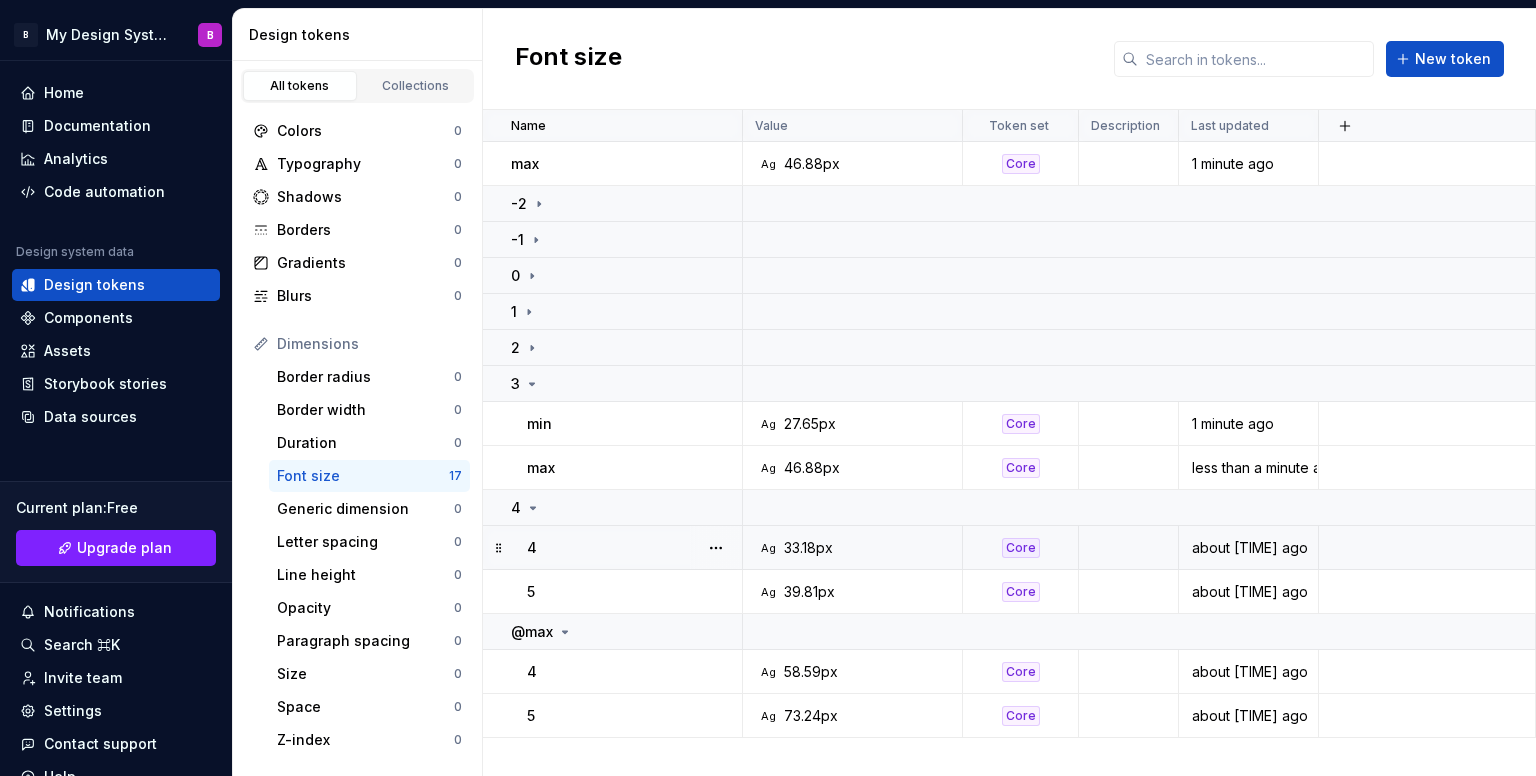 click on "4" at bounding box center (613, 548) 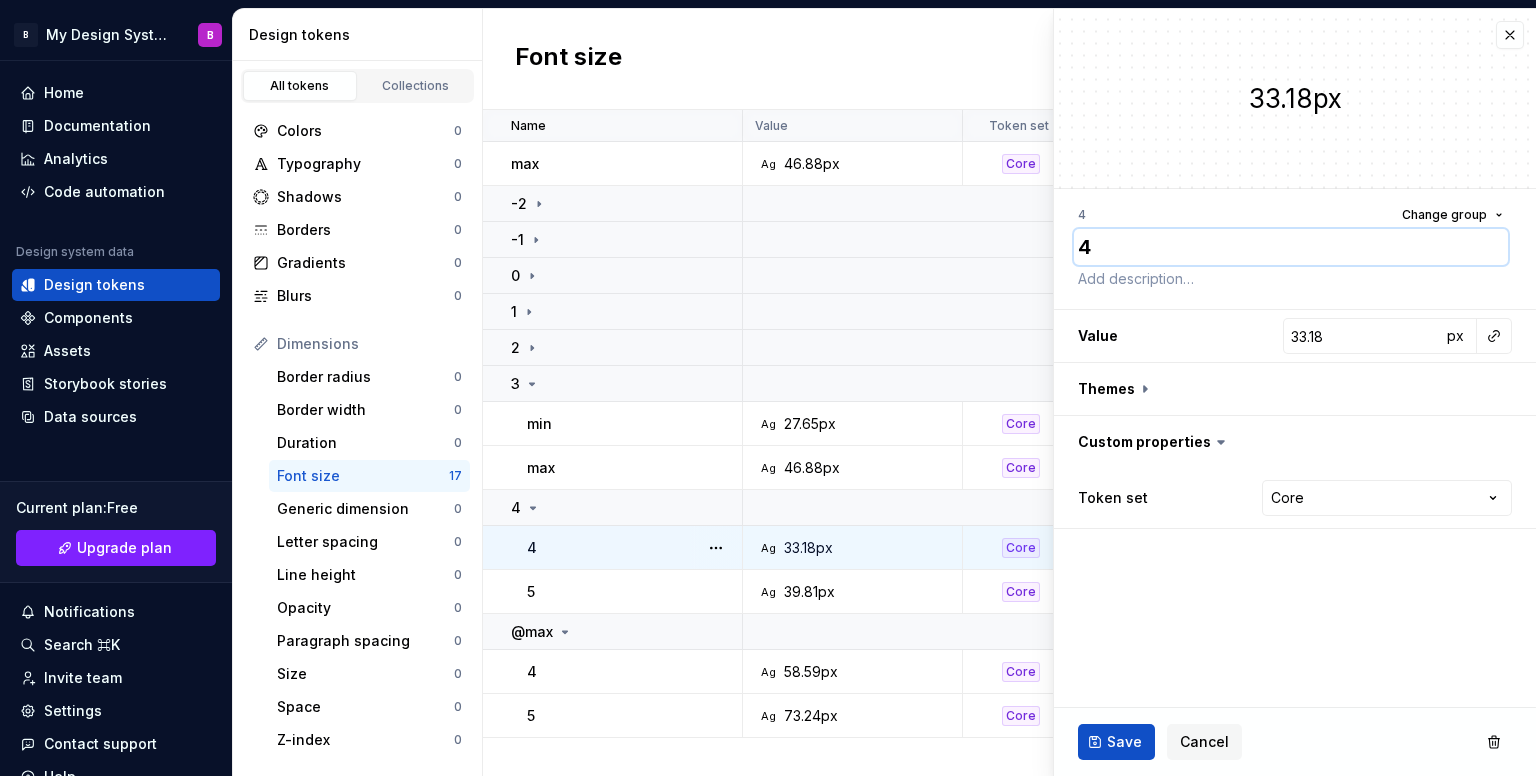 click on "4" at bounding box center (1291, 247) 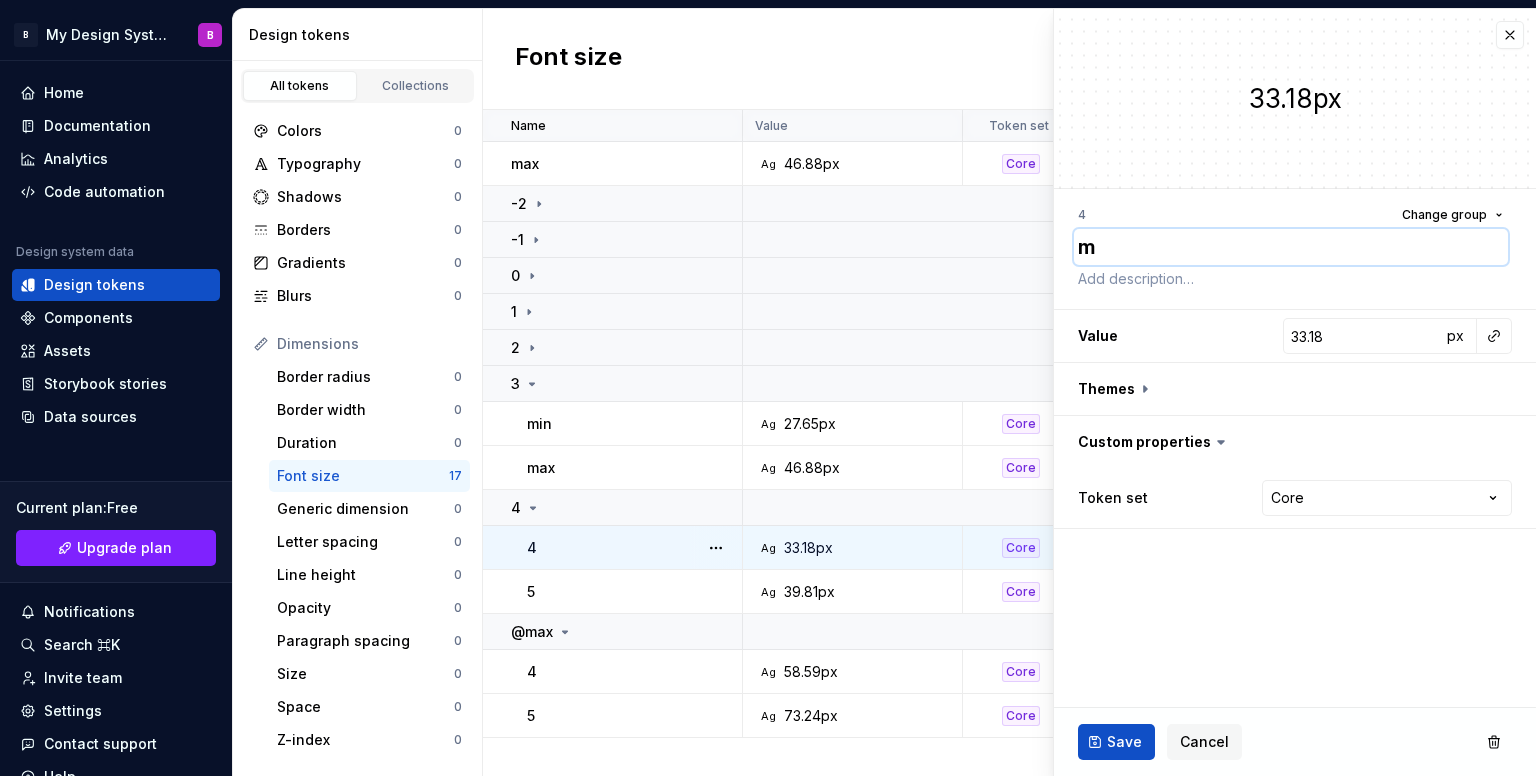 type on "*" 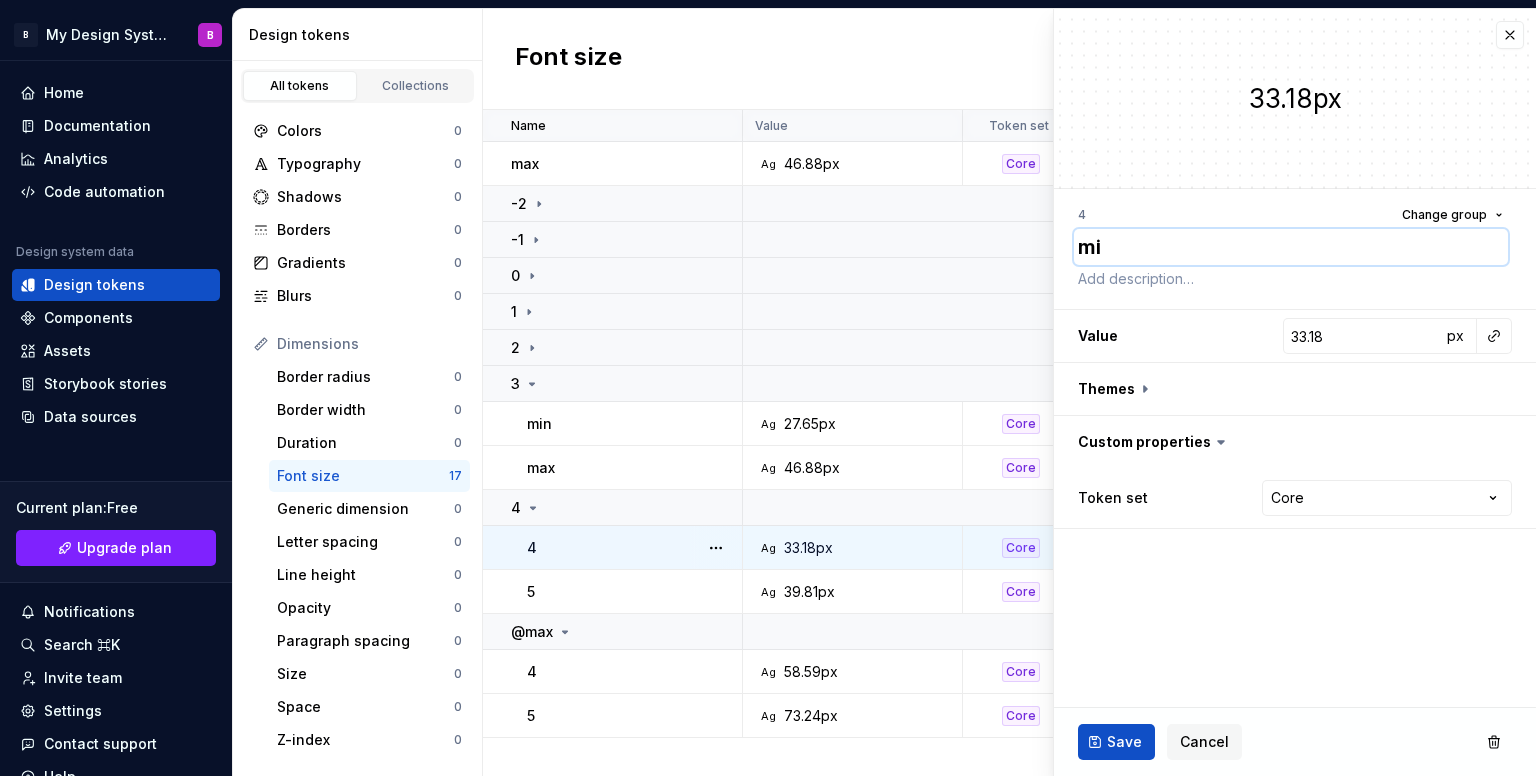 type on "*" 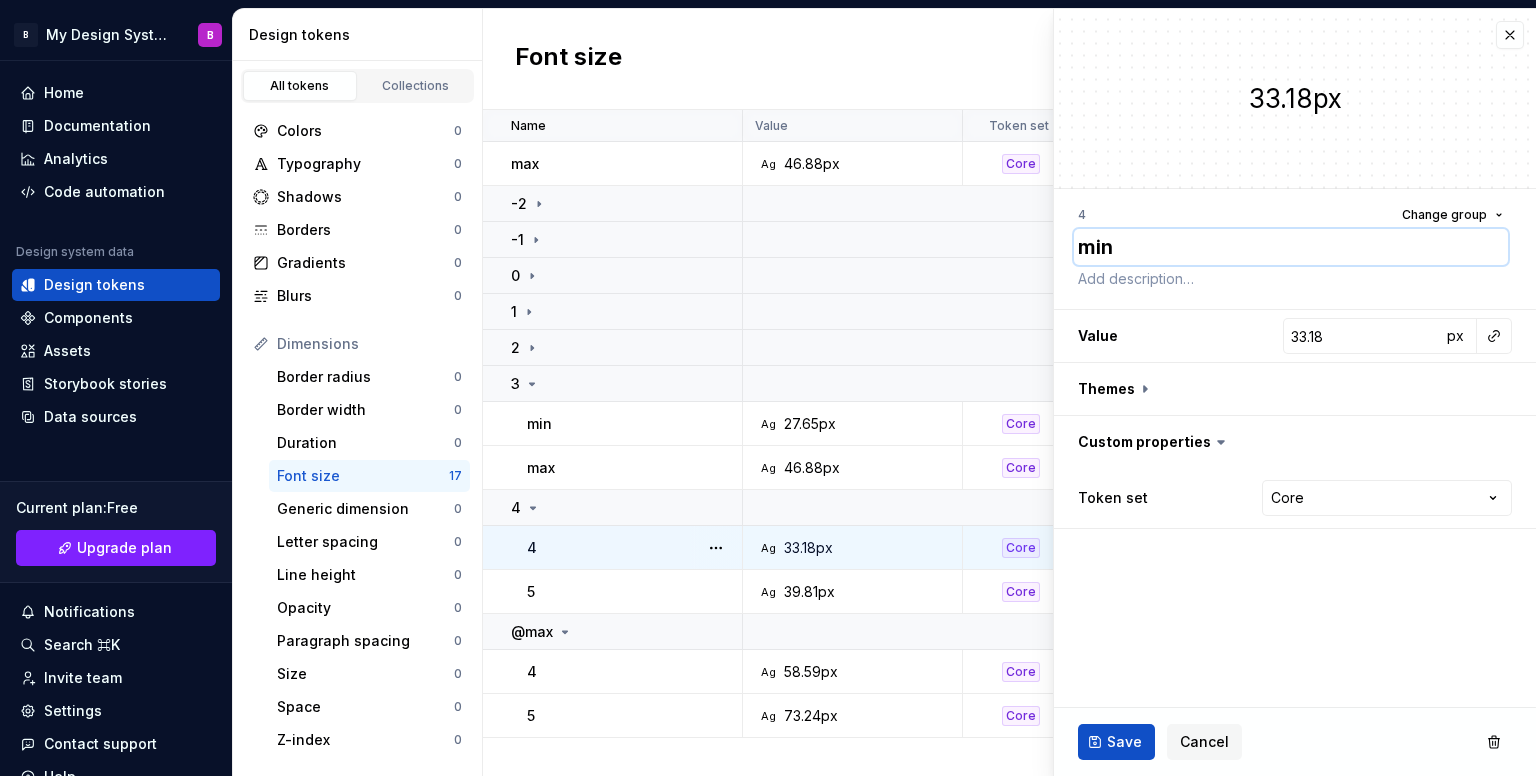 type on "*" 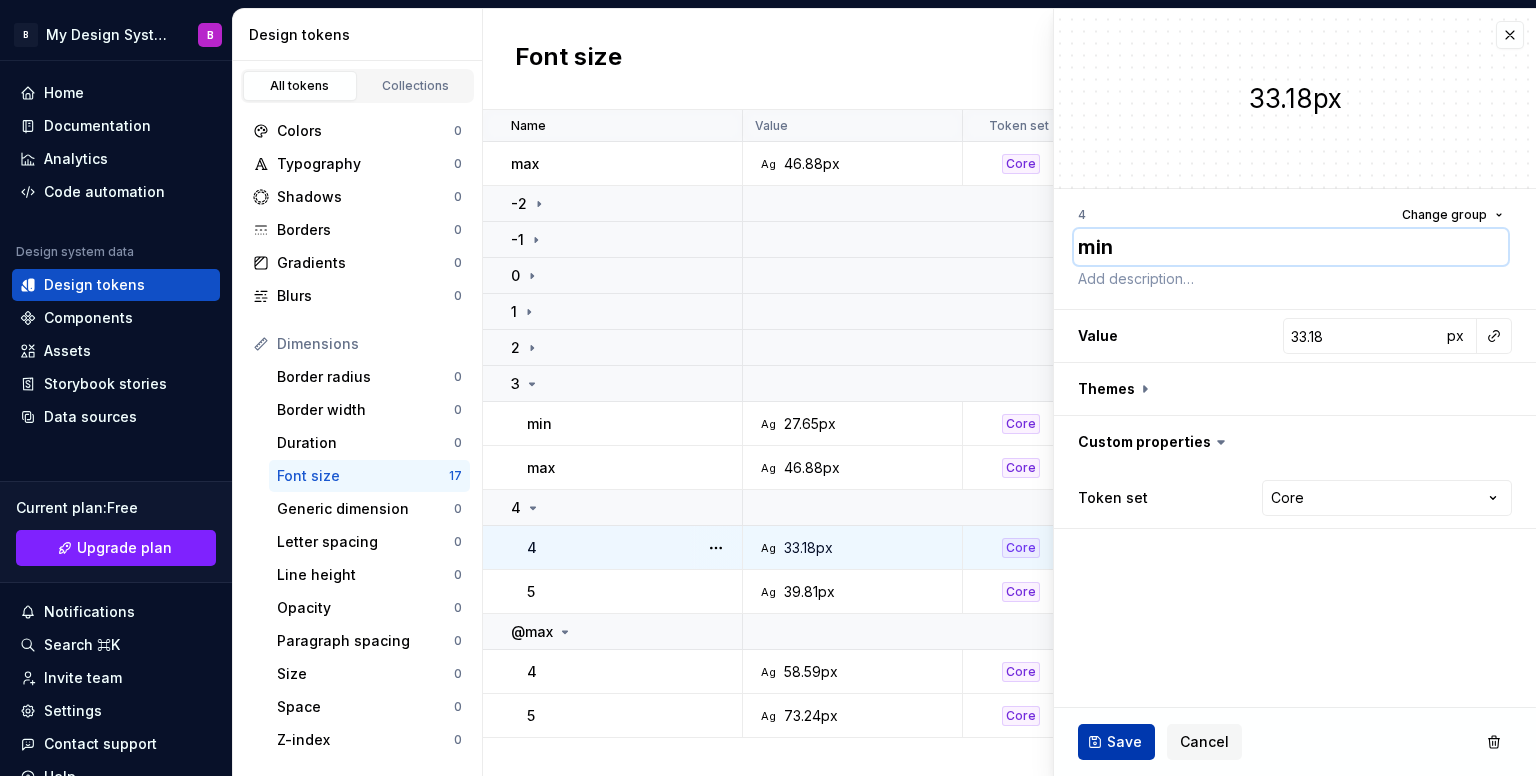 type on "min" 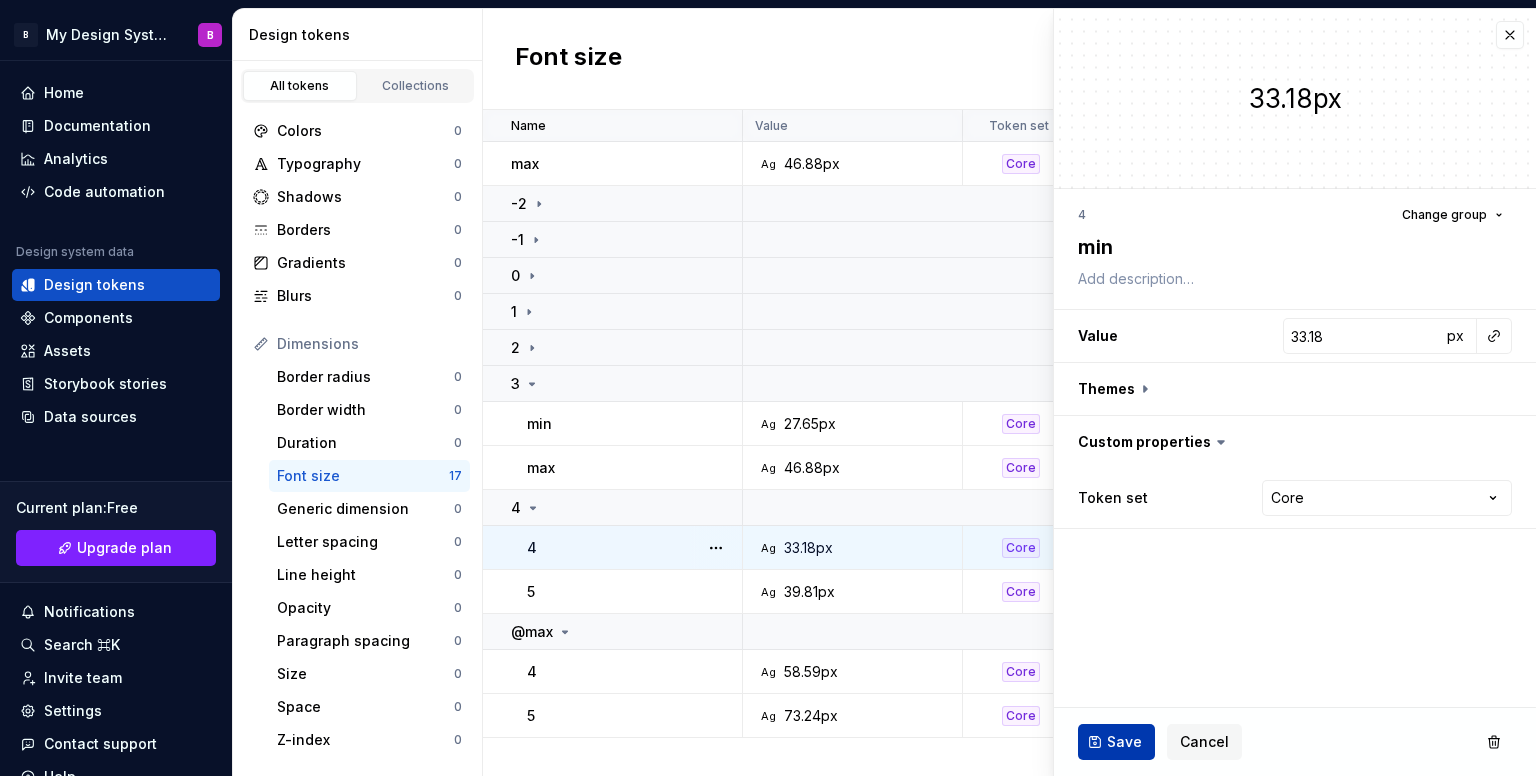 click on "Save" at bounding box center (1116, 742) 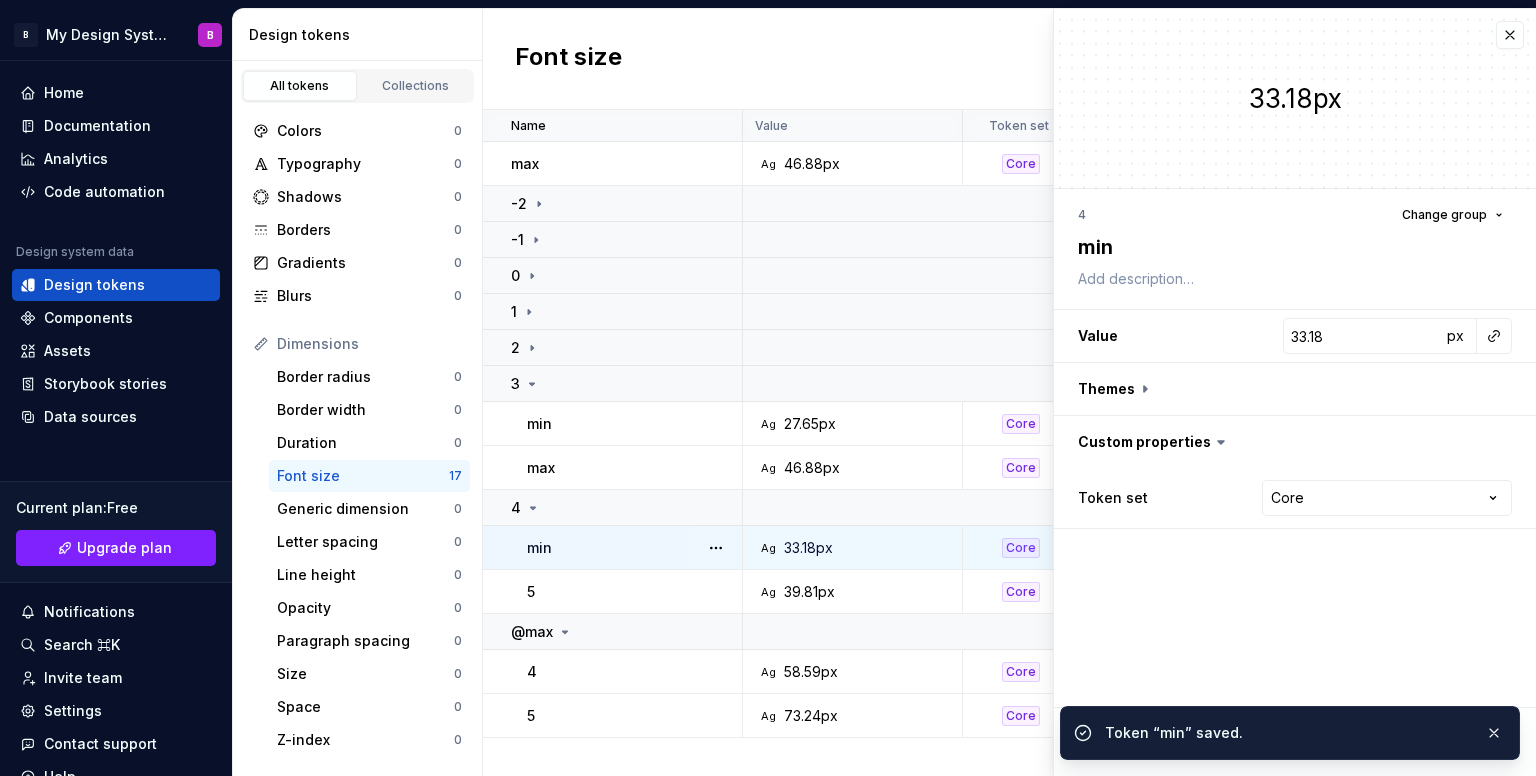 click on "5" at bounding box center (634, 592) 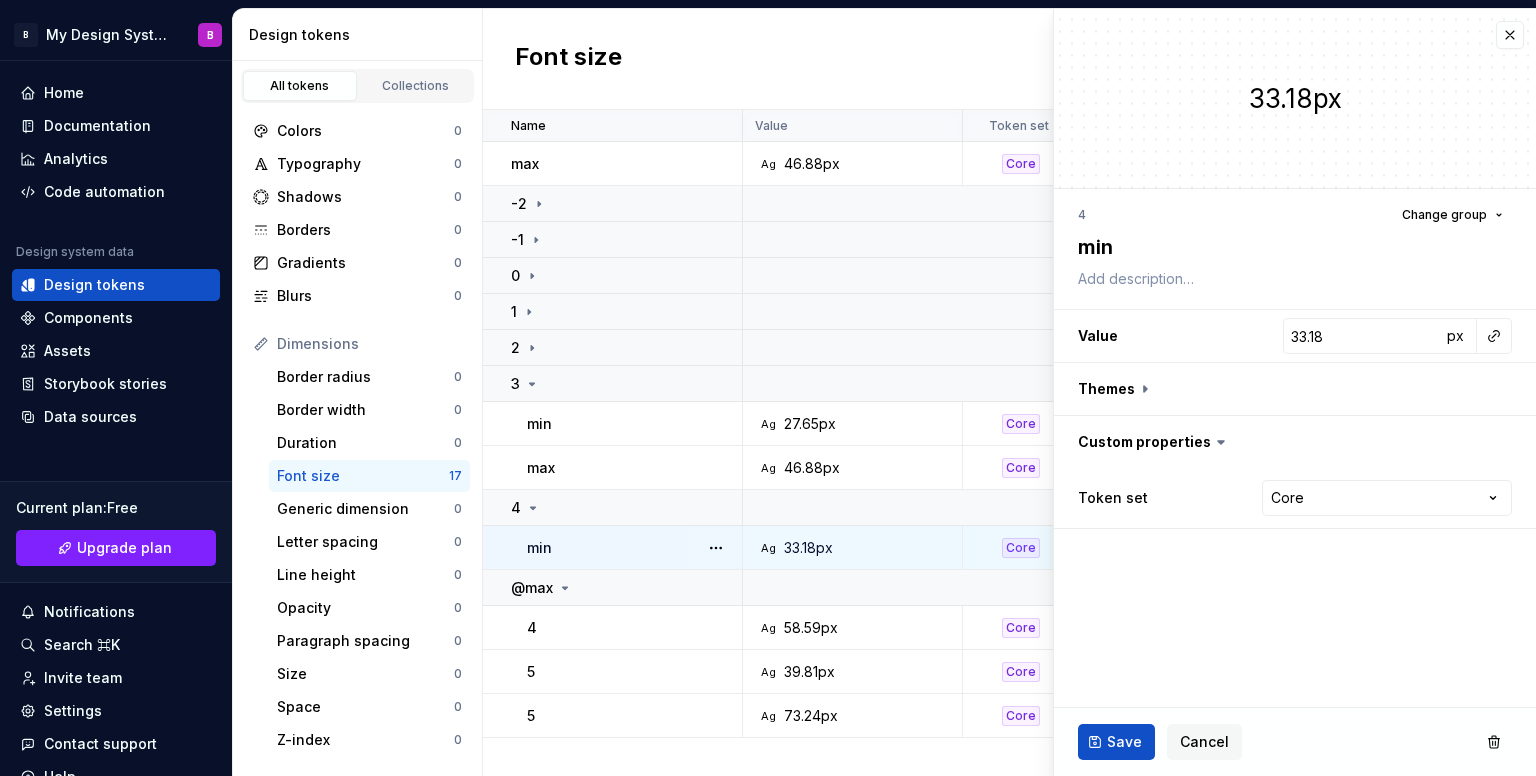 drag, startPoint x: 504, startPoint y: 633, endPoint x: 481, endPoint y: 633, distance: 23 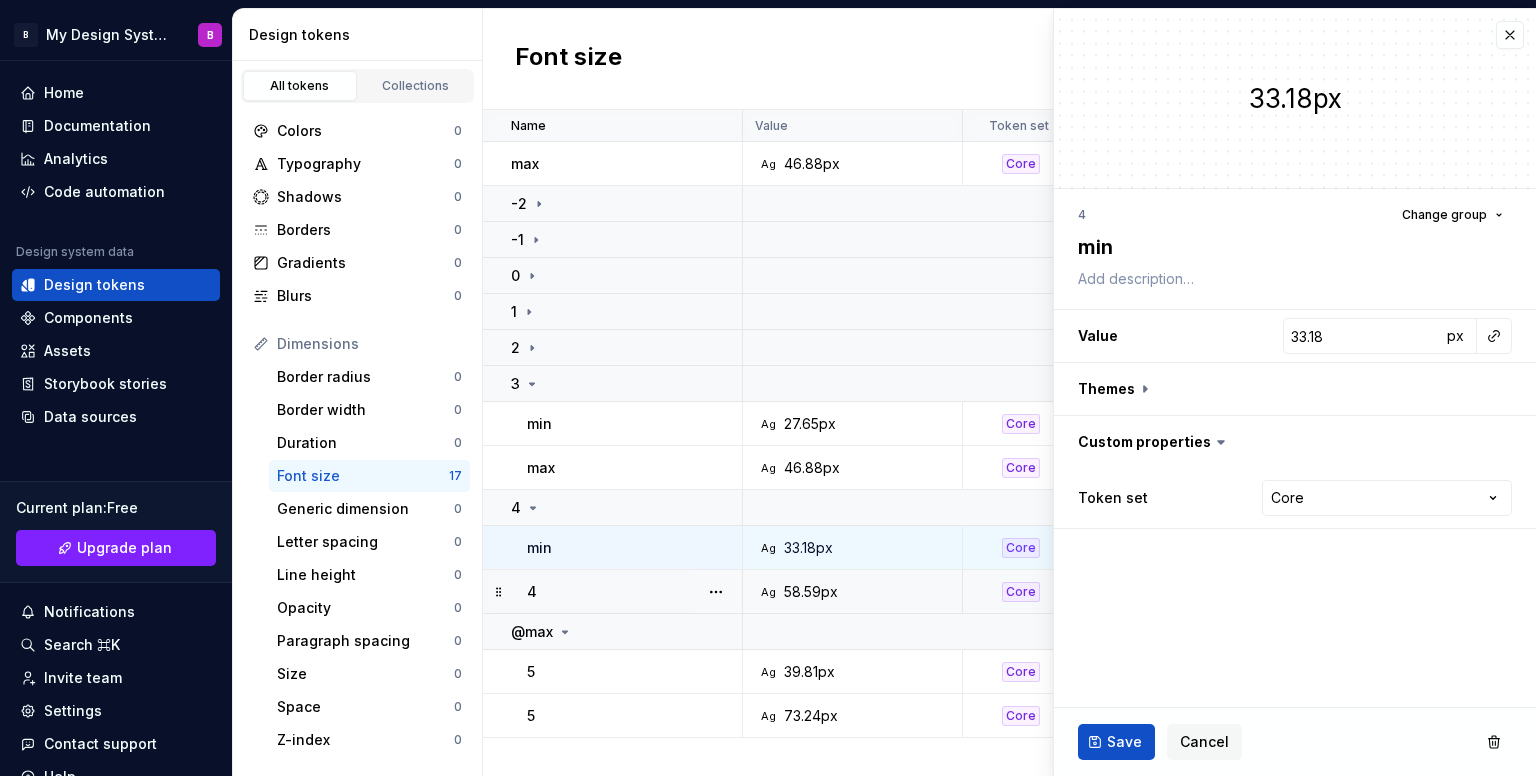 click on "4" at bounding box center [634, 592] 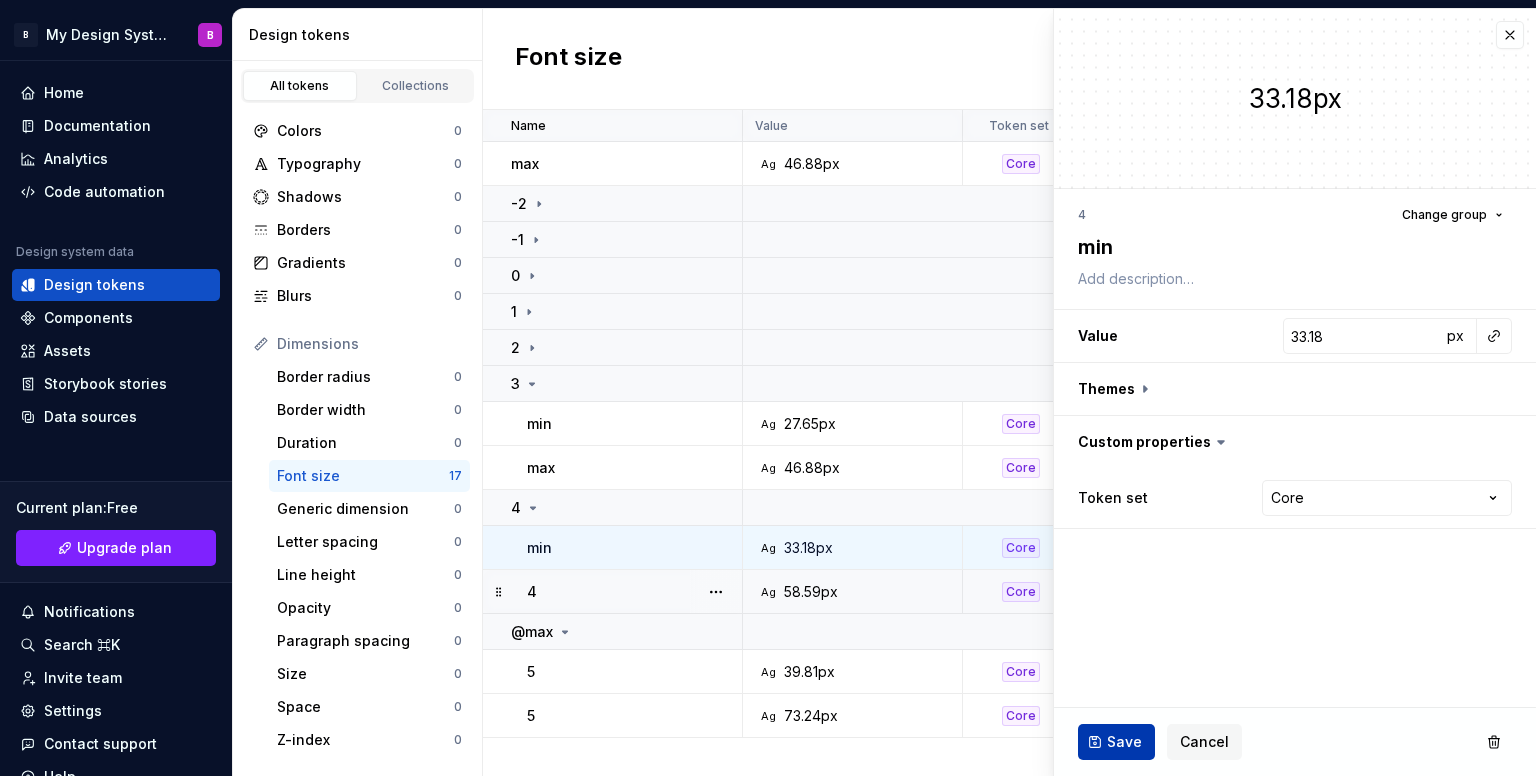click on "Save" at bounding box center [1116, 742] 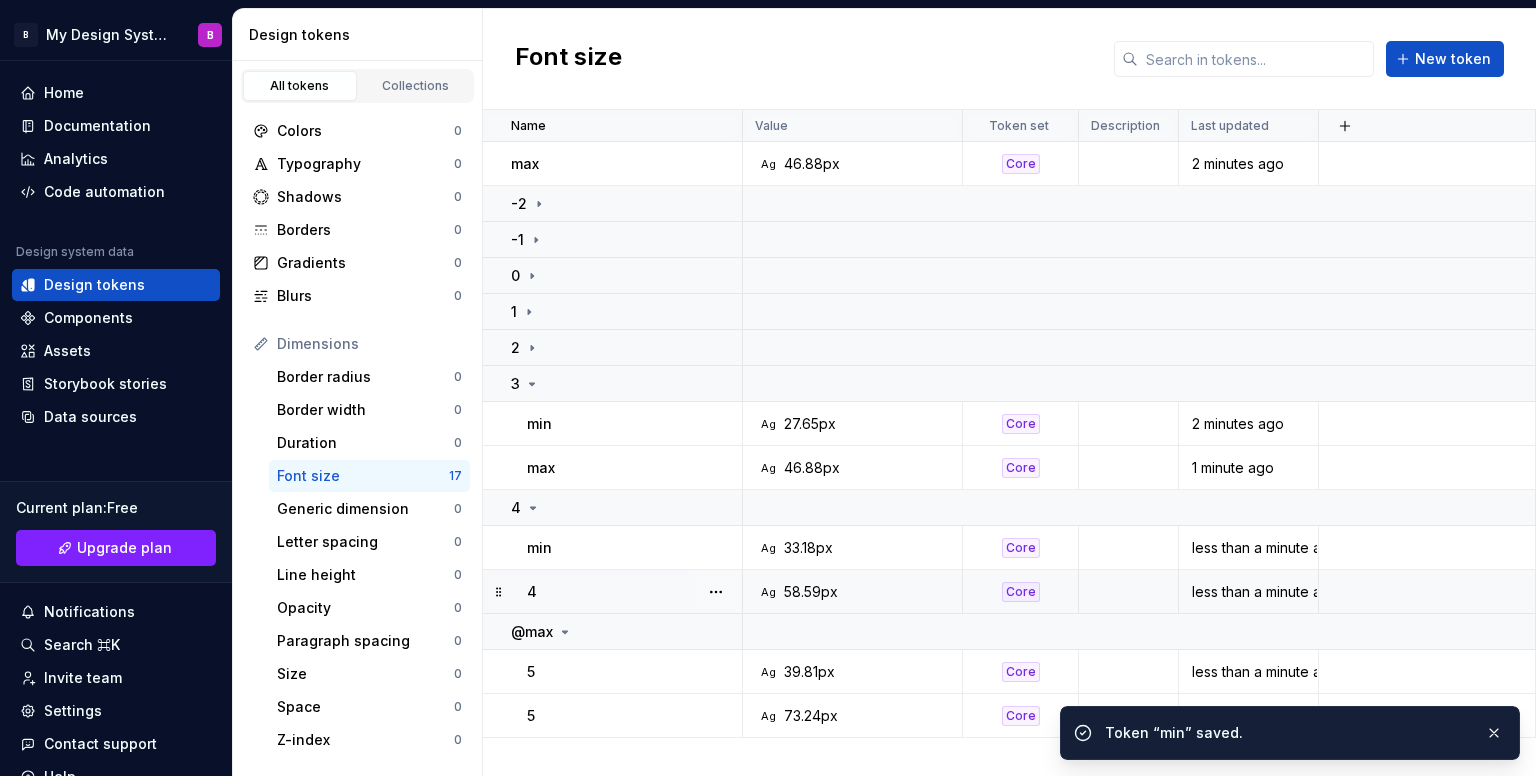 click on "4" at bounding box center [634, 592] 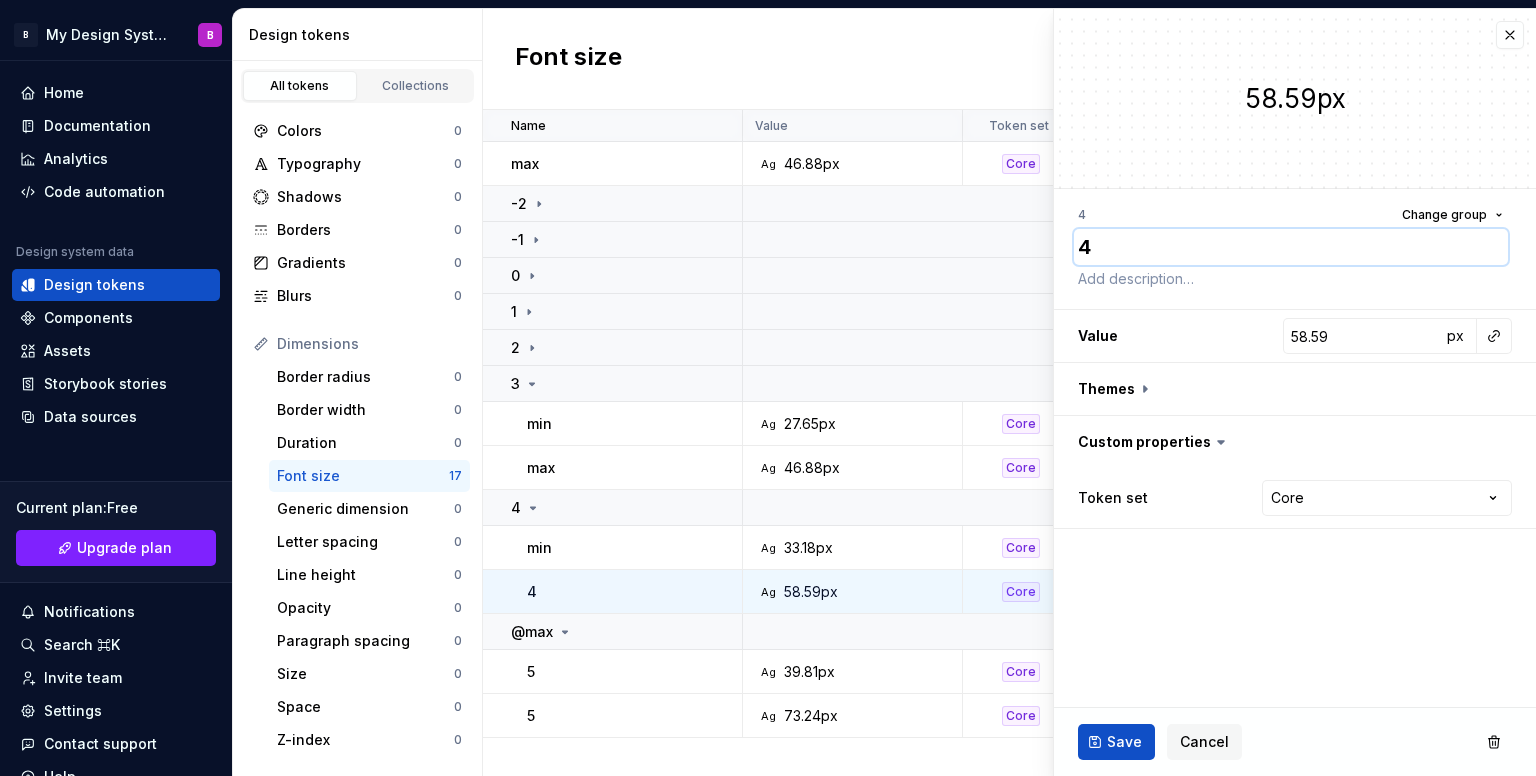 click on "4" at bounding box center [1291, 247] 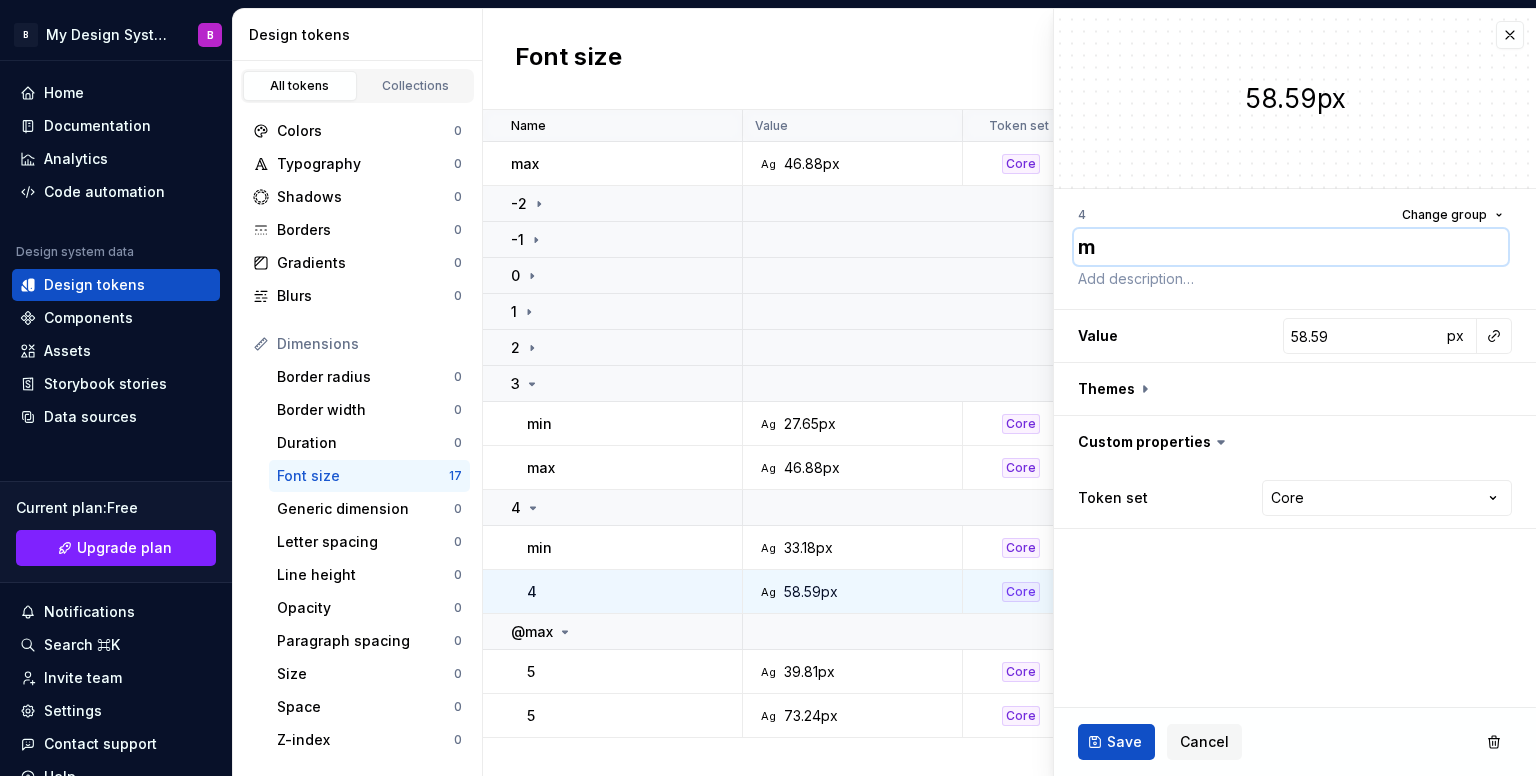 type on "*" 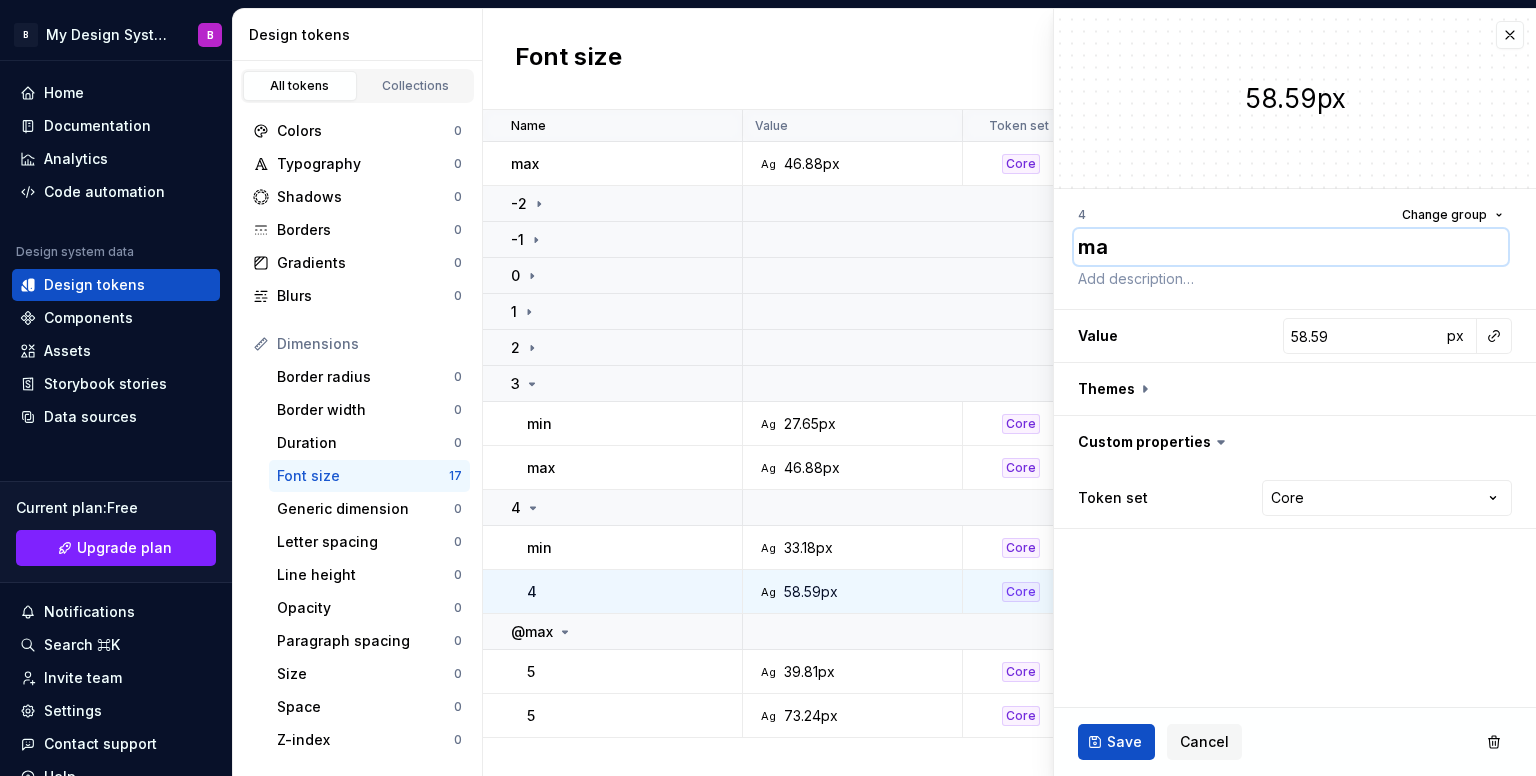 type on "*" 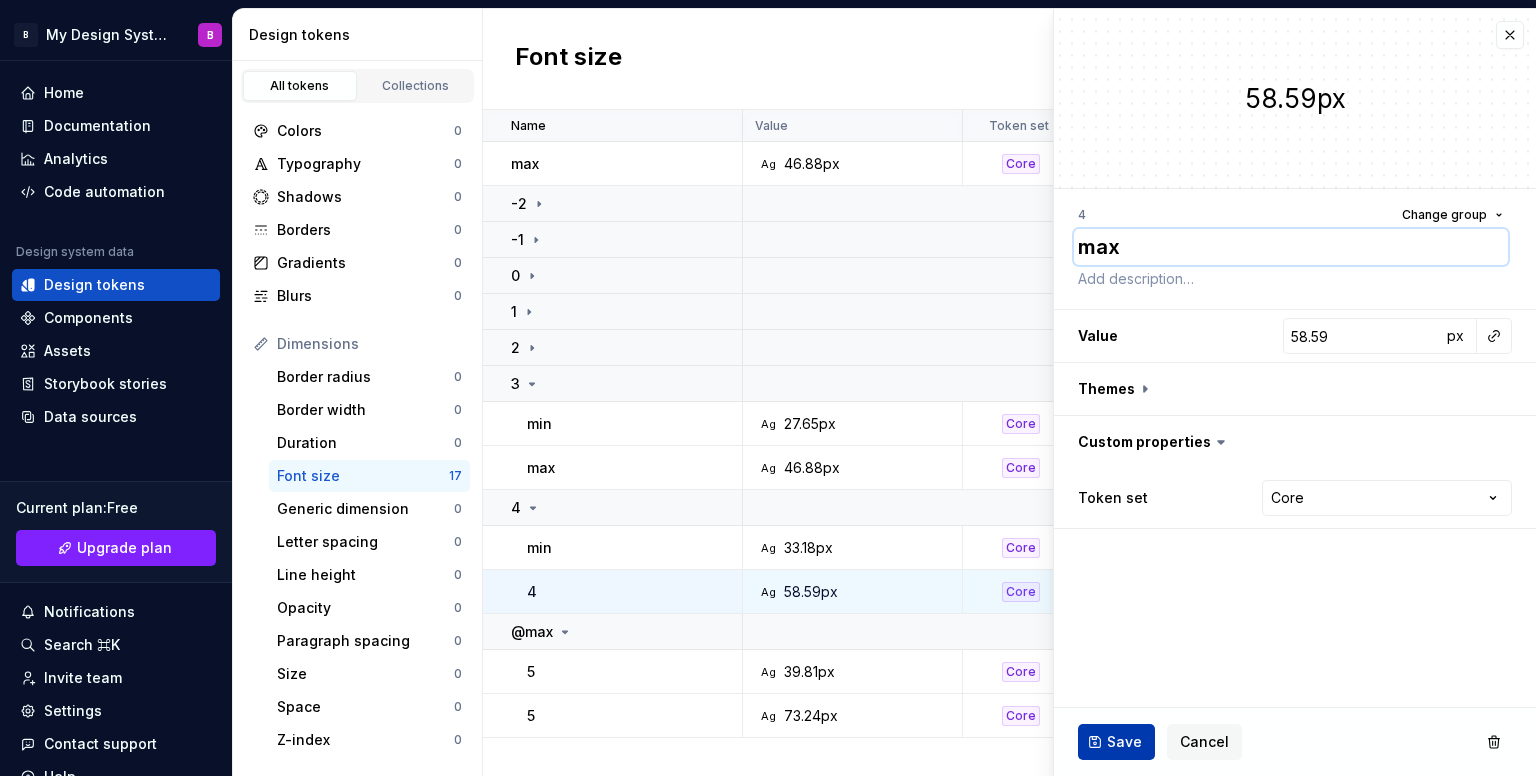 type on "max" 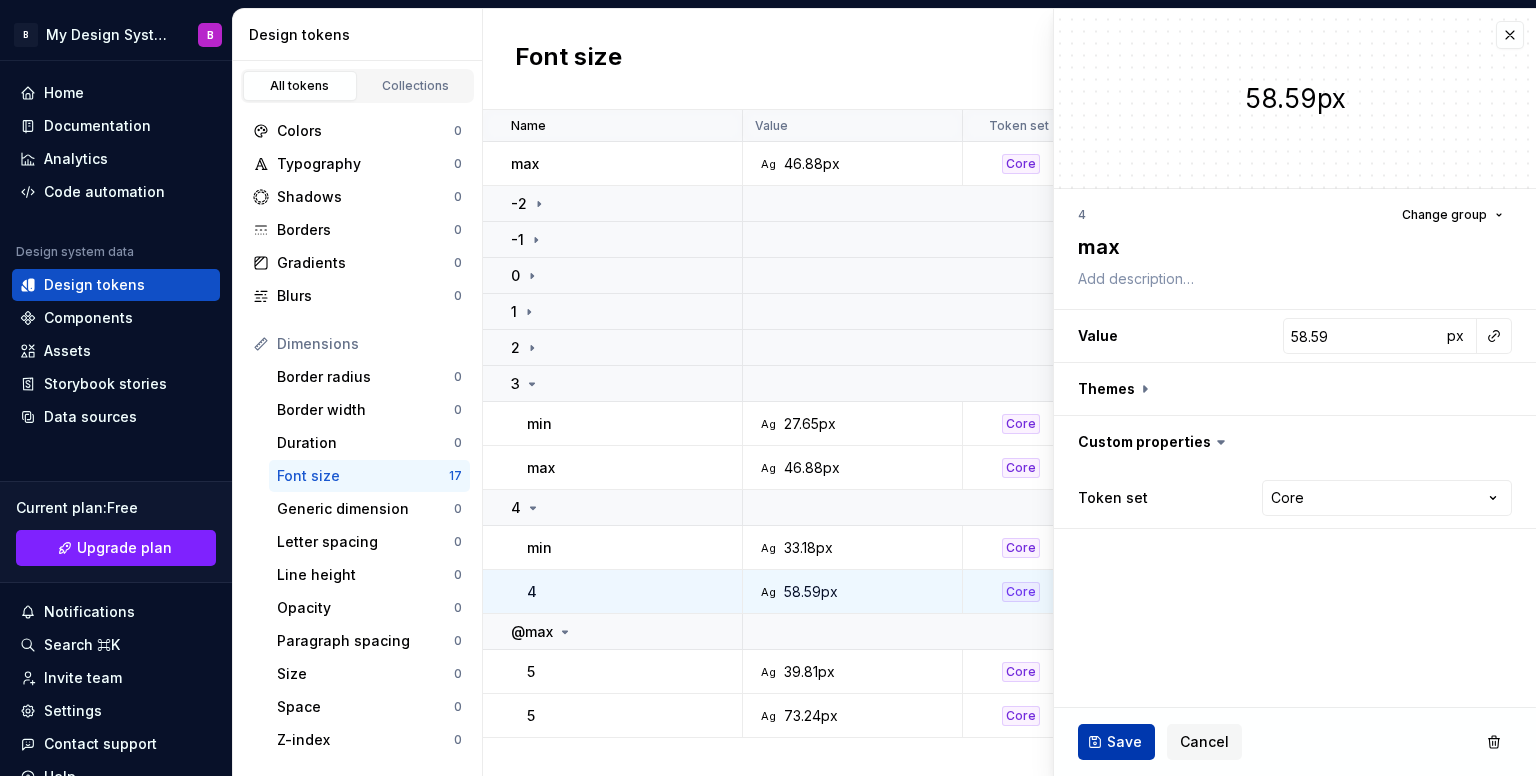 click on "Save" at bounding box center (1116, 742) 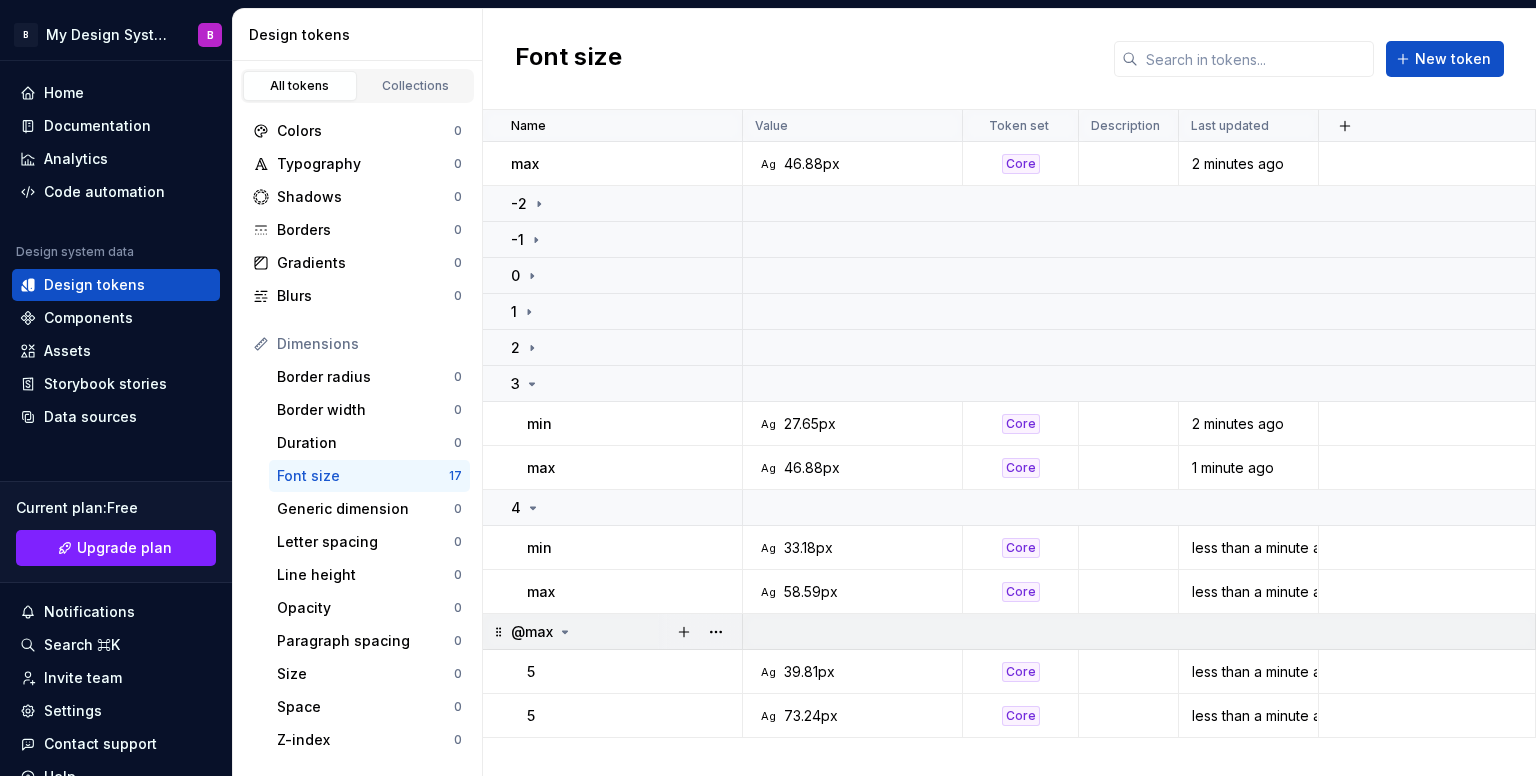 click on "@max" at bounding box center [532, 632] 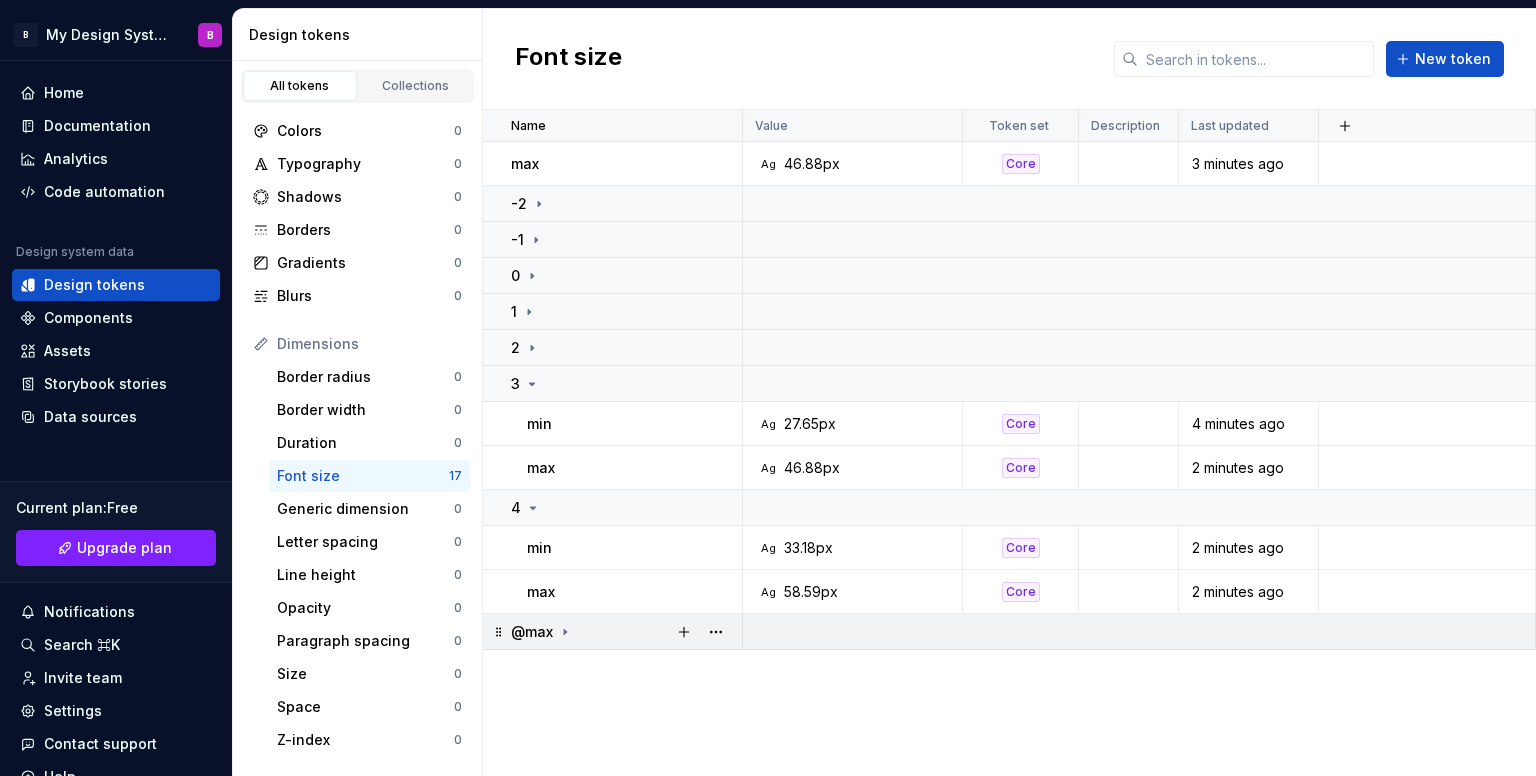 click on "@max" at bounding box center [532, 632] 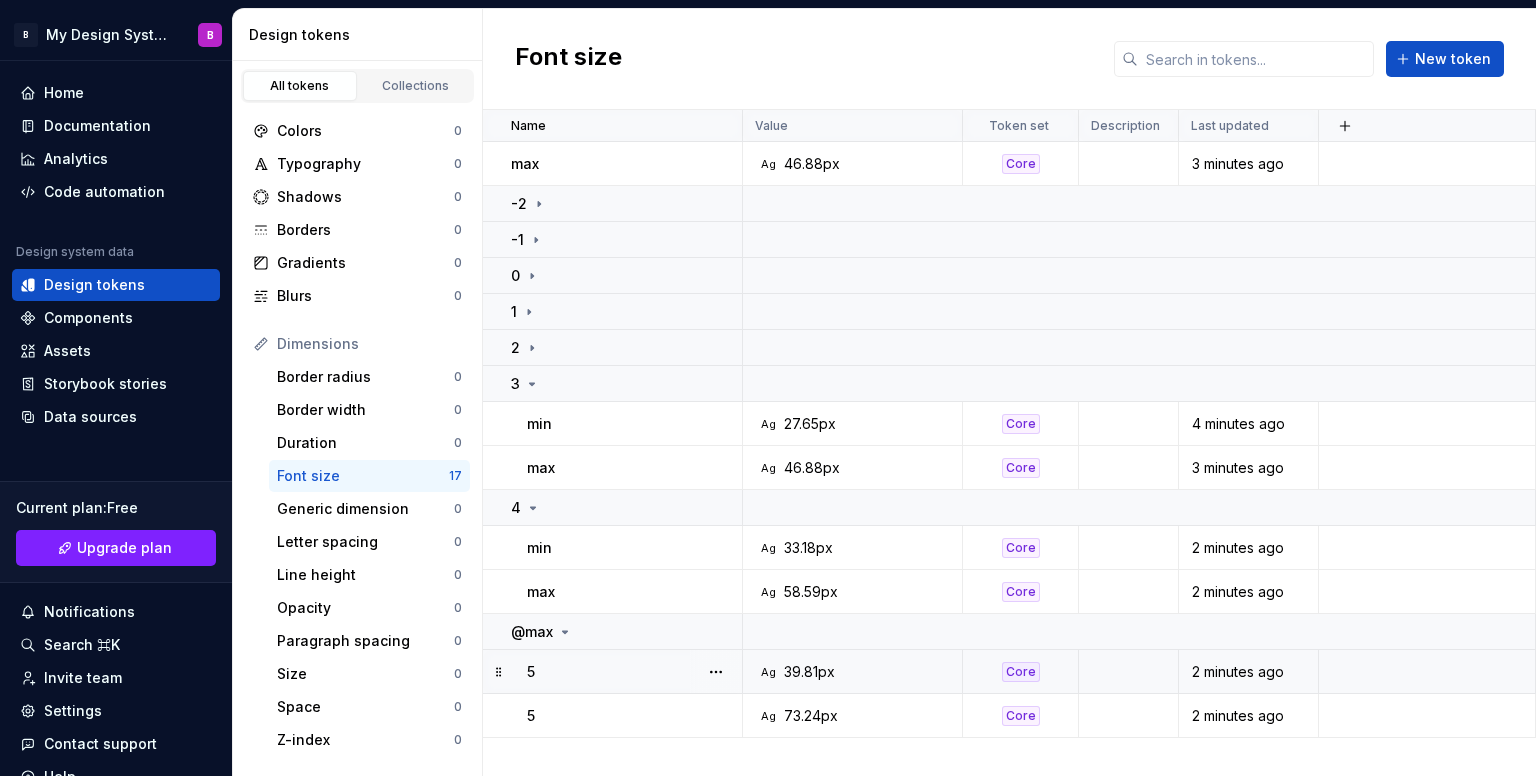 click on "5" at bounding box center [634, 672] 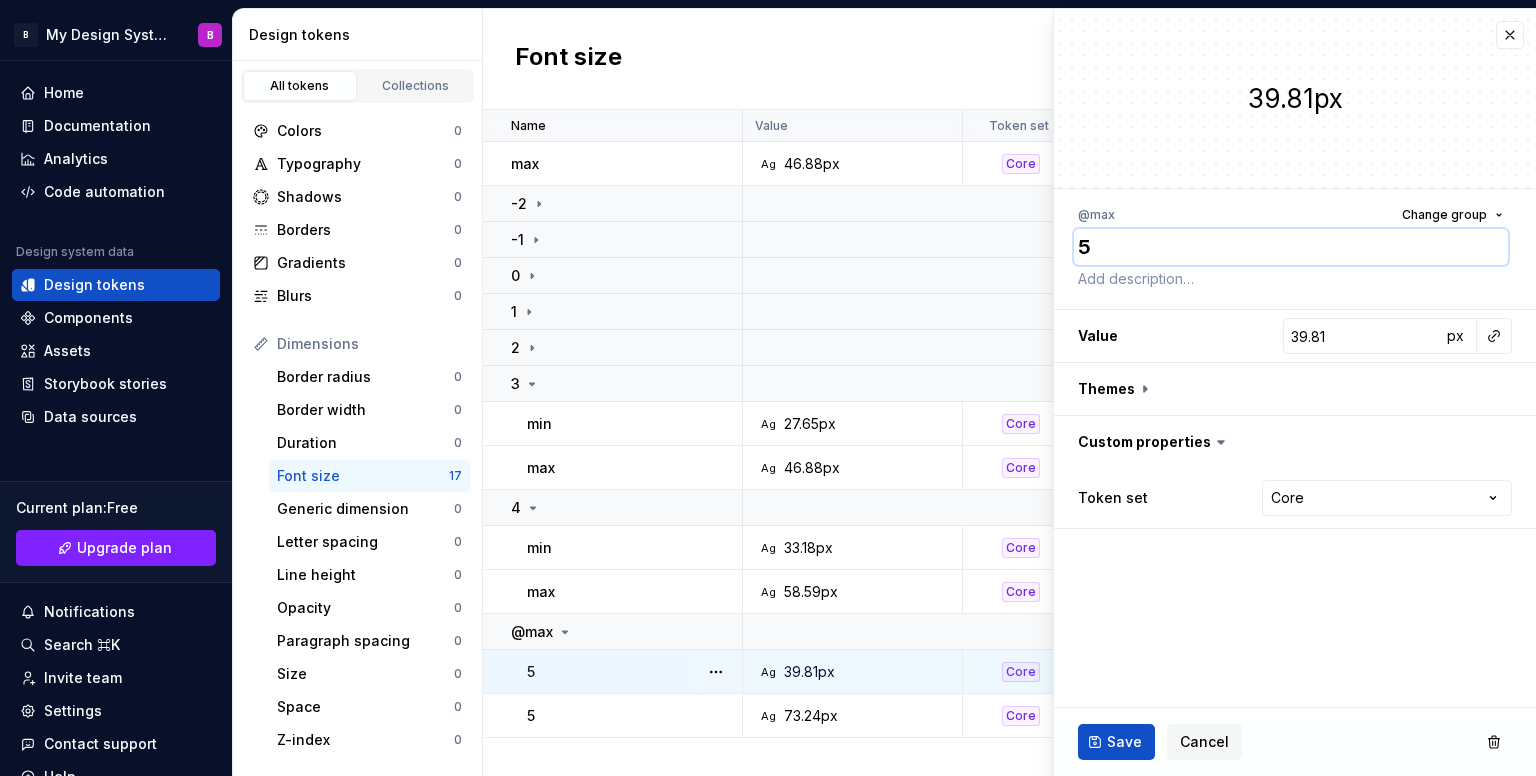 click on "5" at bounding box center (1291, 247) 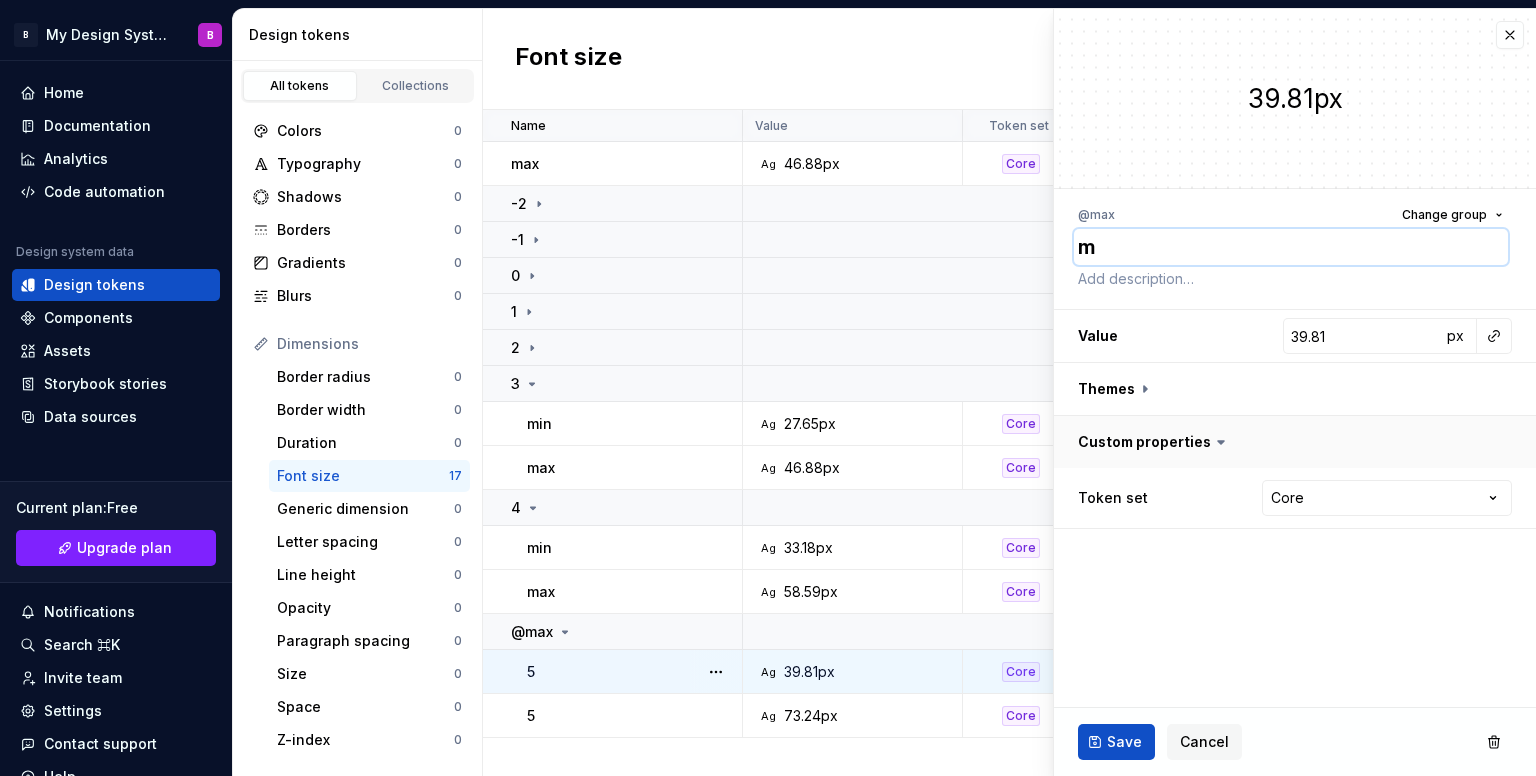 type on "mi" 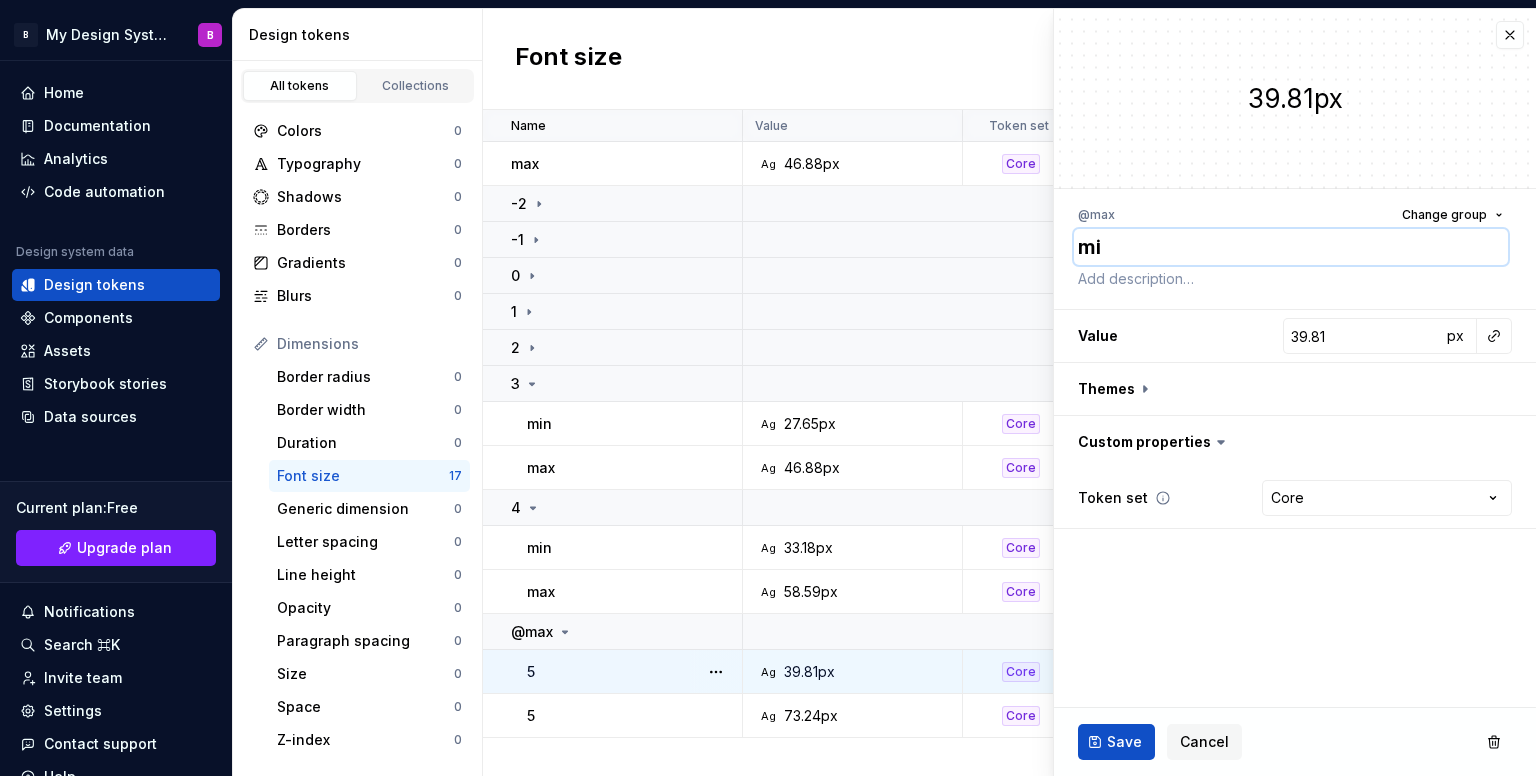 type on "*" 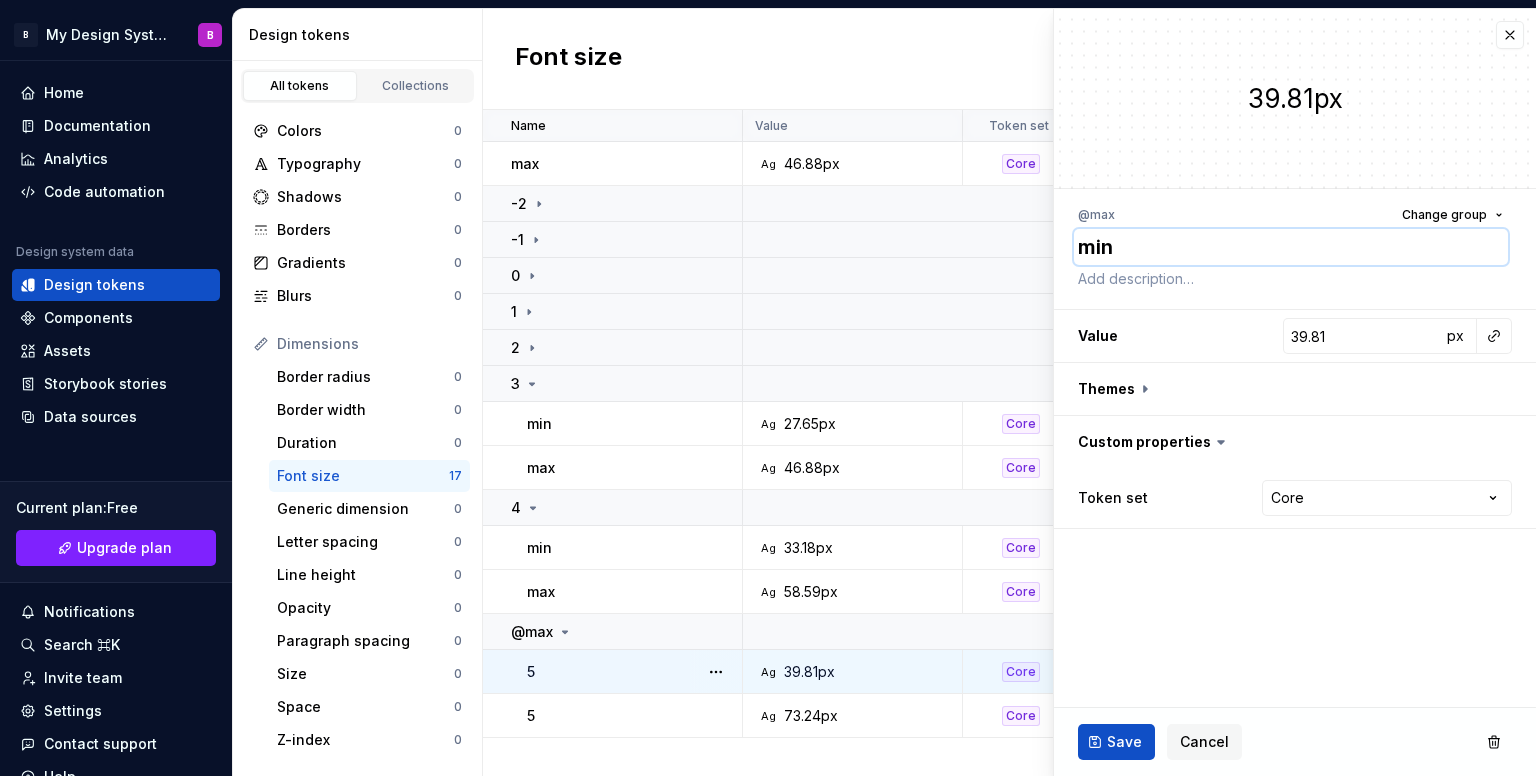 type on "*" 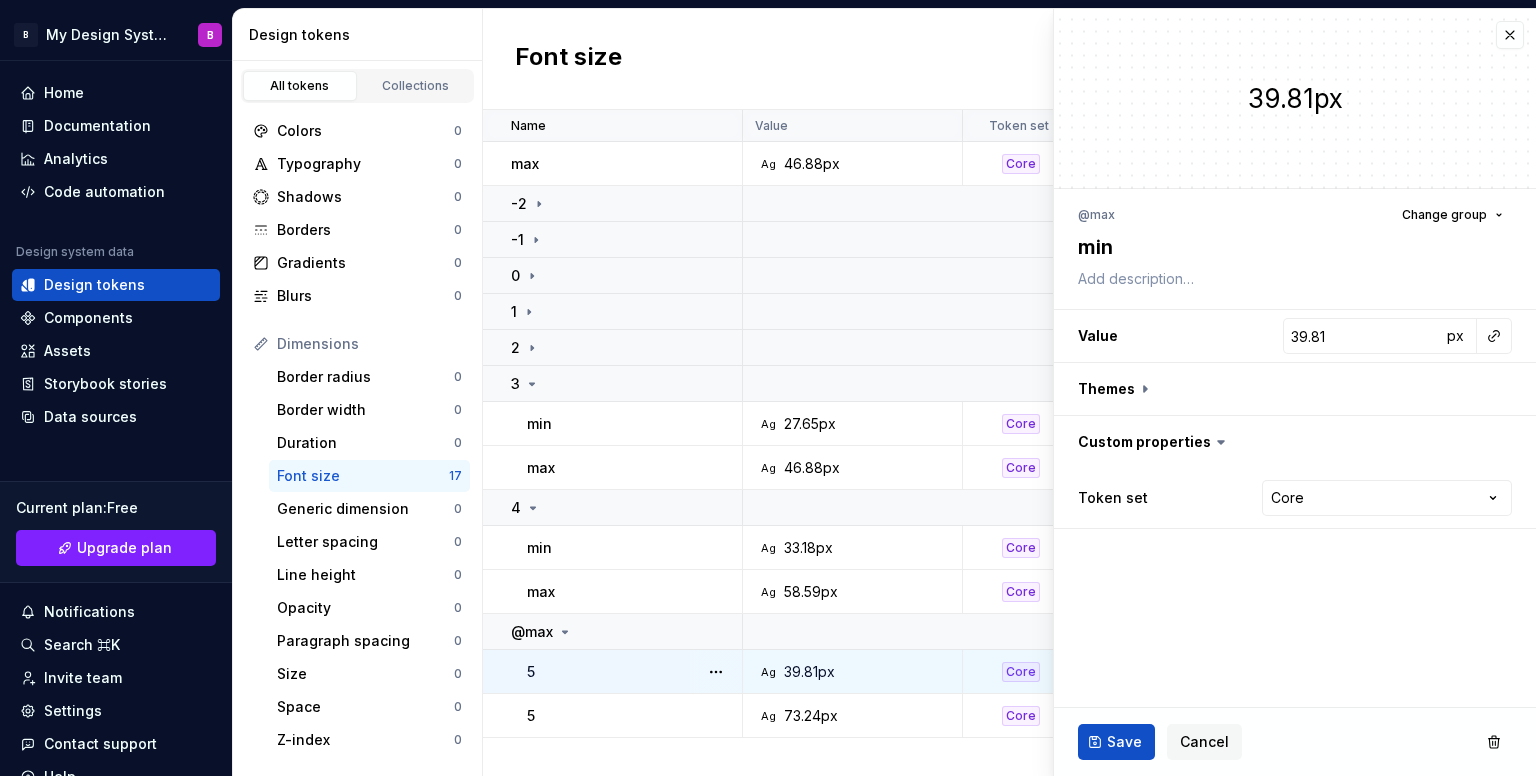 drag, startPoint x: 1126, startPoint y: 745, endPoint x: 1066, endPoint y: 733, distance: 61.188232 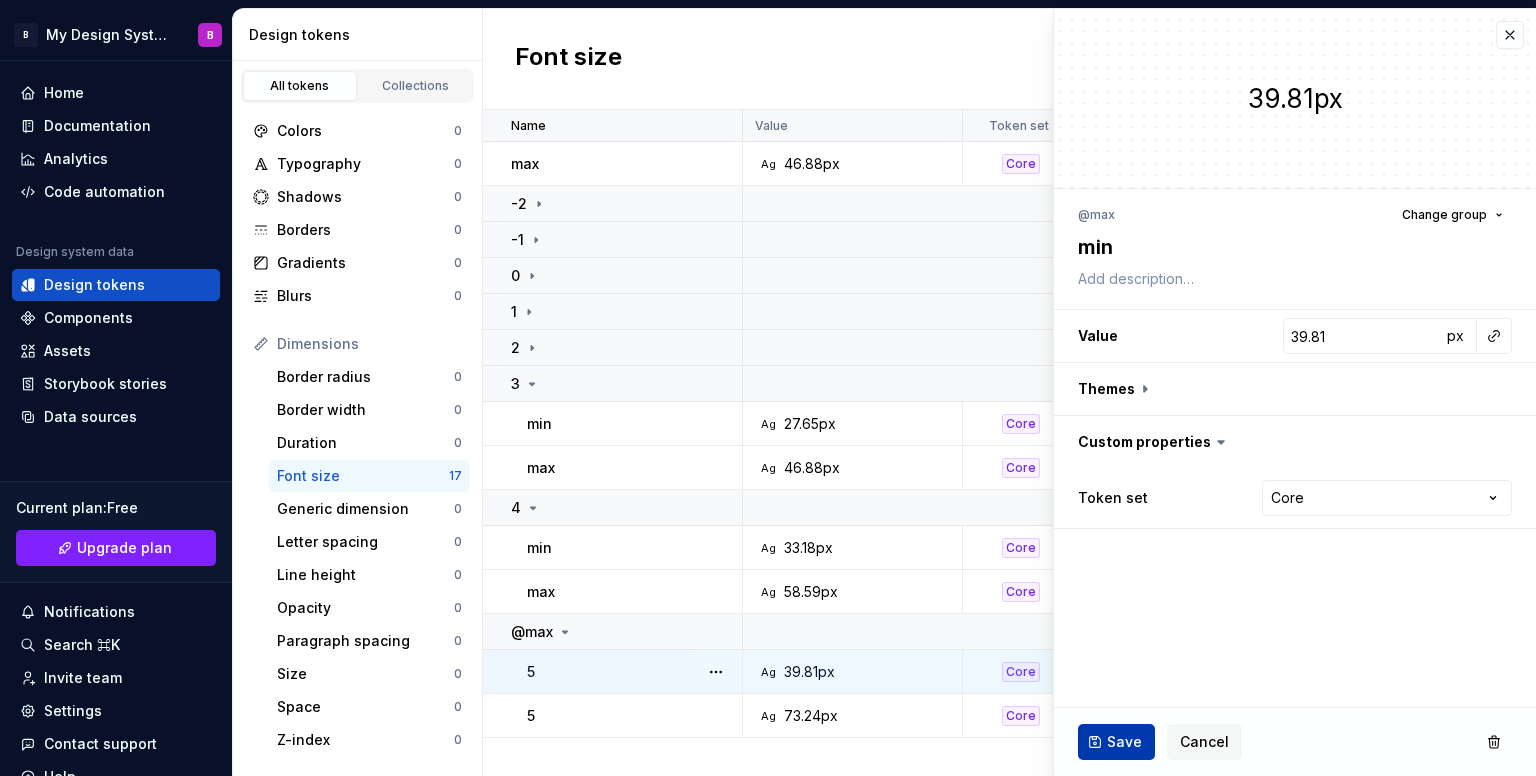 click on "Save" at bounding box center [1124, 742] 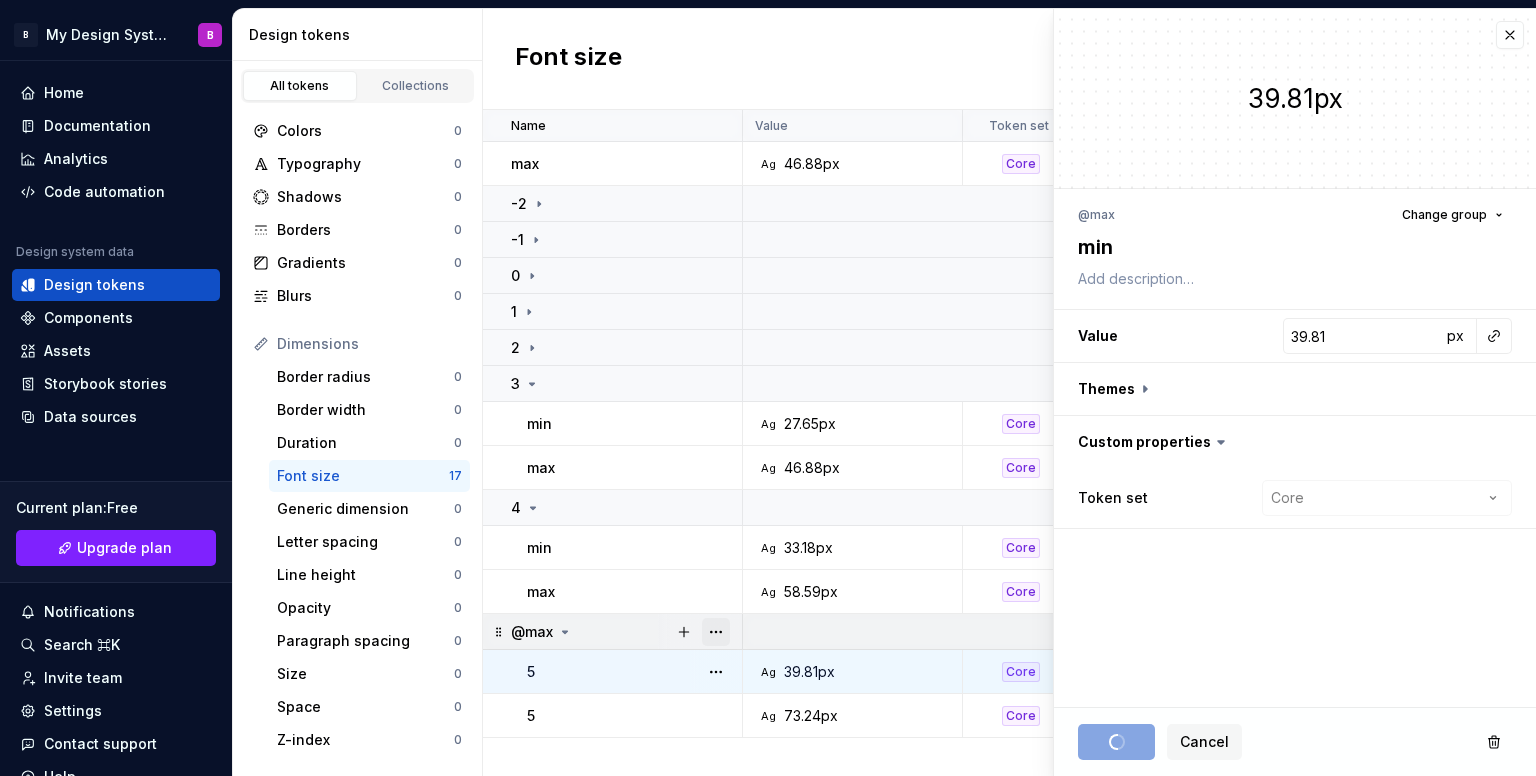 click at bounding box center (716, 632) 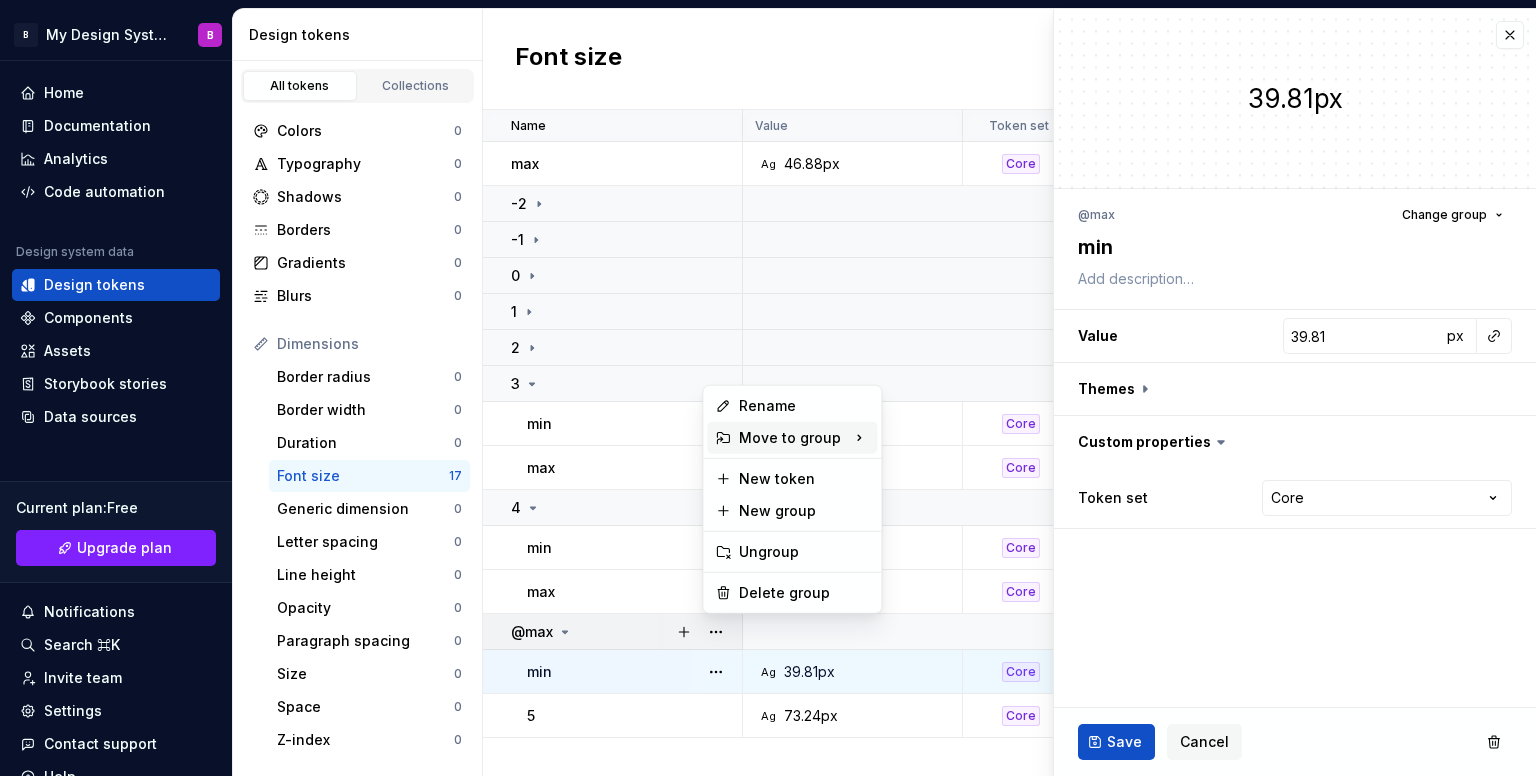 type on "*" 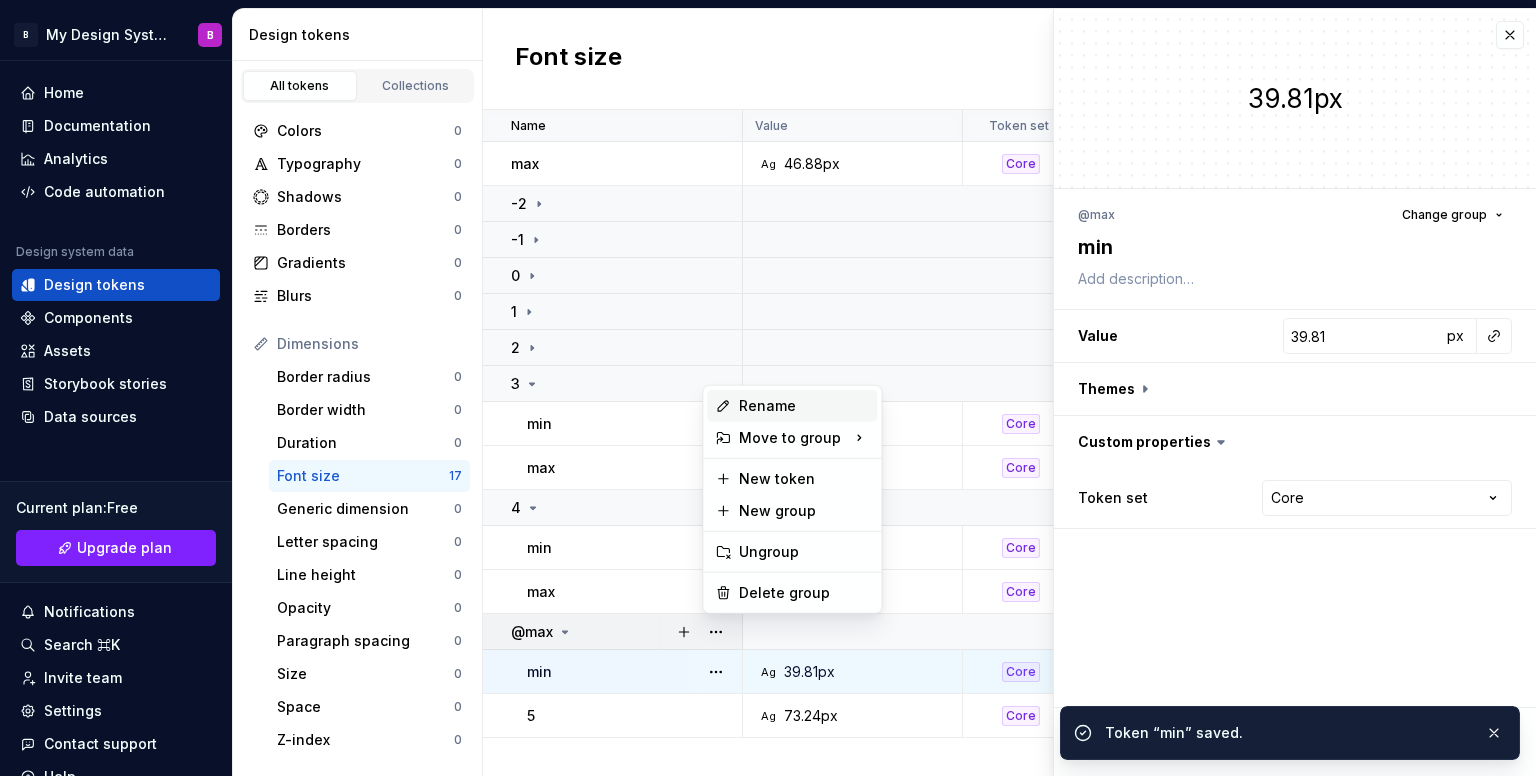click on "Rename" at bounding box center [804, 406] 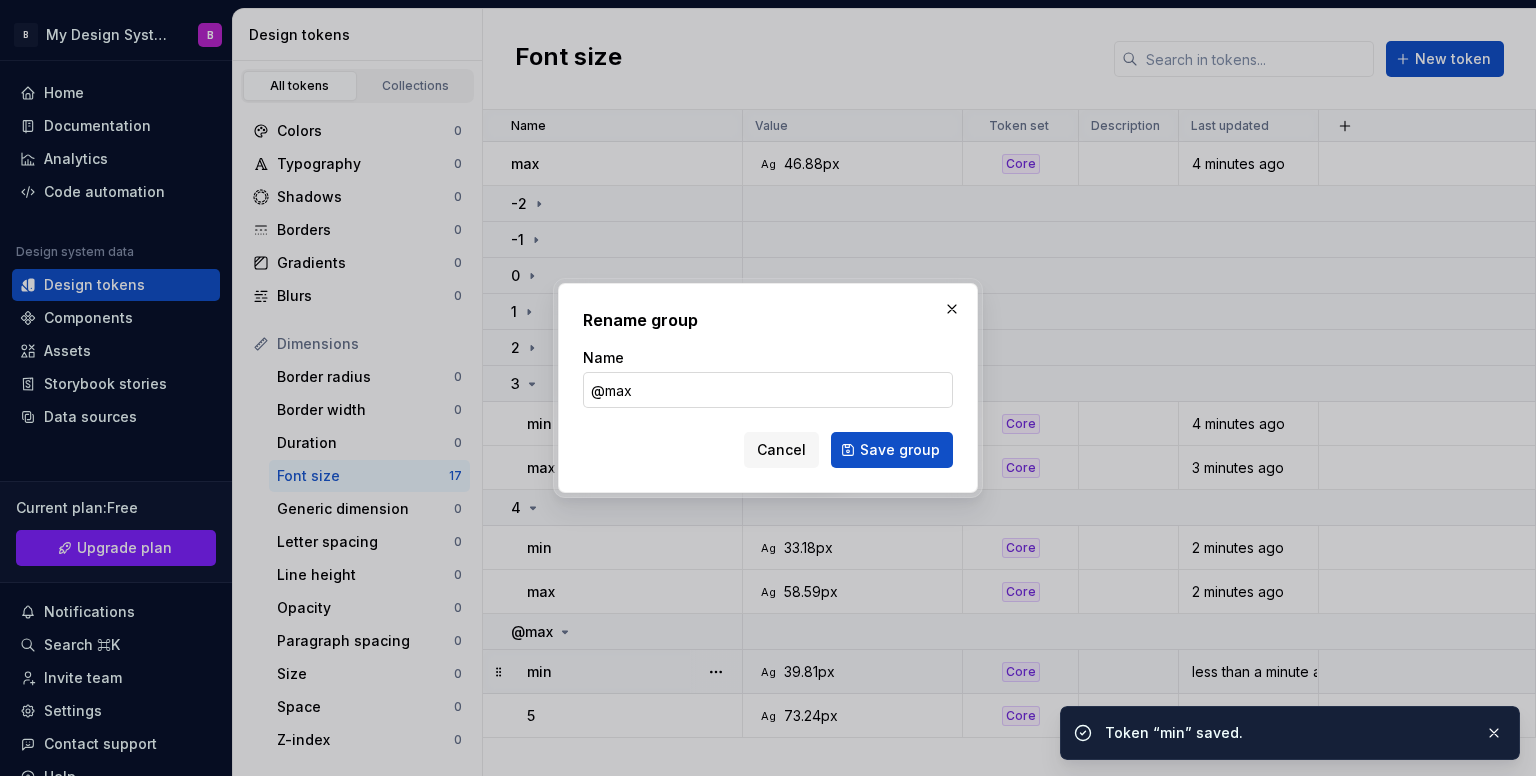 click on "@max" at bounding box center (768, 390) 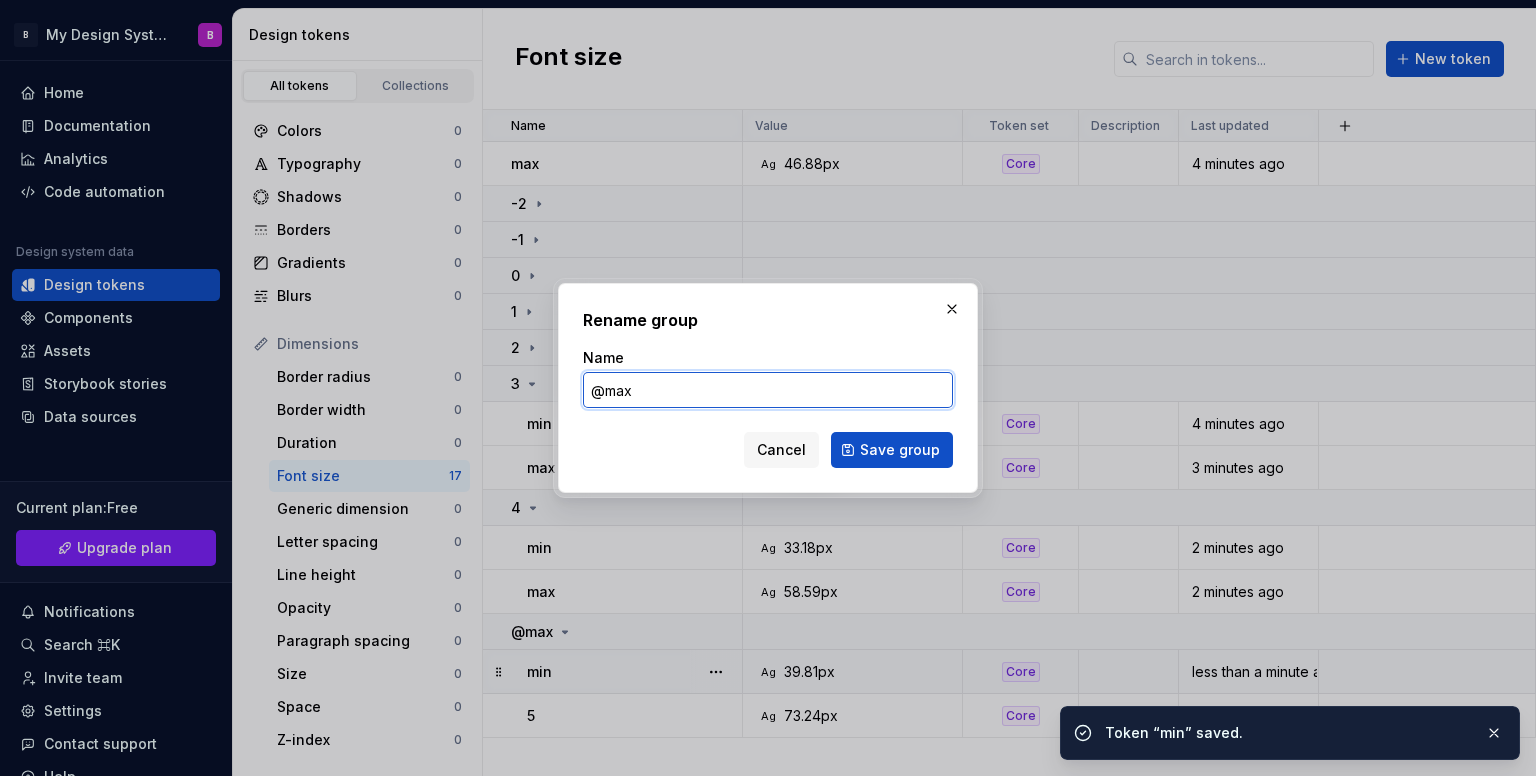 drag, startPoint x: 798, startPoint y: 395, endPoint x: 364, endPoint y: 421, distance: 434.7781 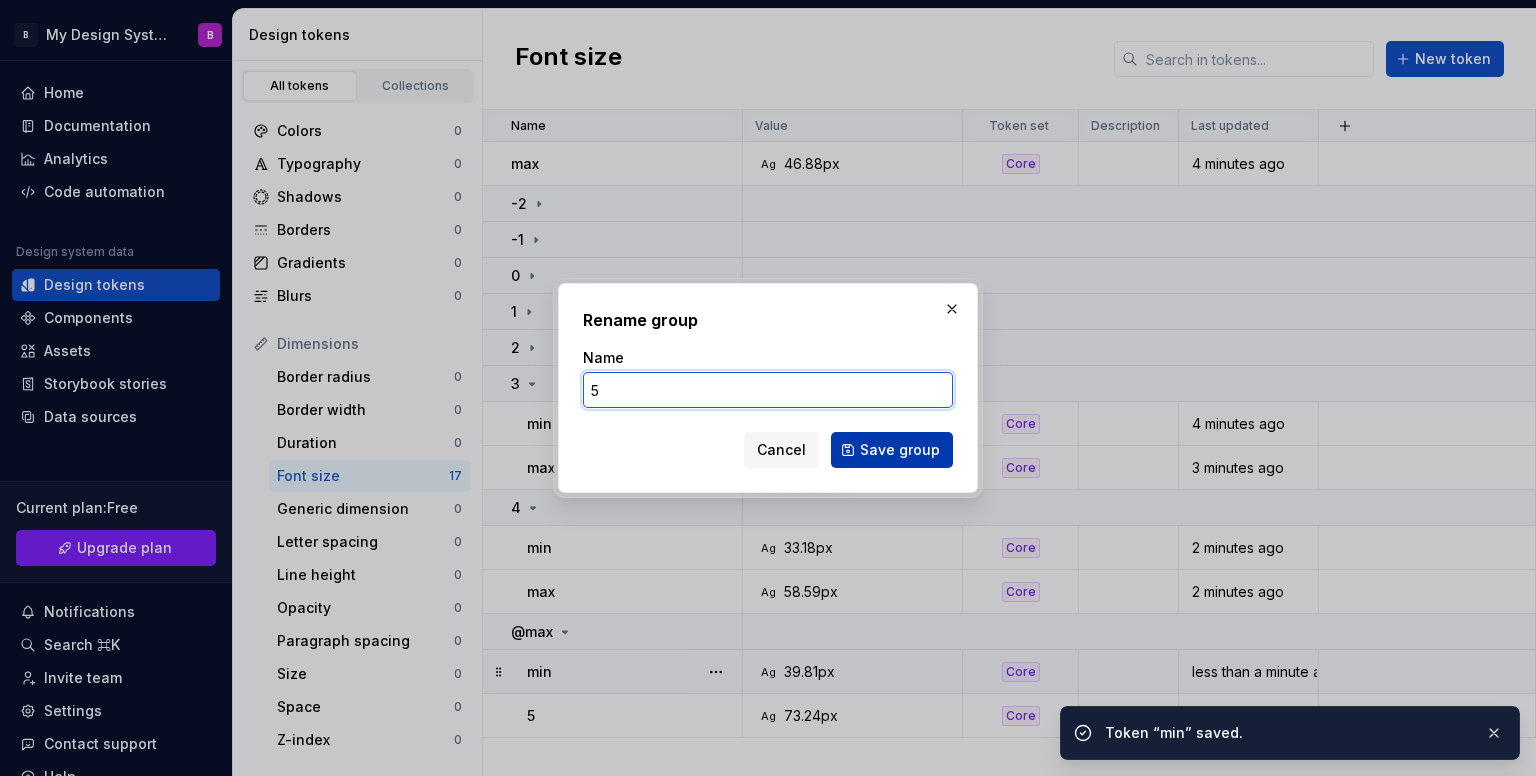 type on "5" 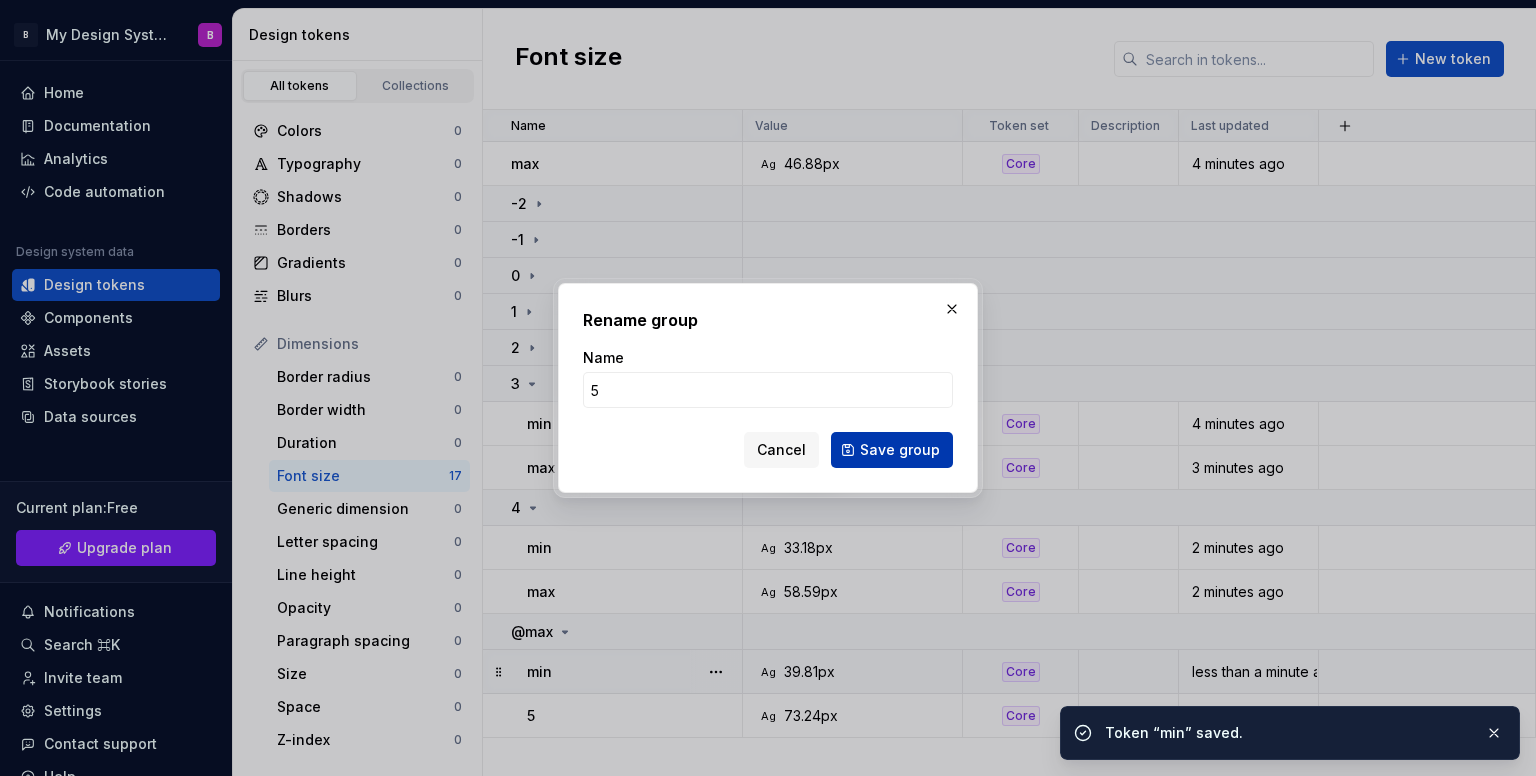 click on "Save group" at bounding box center (900, 450) 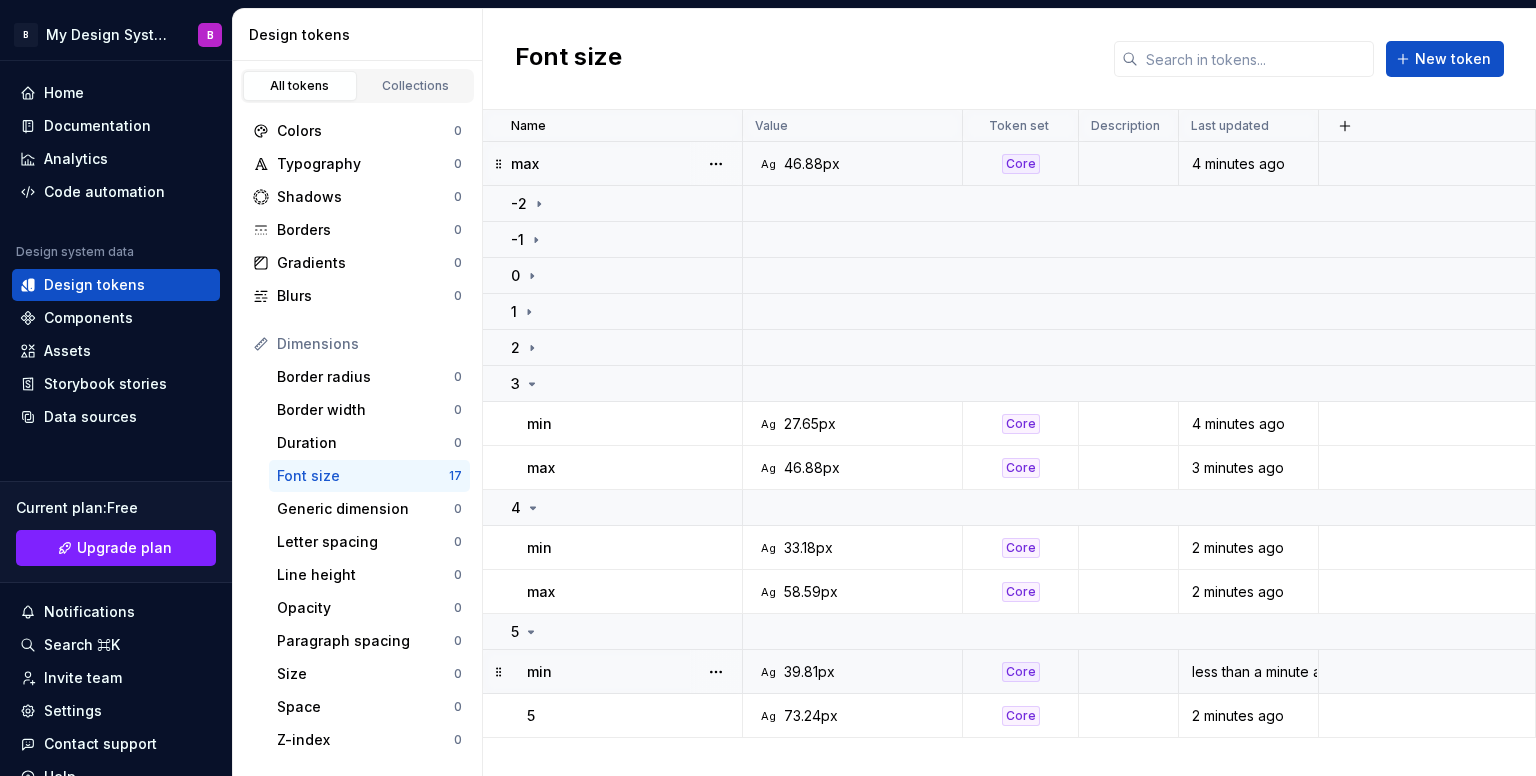 click 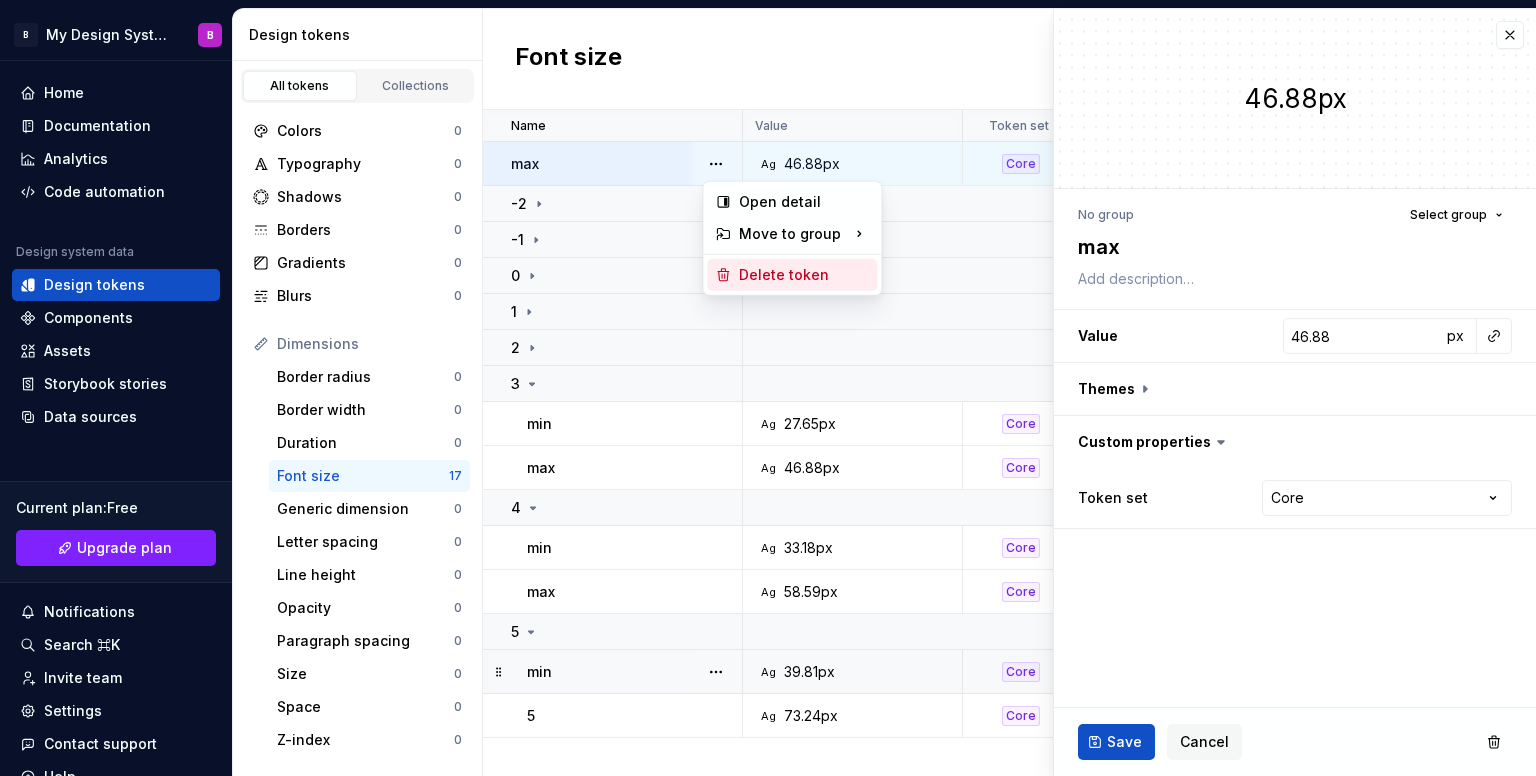 click on "Delete token" at bounding box center (804, 275) 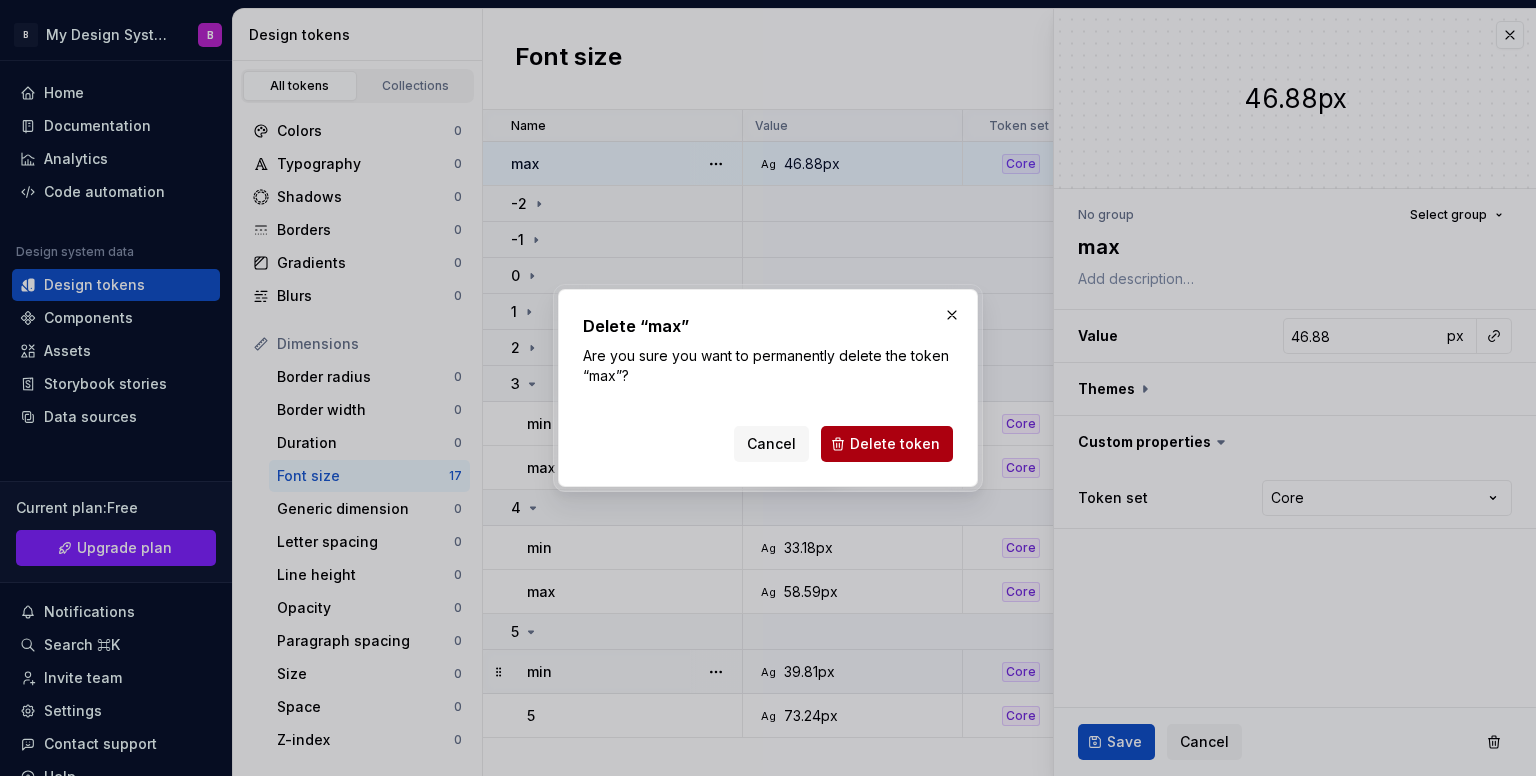 click on "Delete token" at bounding box center [887, 444] 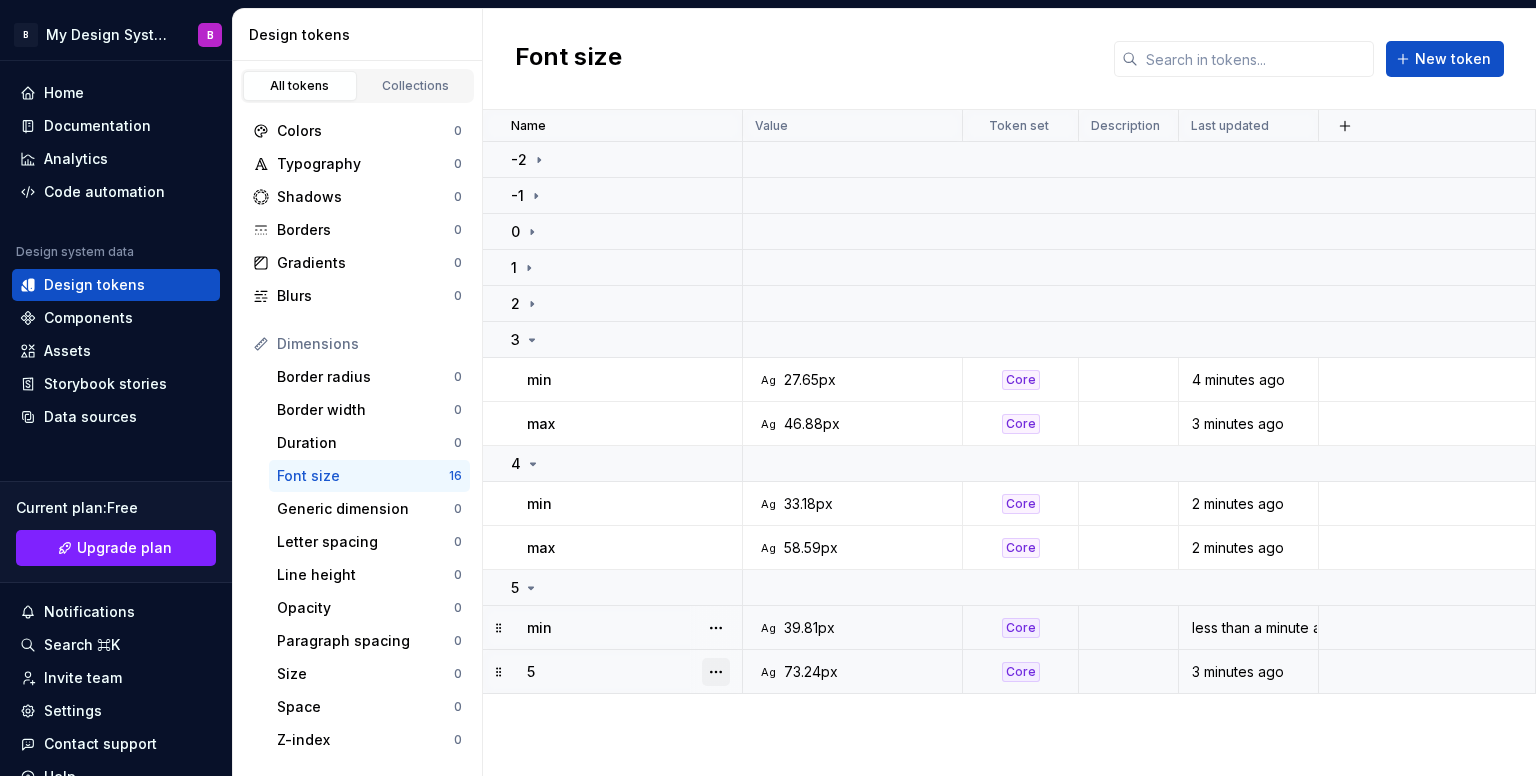 click at bounding box center [716, 672] 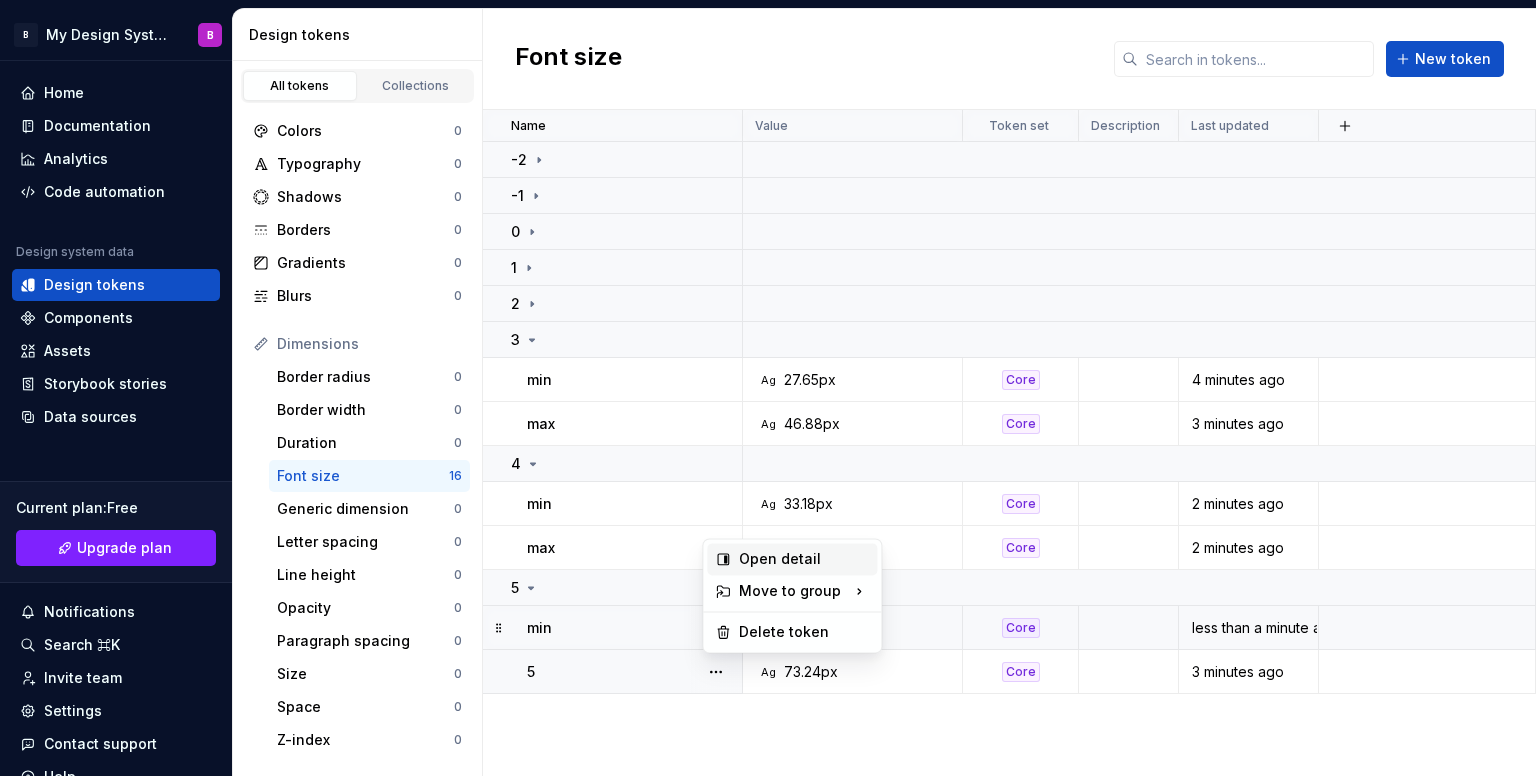 click on "Open detail" at bounding box center [804, 559] 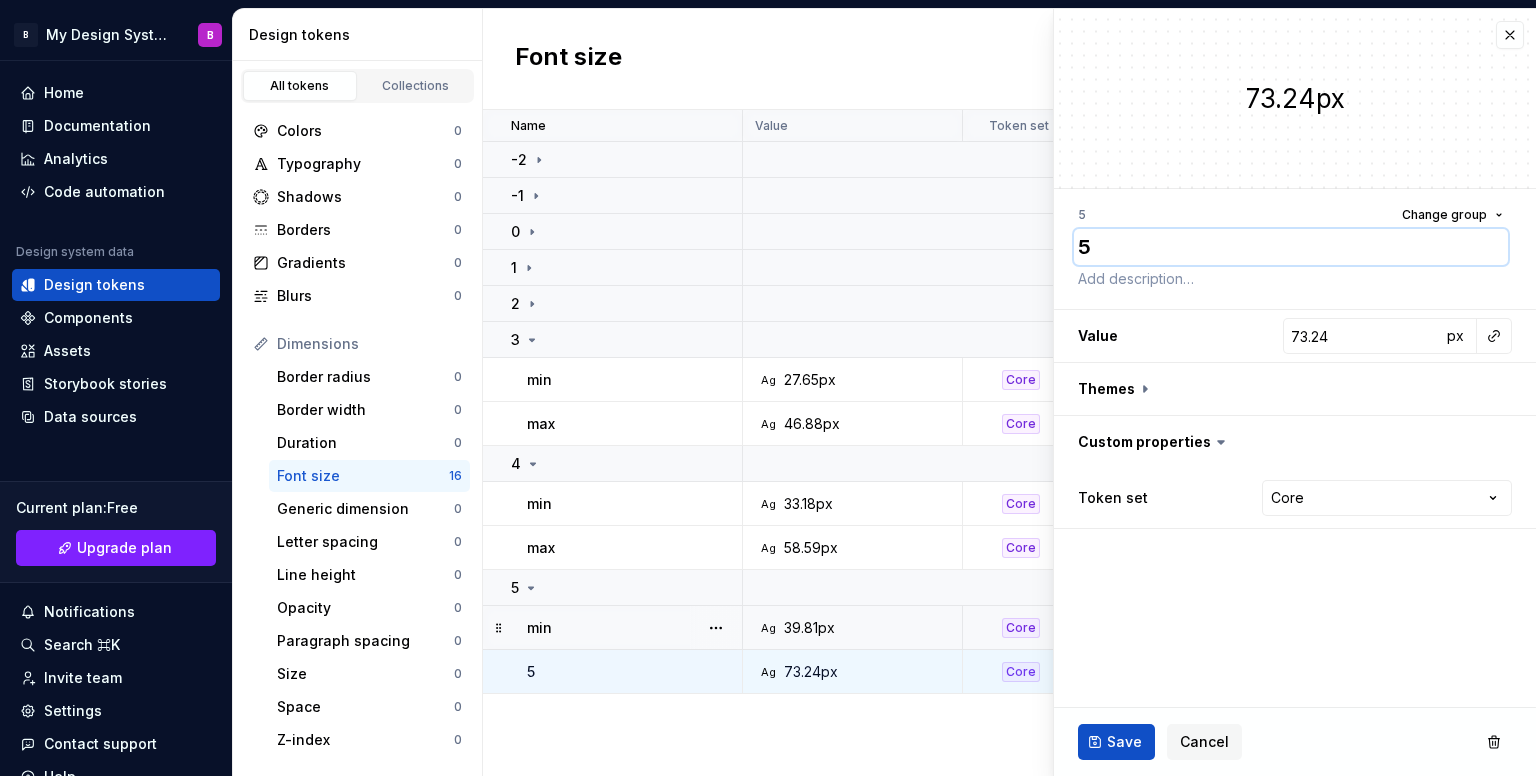 click on "5" at bounding box center (1291, 247) 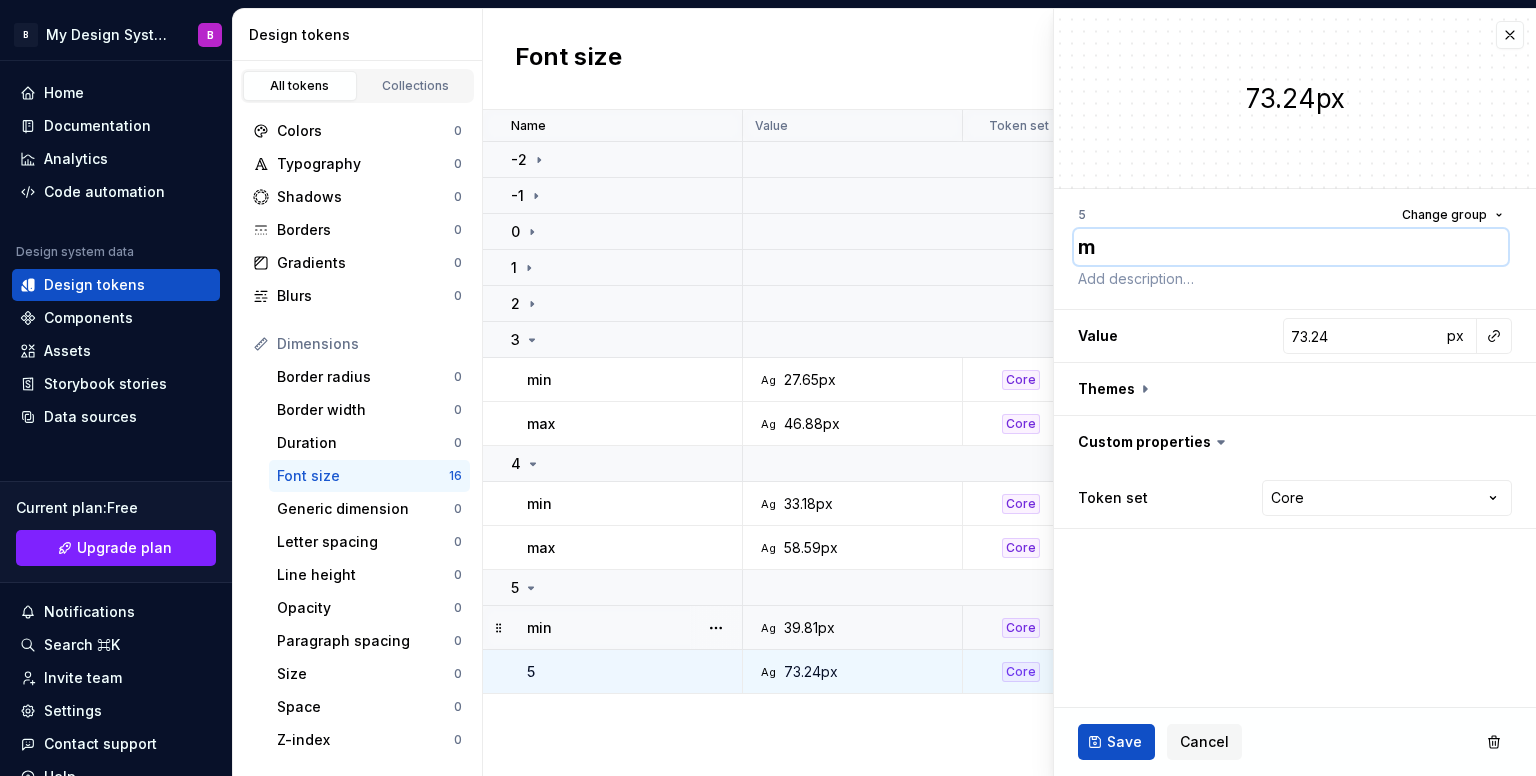 type on "*" 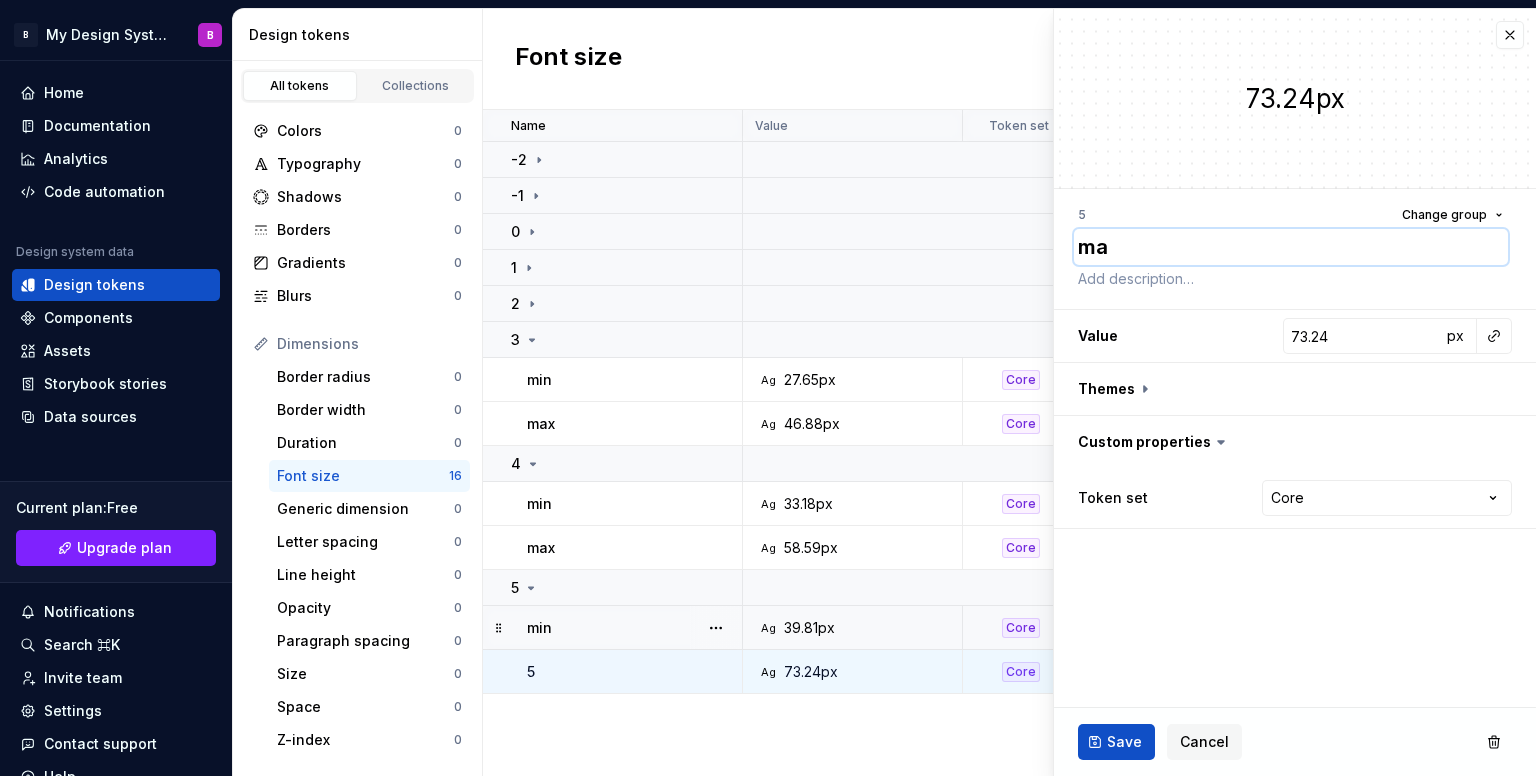 type on "*" 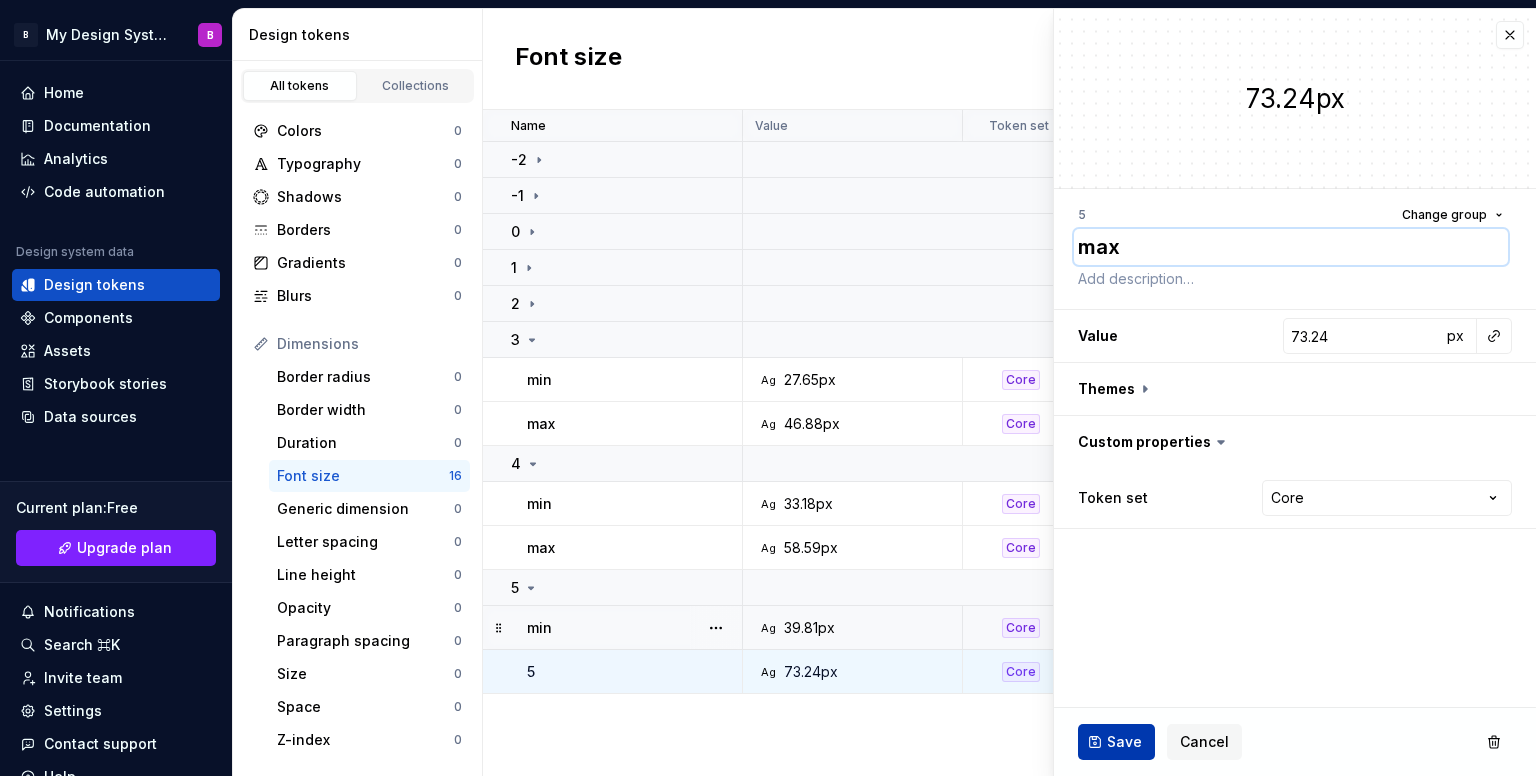 type on "max" 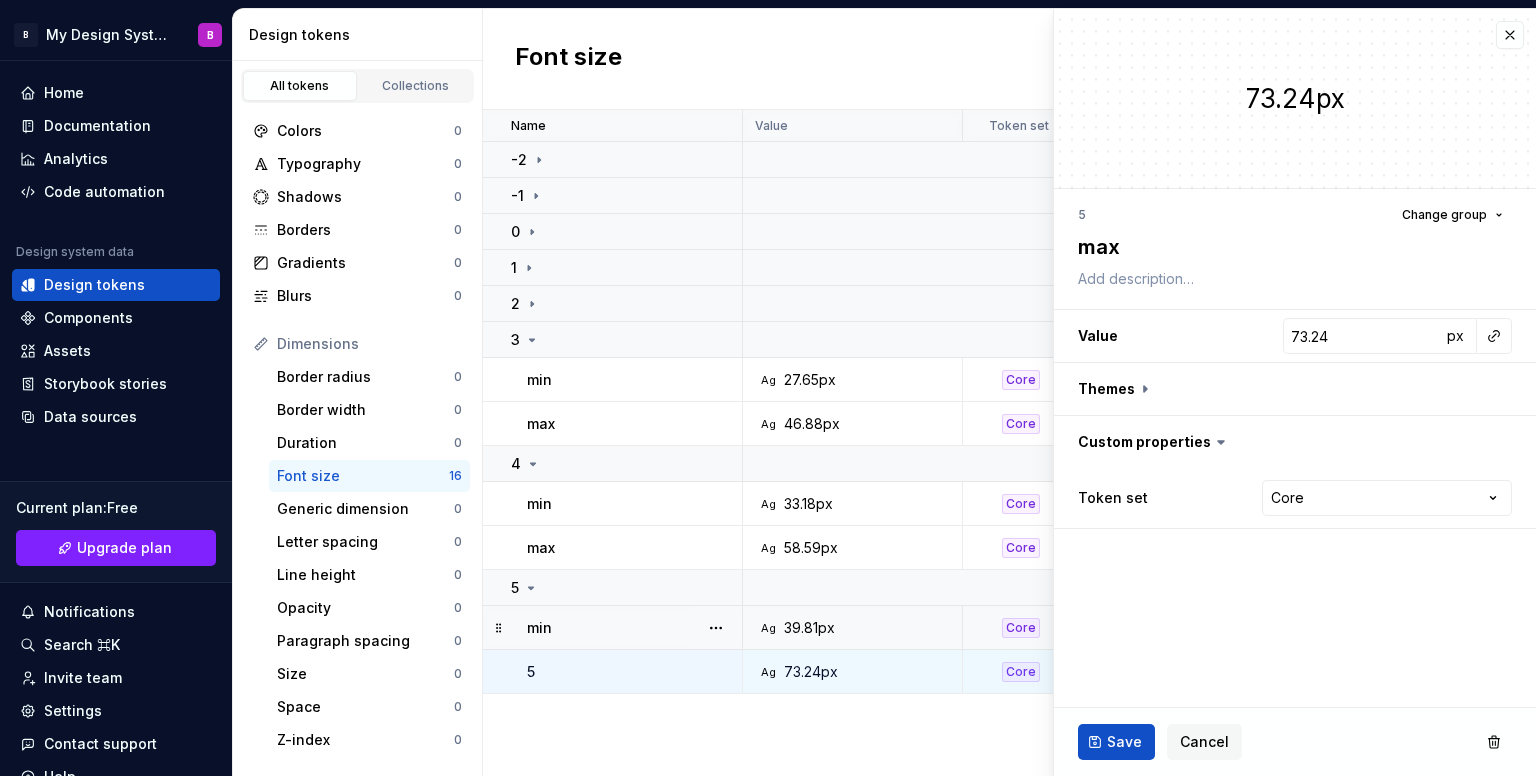 click on "Save" at bounding box center [1116, 742] 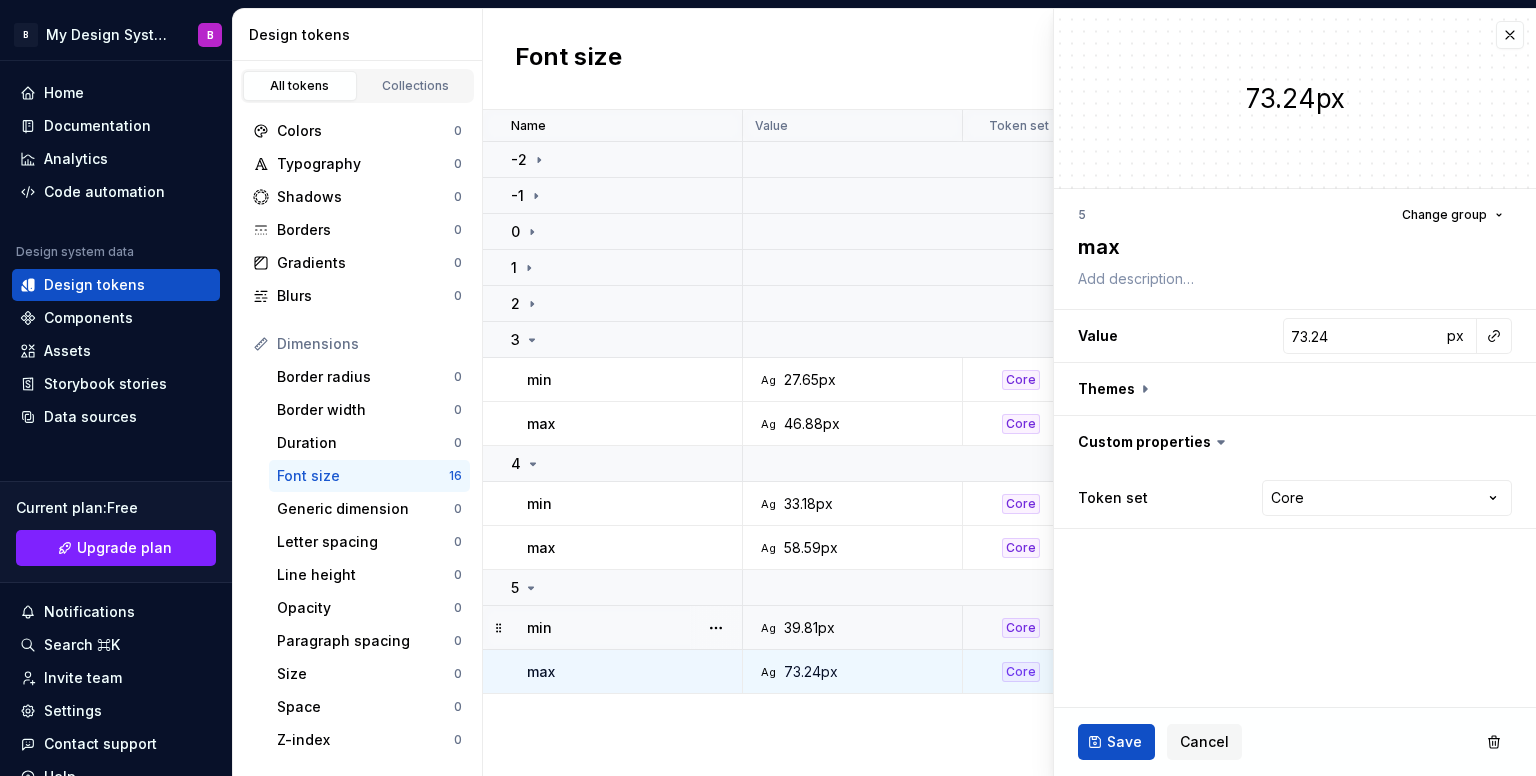 type on "*" 